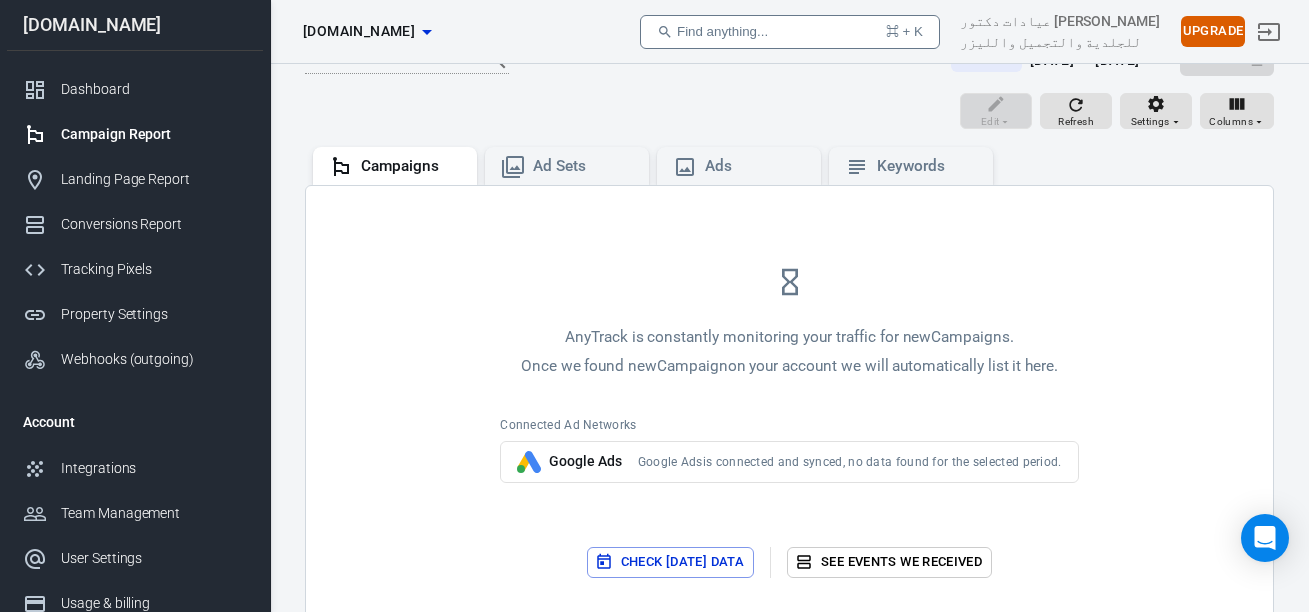 scroll, scrollTop: 23, scrollLeft: 0, axis: vertical 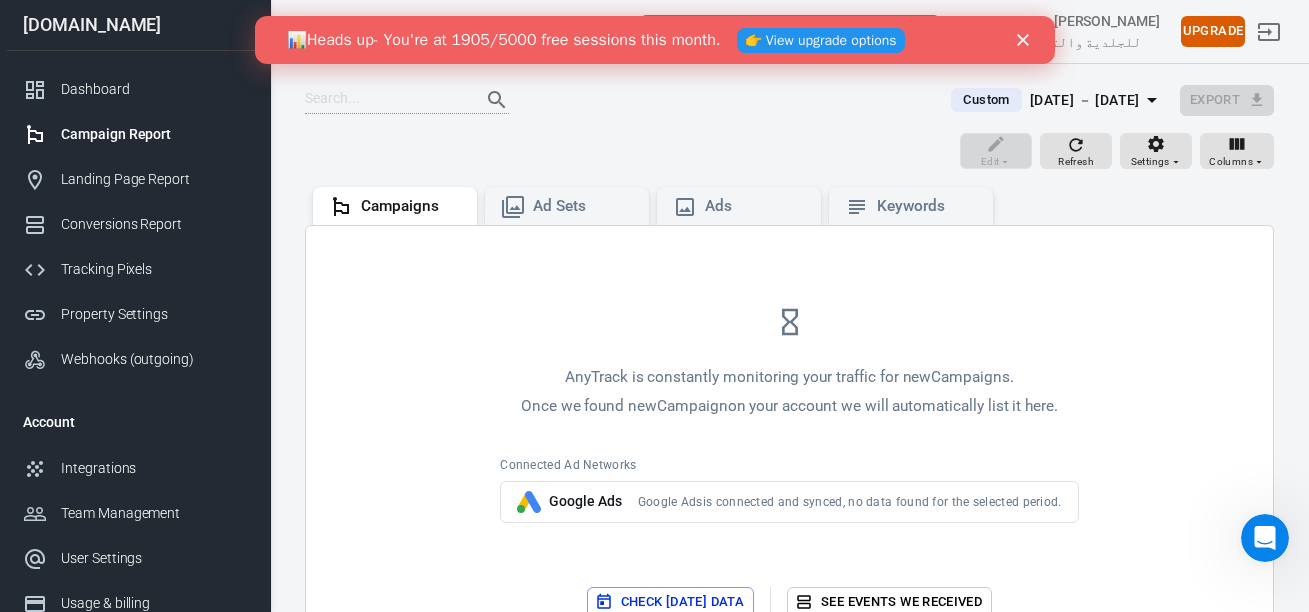 click on "👉 View upgrade options" at bounding box center (820, 40) 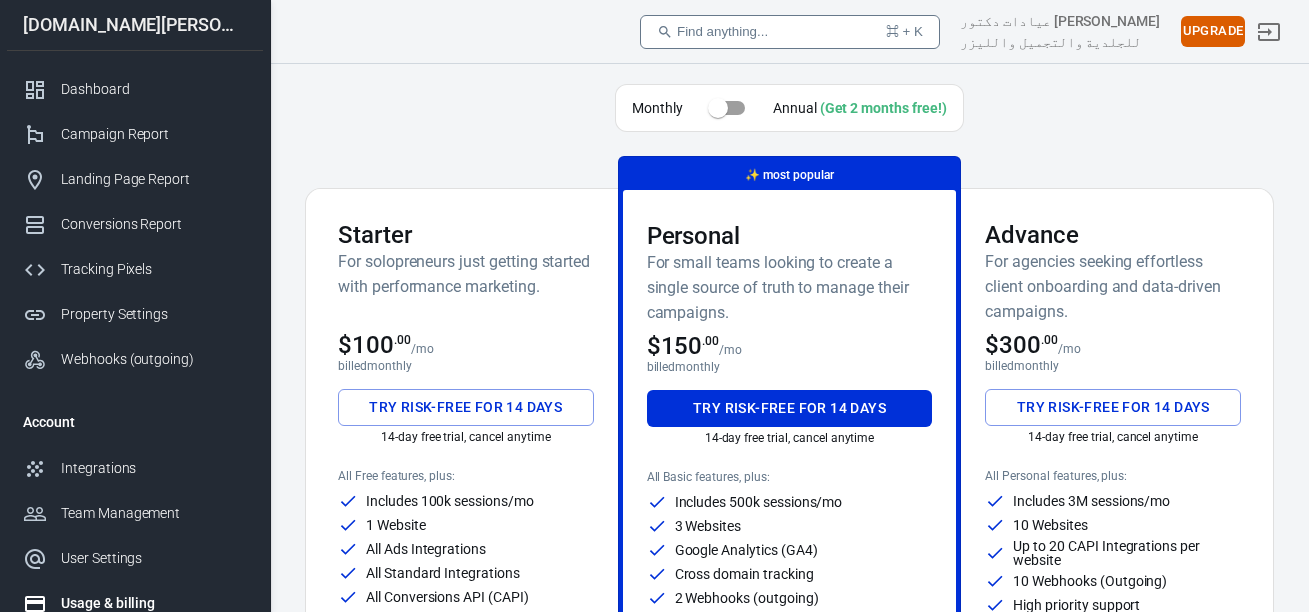 scroll, scrollTop: 0, scrollLeft: 0, axis: both 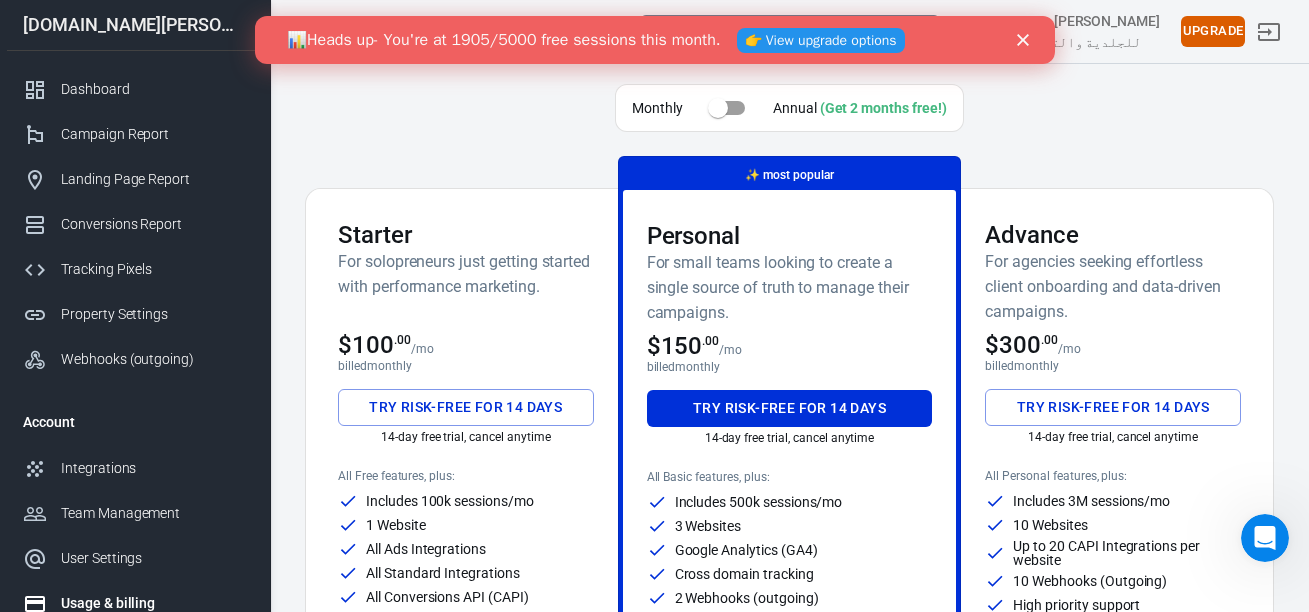 click 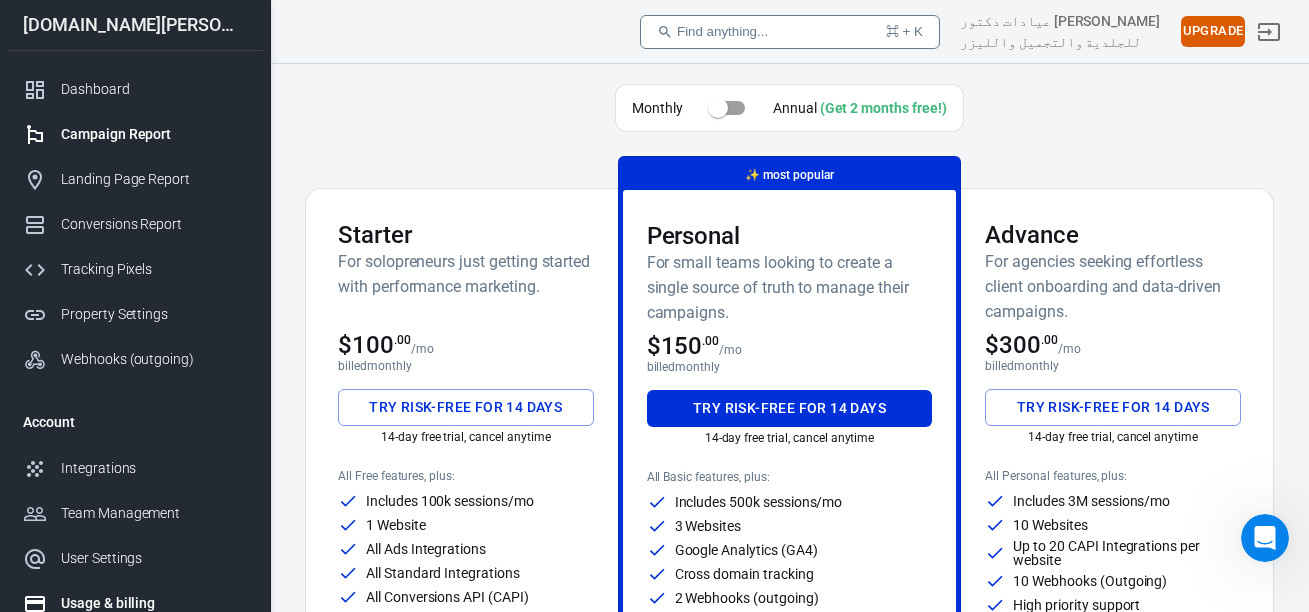 click on "Campaign Report" at bounding box center [154, 134] 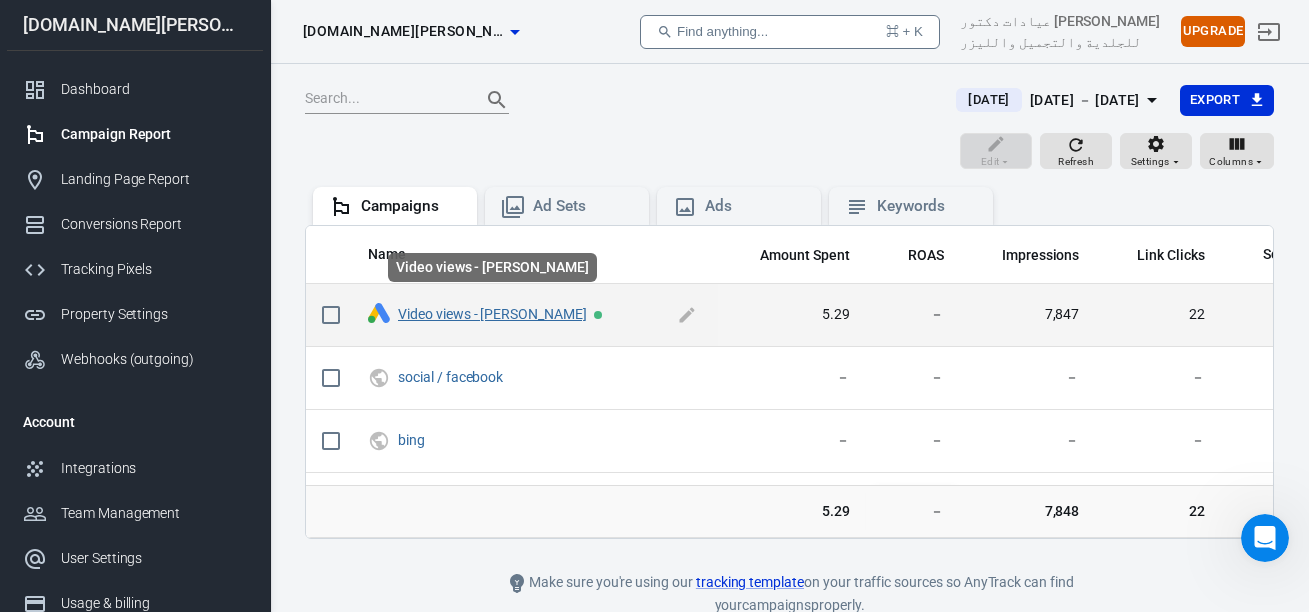 click on "Video views - Khamis" at bounding box center (492, 314) 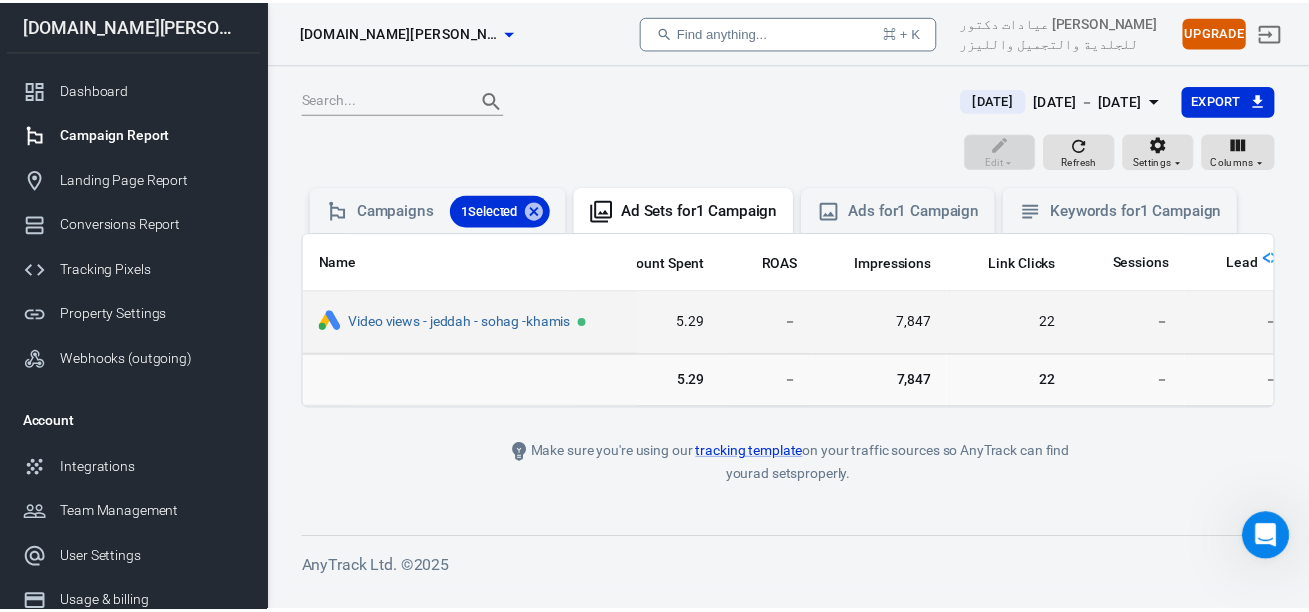 scroll, scrollTop: 0, scrollLeft: 108, axis: horizontal 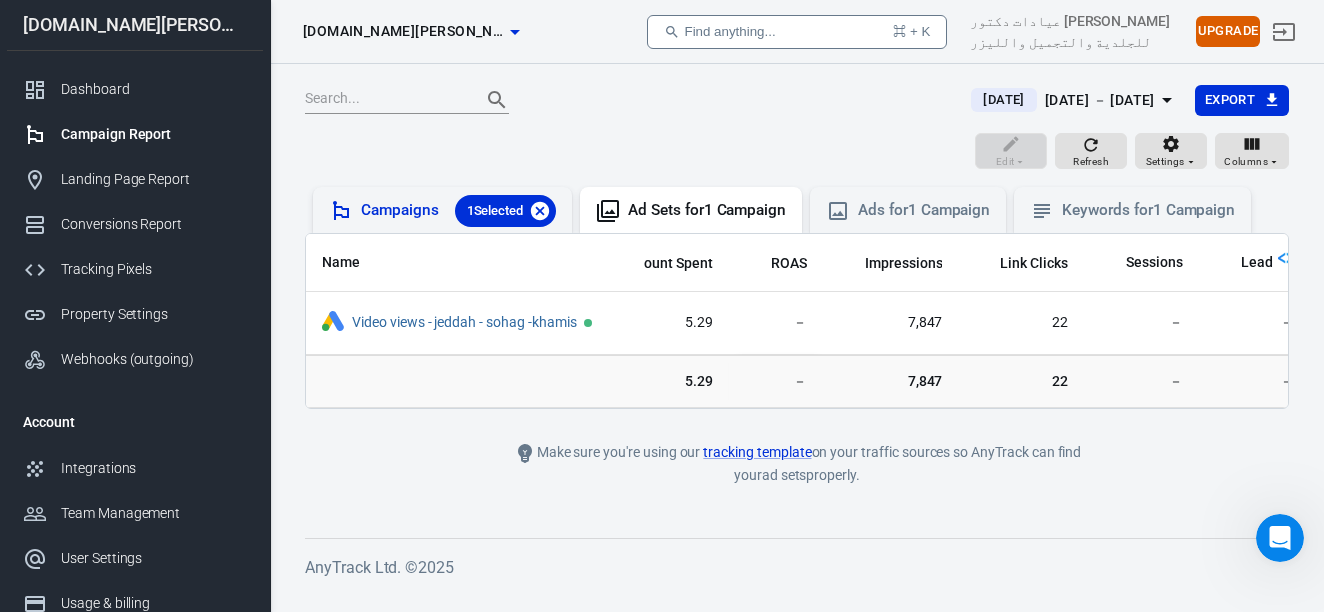 click 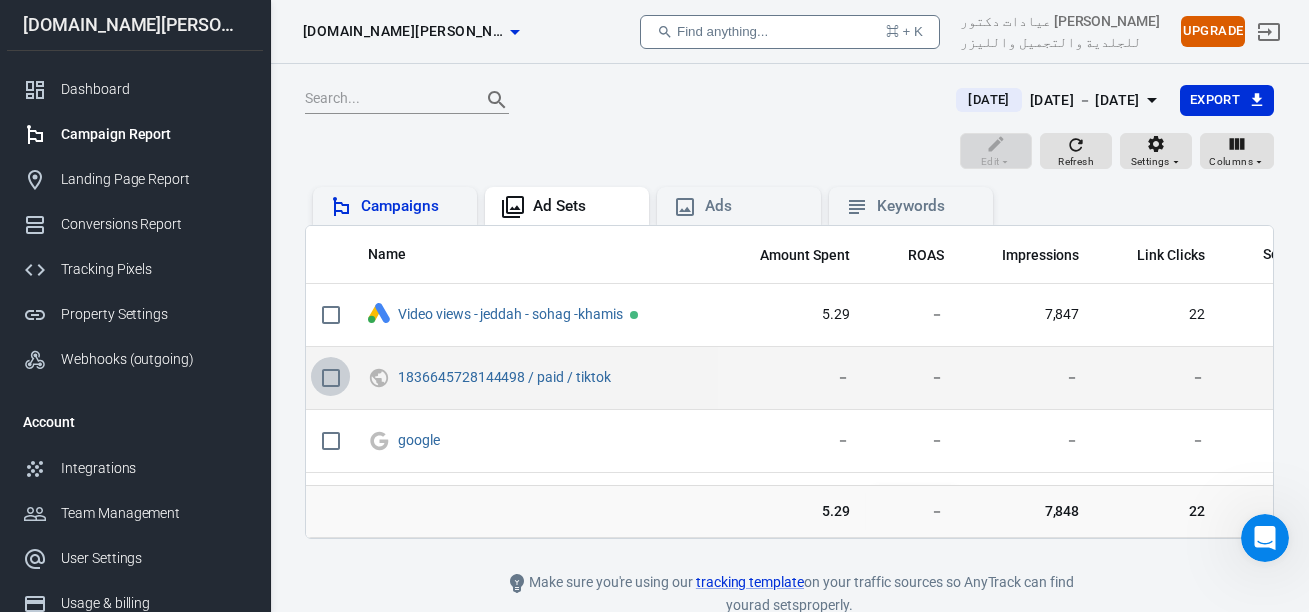 click at bounding box center [331, 378] 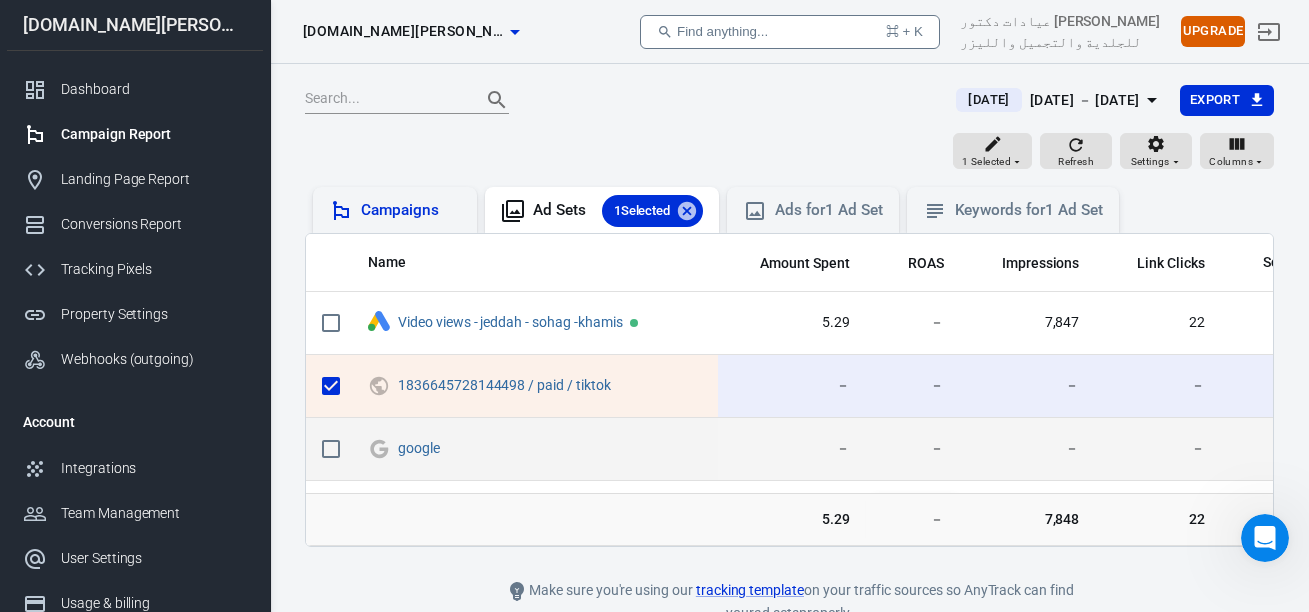 click at bounding box center (331, 449) 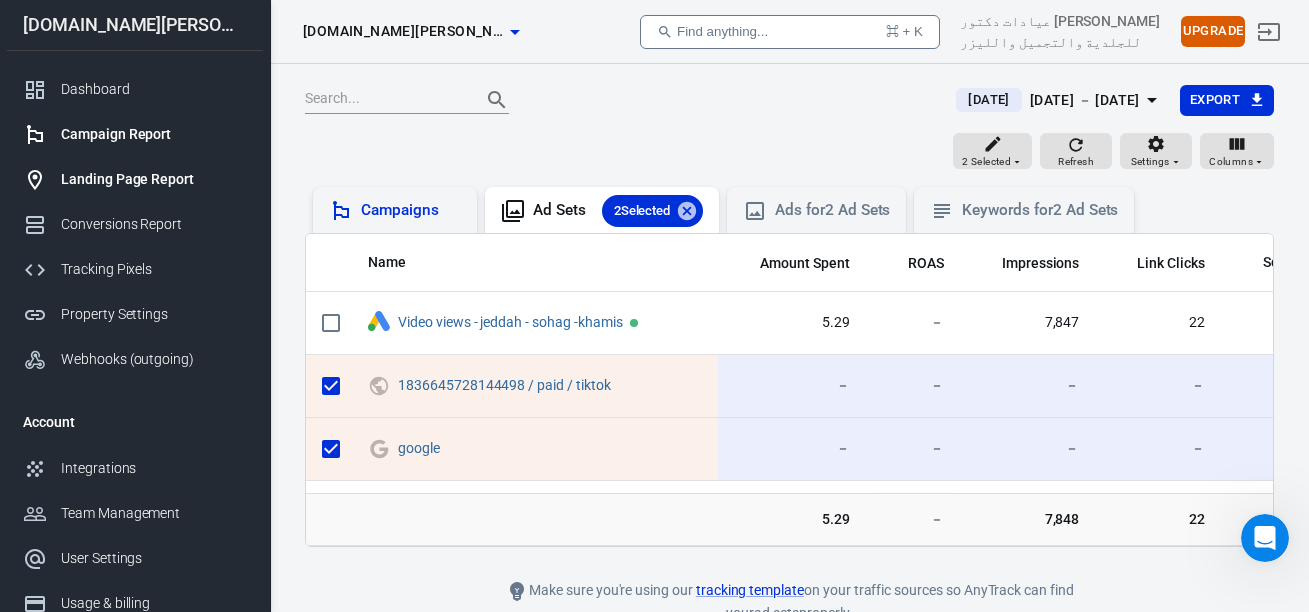 click on "Landing Page Report" at bounding box center [154, 179] 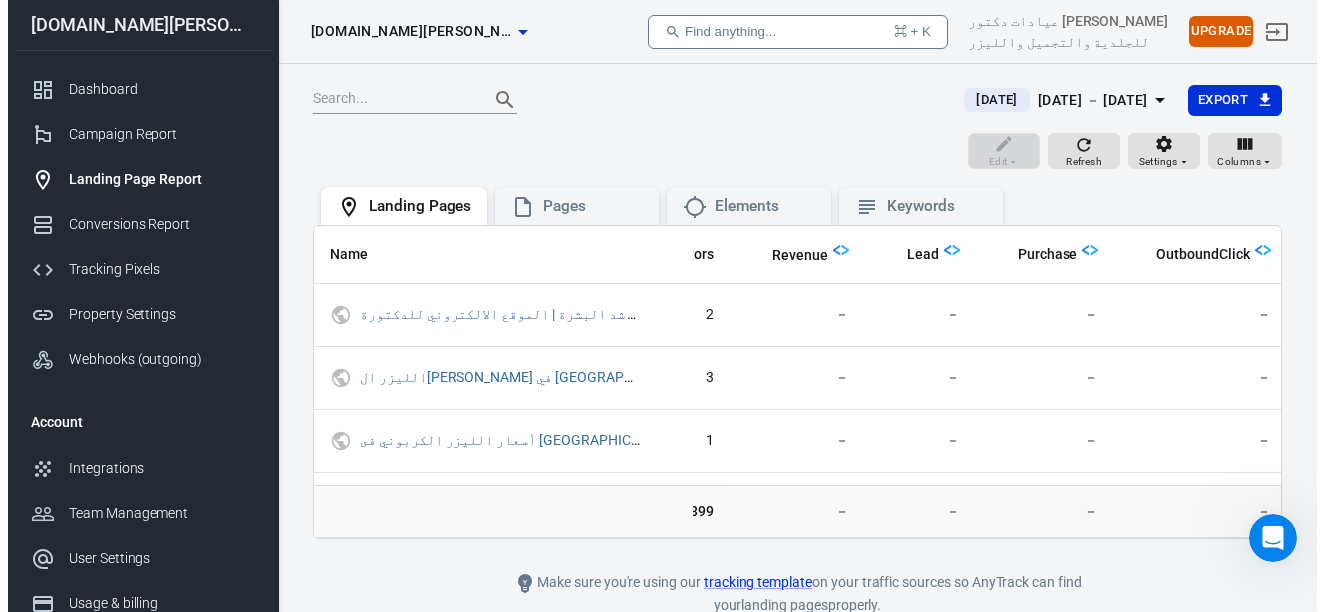 scroll, scrollTop: 0, scrollLeft: 111, axis: horizontal 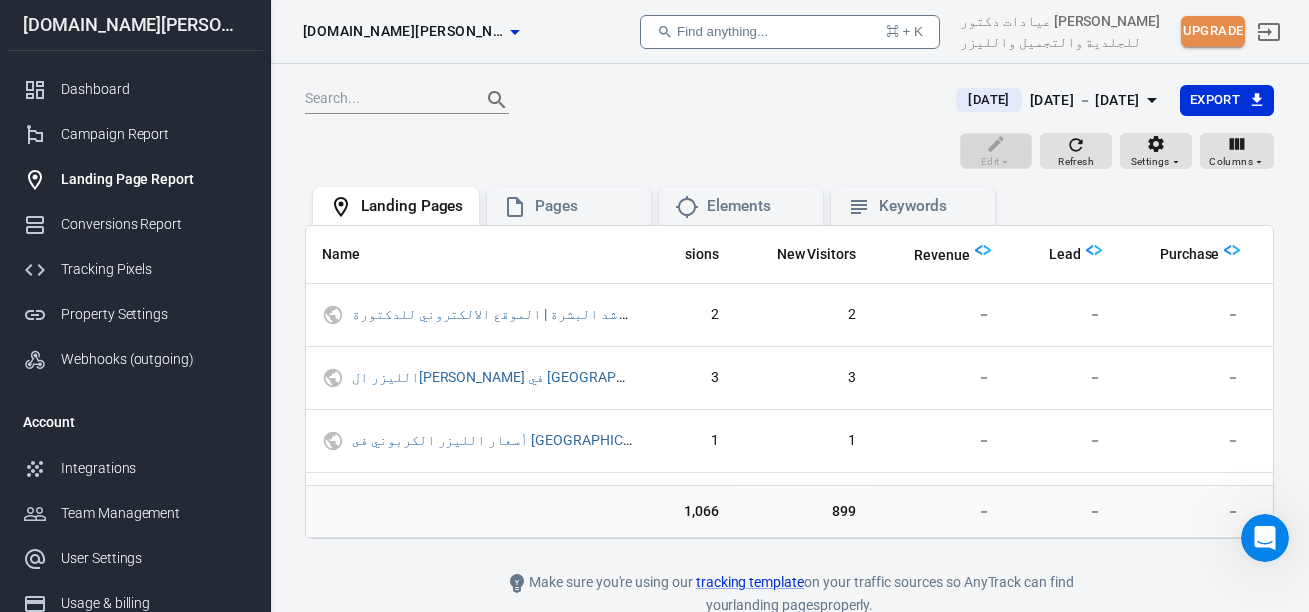 click on "Upgrade" at bounding box center (1213, 31) 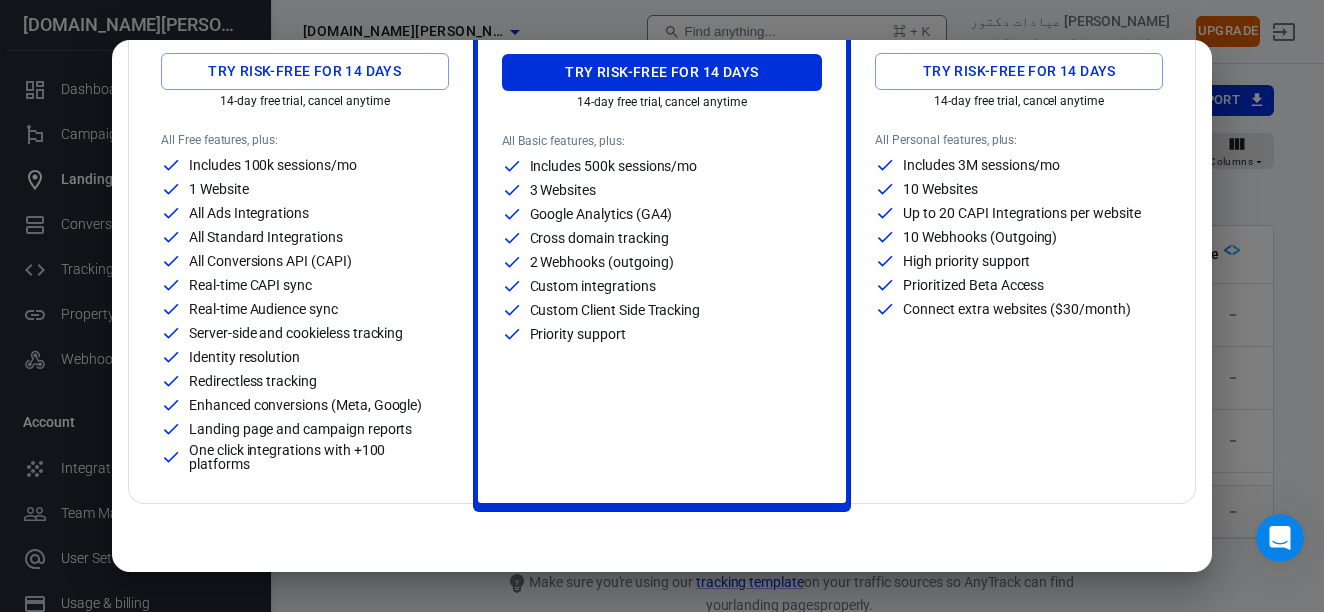 scroll, scrollTop: 0, scrollLeft: 0, axis: both 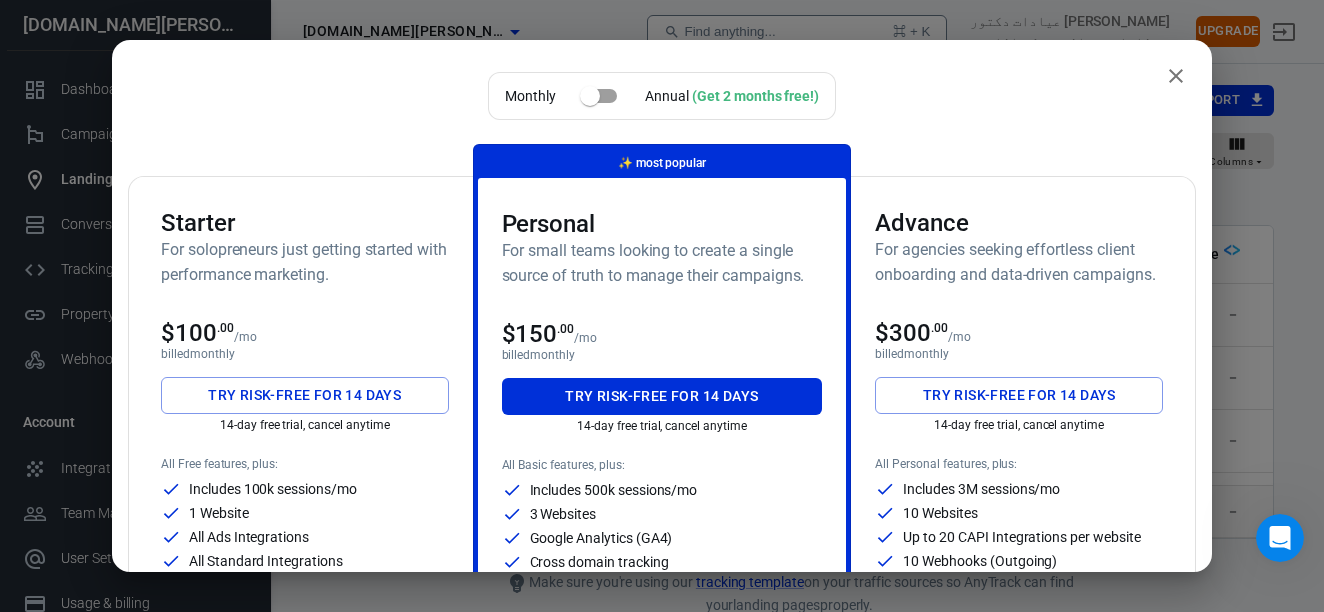 click at bounding box center [590, 96] 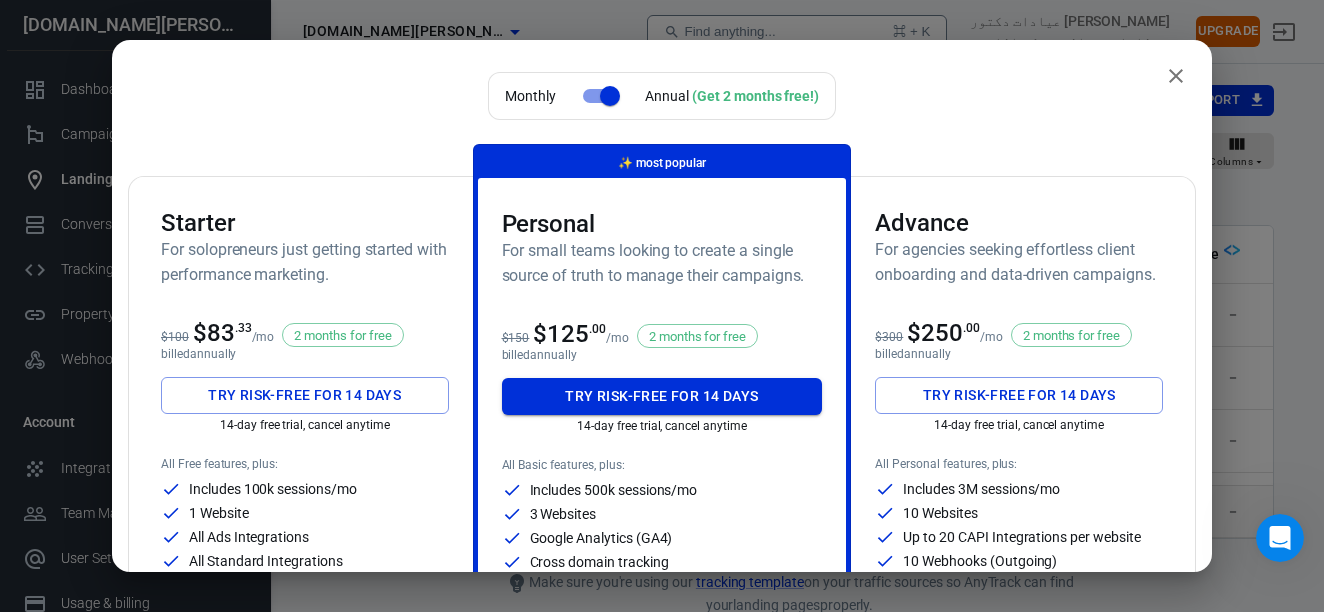click on "Try risk-free for 14 days" at bounding box center [661, 396] 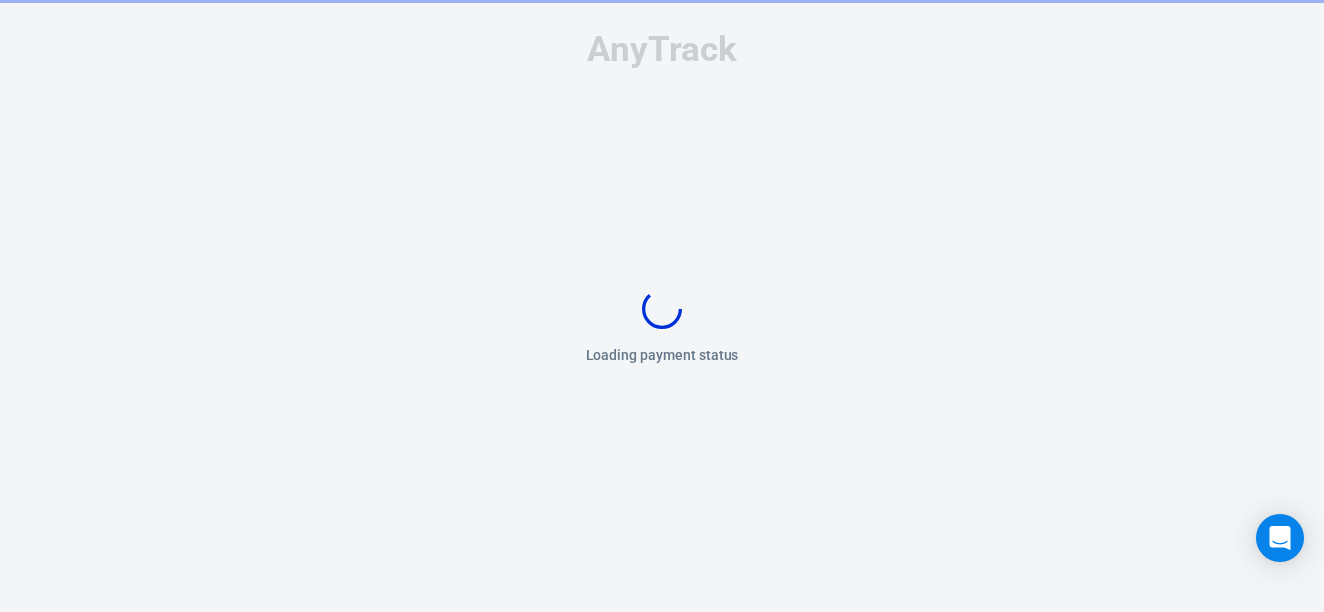 scroll, scrollTop: 0, scrollLeft: 0, axis: both 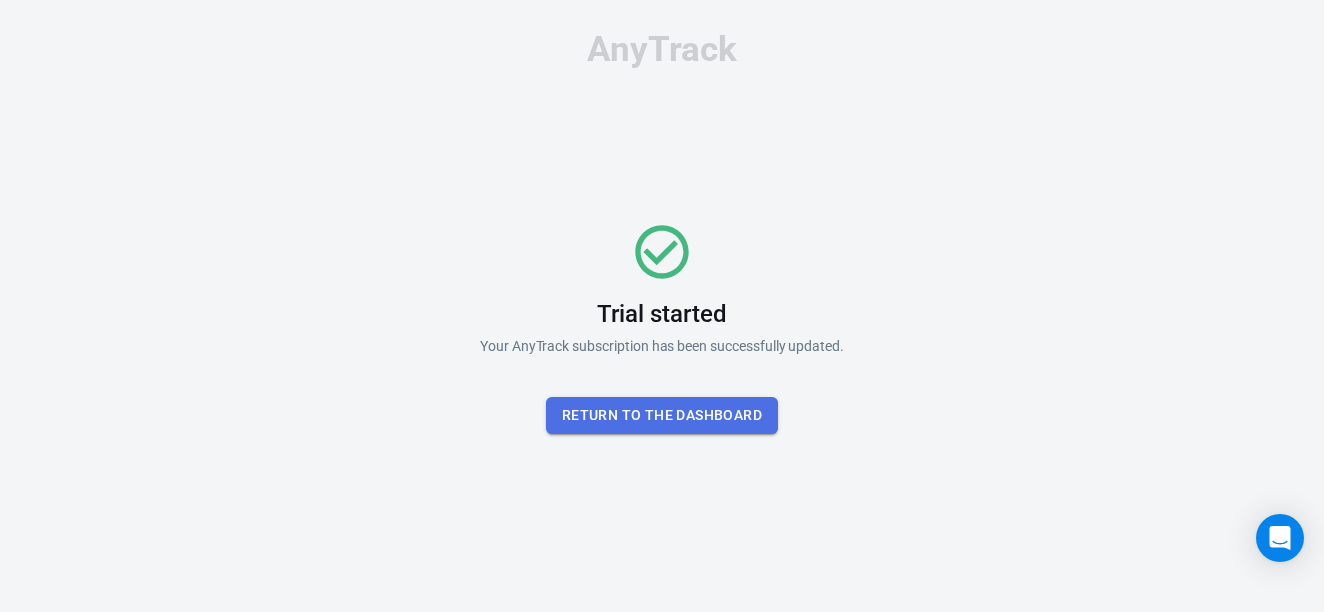 click on "Return To the dashboard" at bounding box center (662, 415) 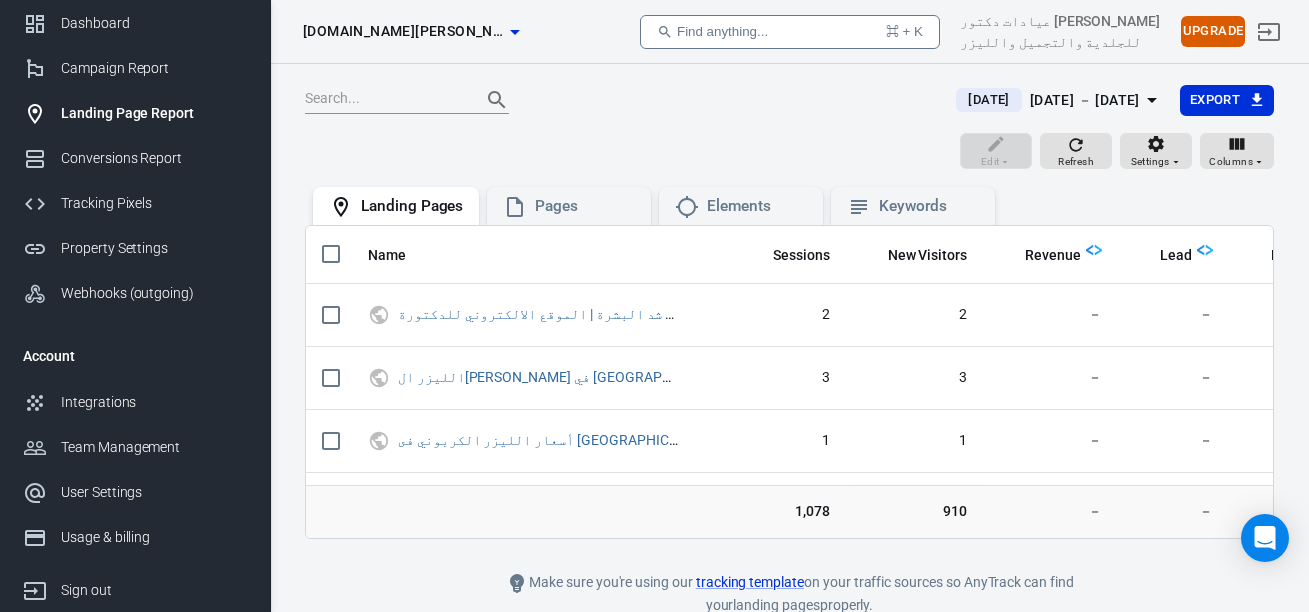 scroll, scrollTop: 177, scrollLeft: 0, axis: vertical 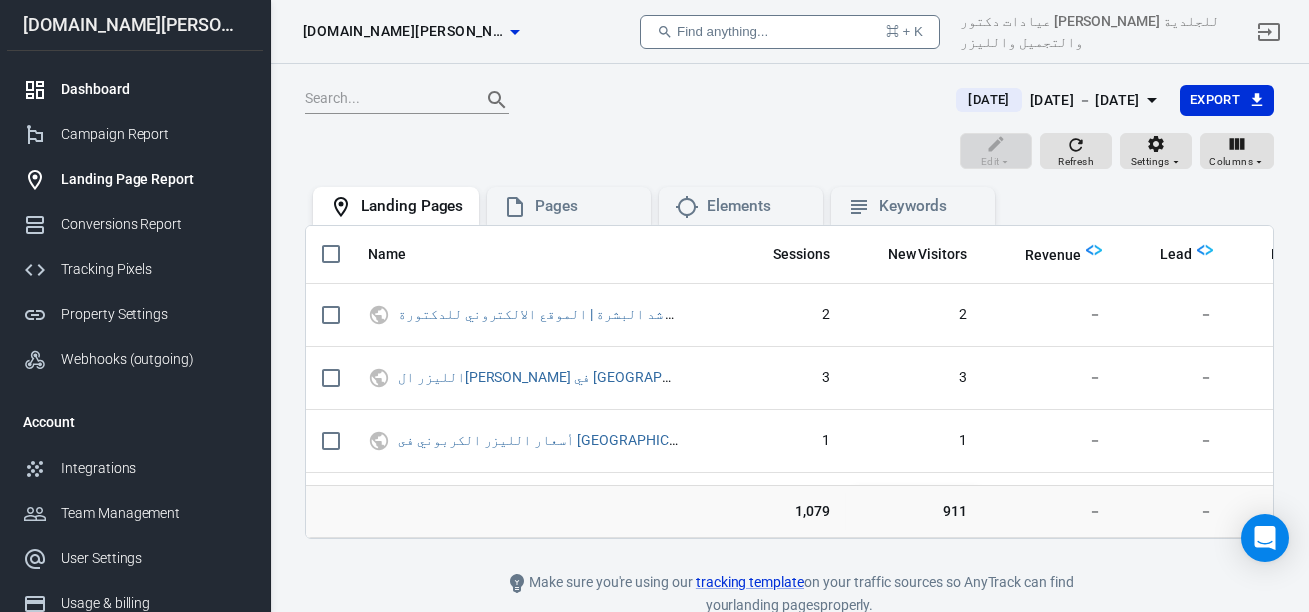 click on "Dashboard" at bounding box center (154, 89) 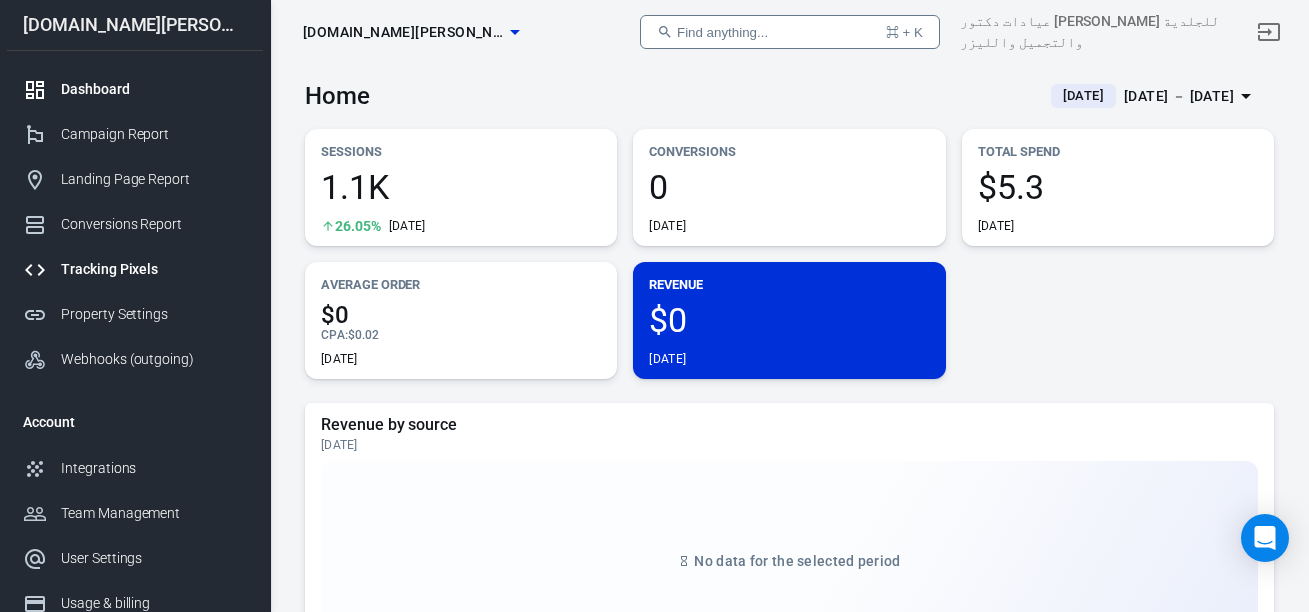 click on "Tracking Pixels" at bounding box center (154, 269) 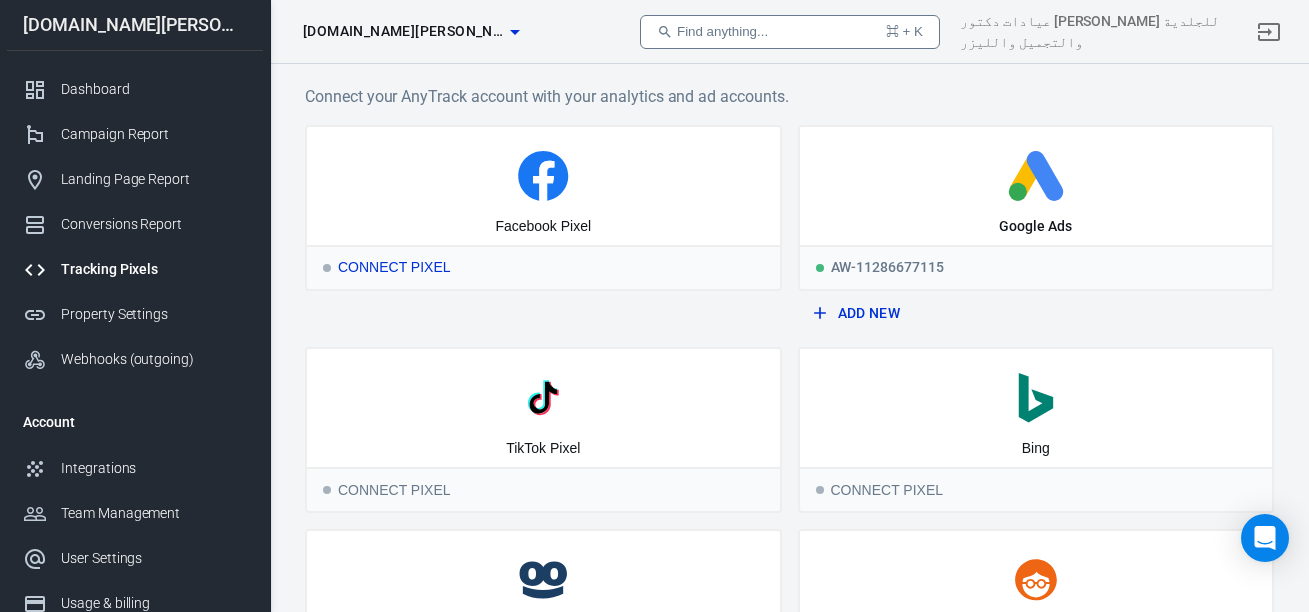 click on "Connect Pixel" at bounding box center [543, 267] 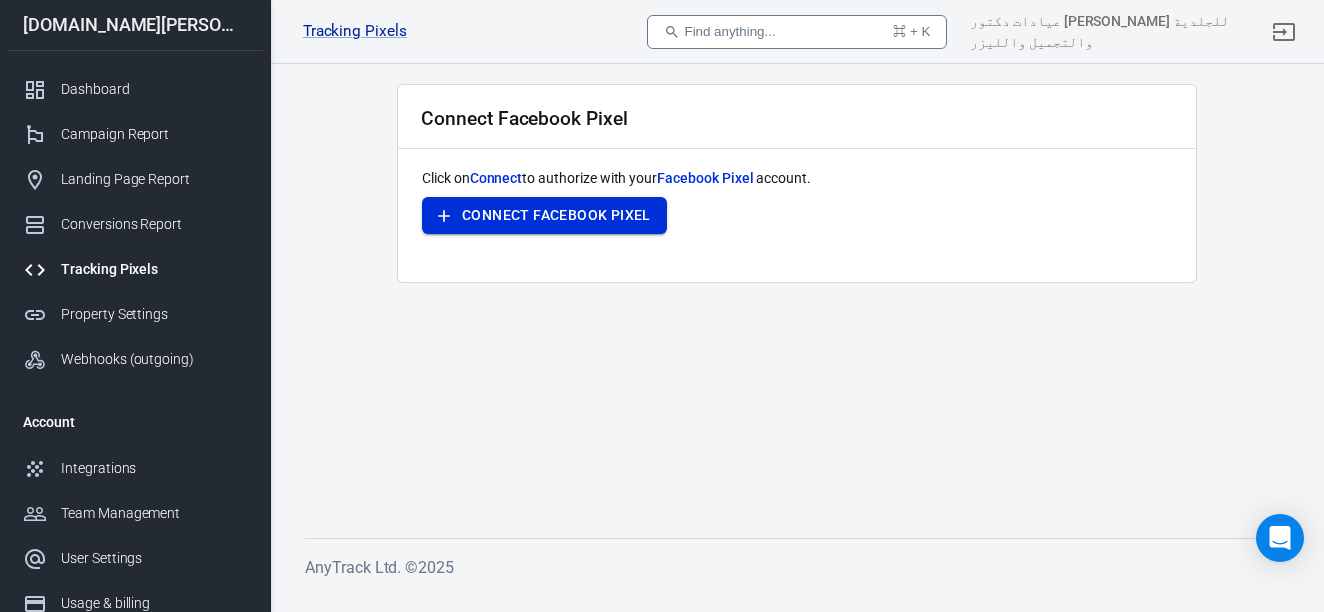 click on "Connect Facebook Pixel" at bounding box center [556, 215] 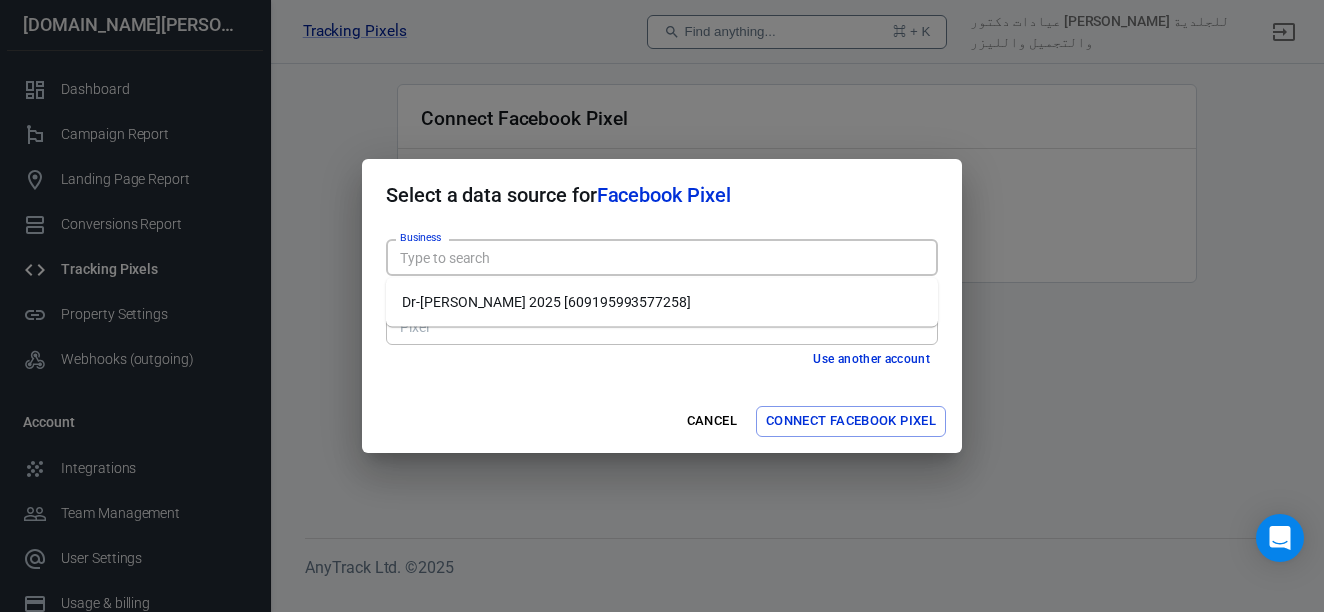 click on "Business" at bounding box center [660, 257] 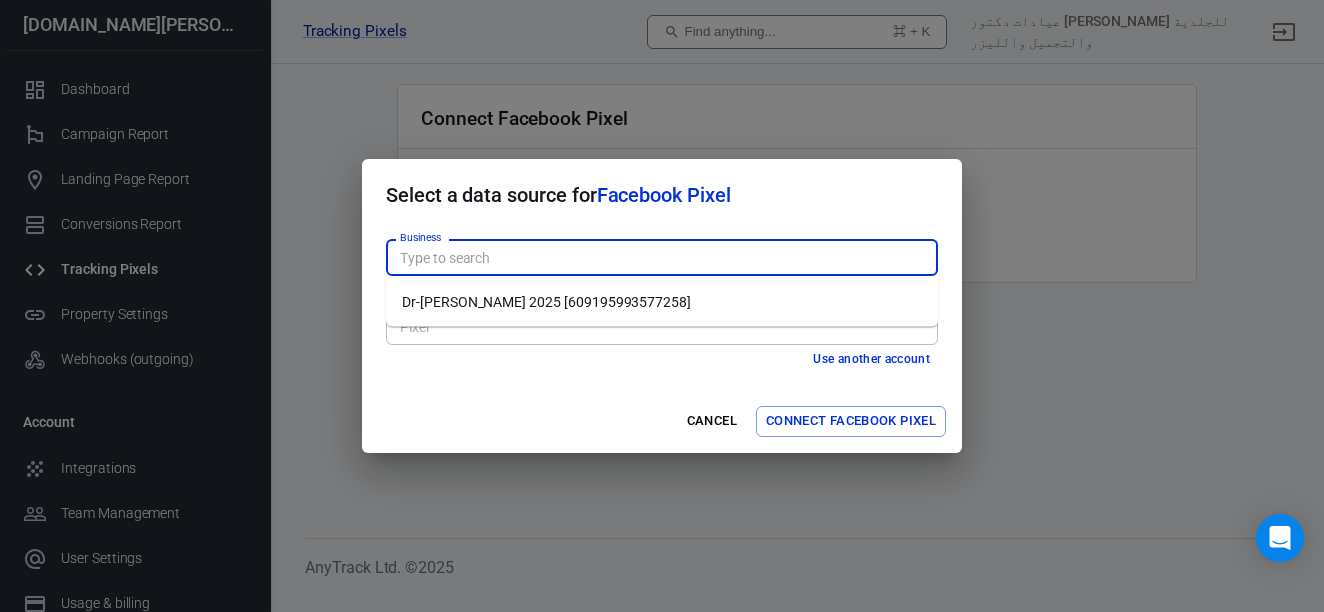 click on "Dr-asmaa higazy 2025 [609195993577258]" at bounding box center (662, 302) 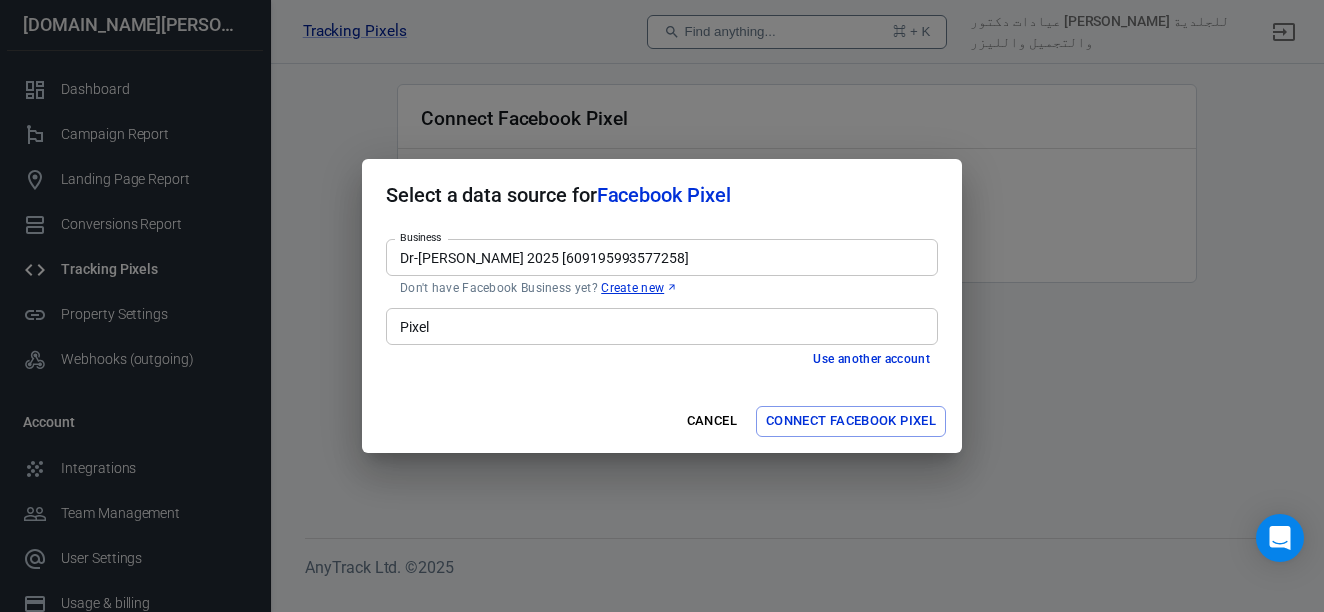 click on "Pixel" at bounding box center [660, 326] 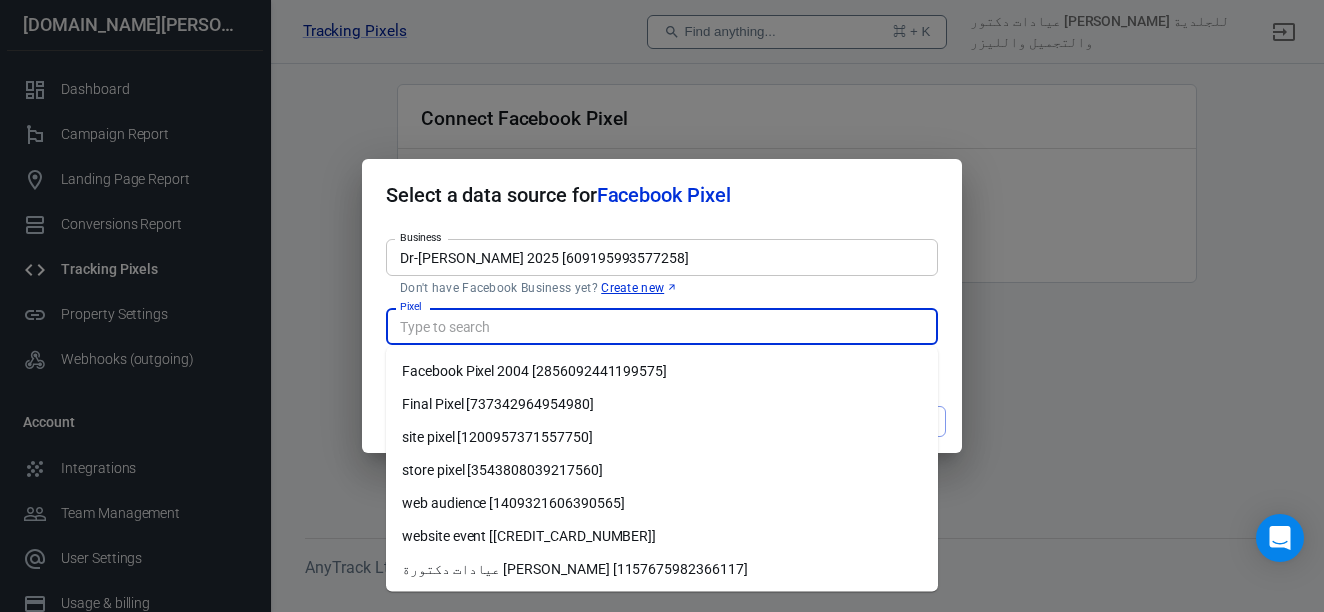 click on "Final Pixel [737342964954980]" at bounding box center [662, 404] 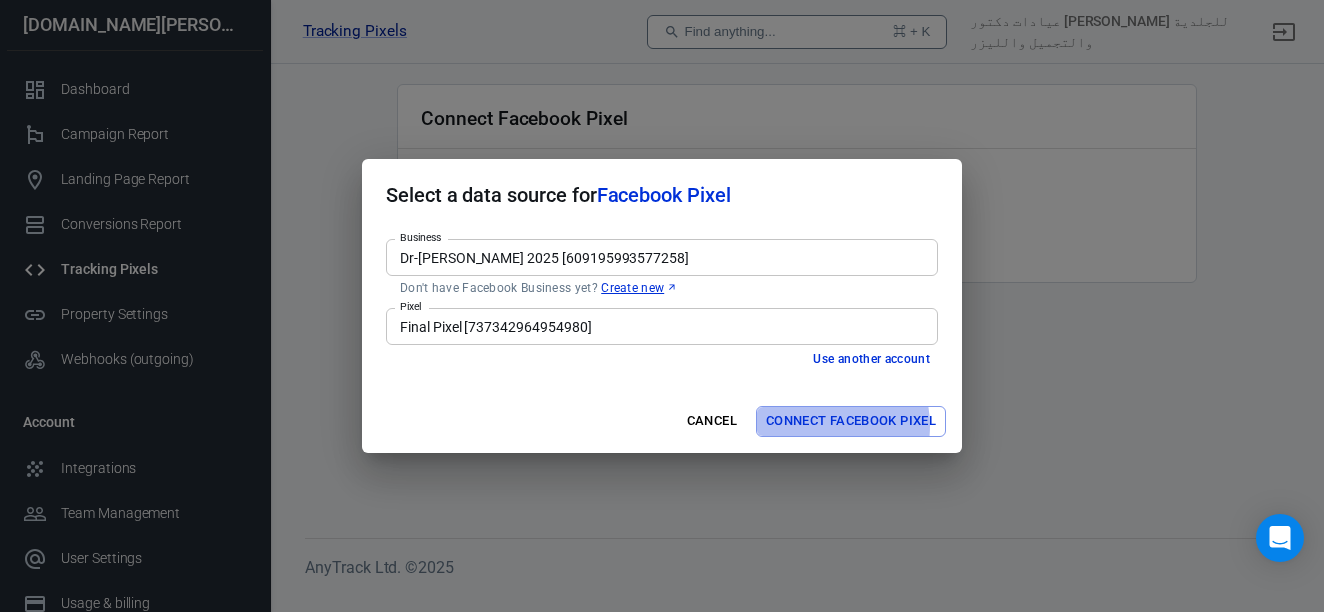 click on "Connect Facebook Pixel" at bounding box center [851, 421] 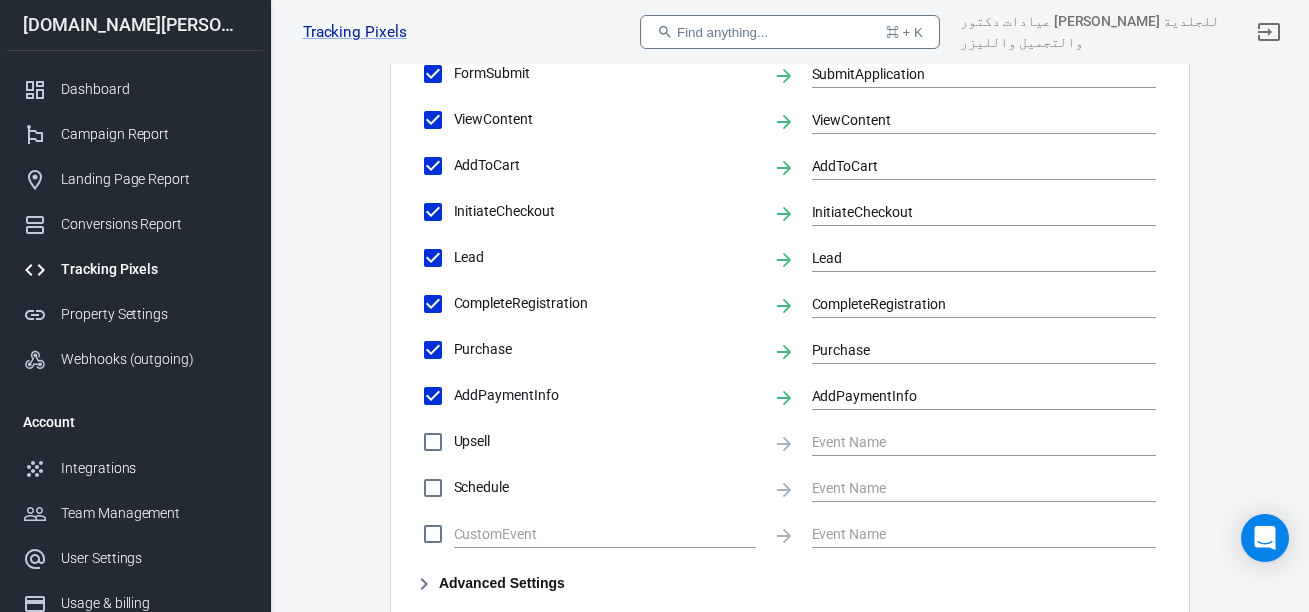 scroll, scrollTop: 832, scrollLeft: 0, axis: vertical 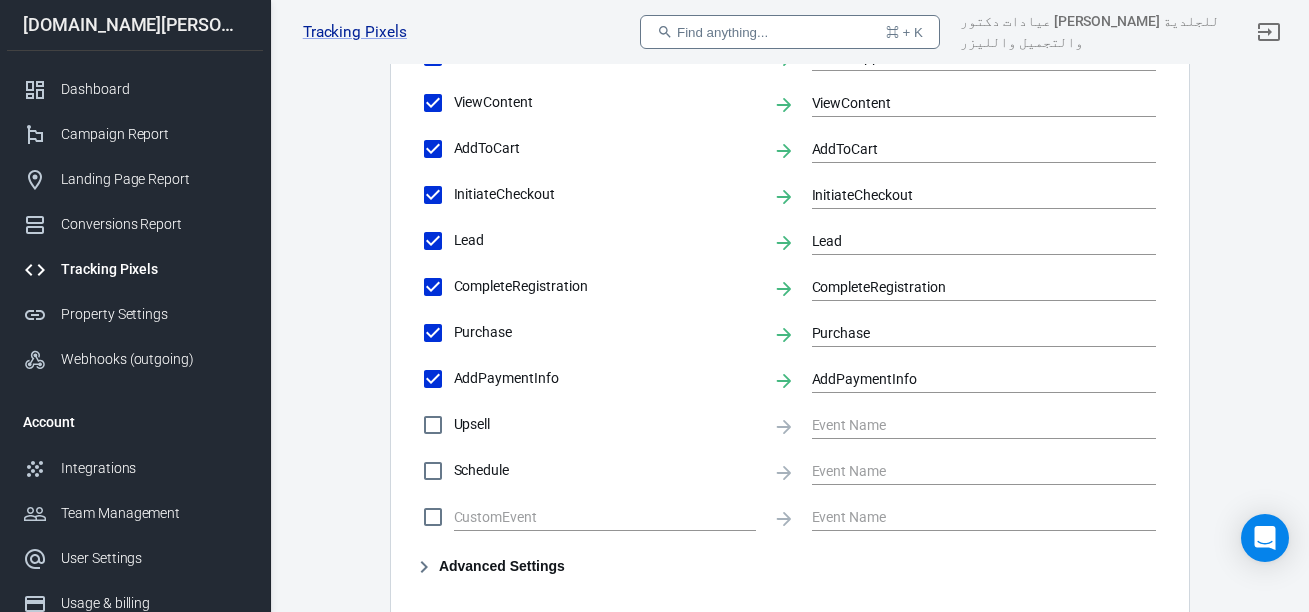 click on "Upsell" at bounding box center [433, 425] 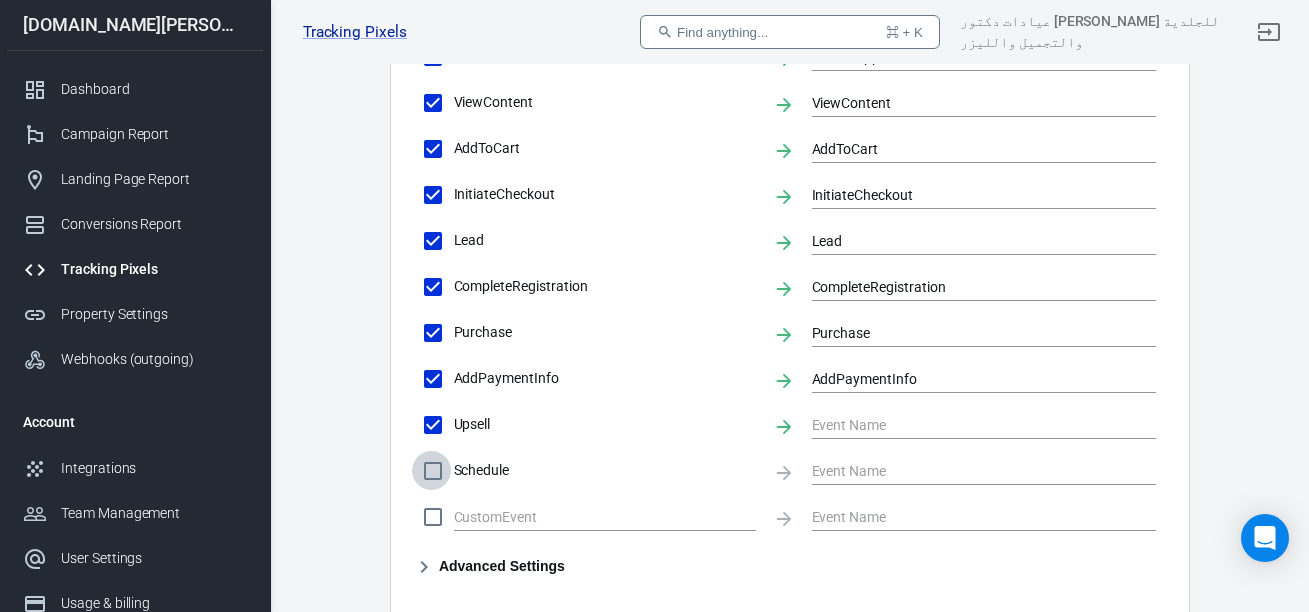 click on "Schedule" at bounding box center (433, 471) 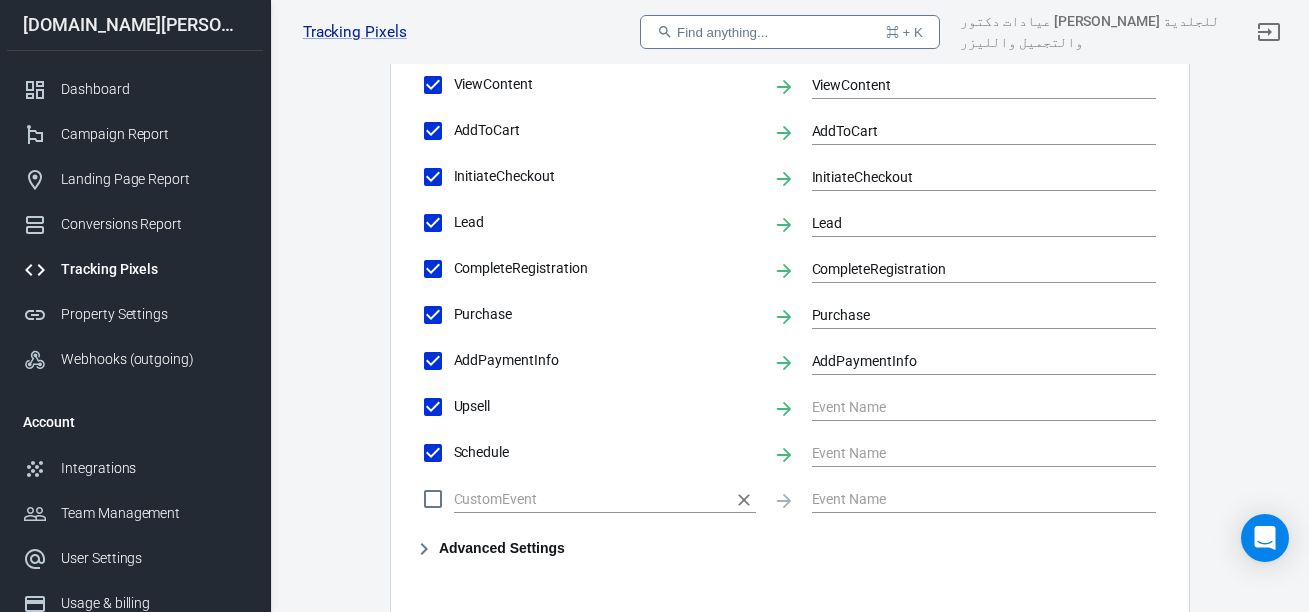 scroll, scrollTop: 872, scrollLeft: 0, axis: vertical 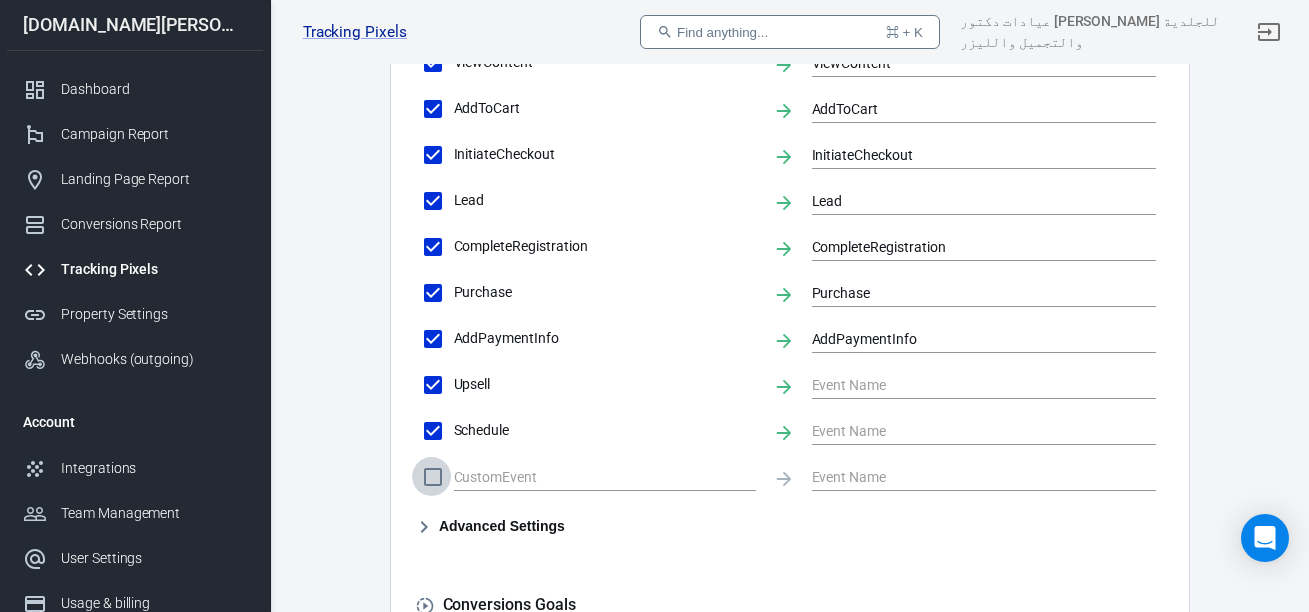 click at bounding box center [433, 477] 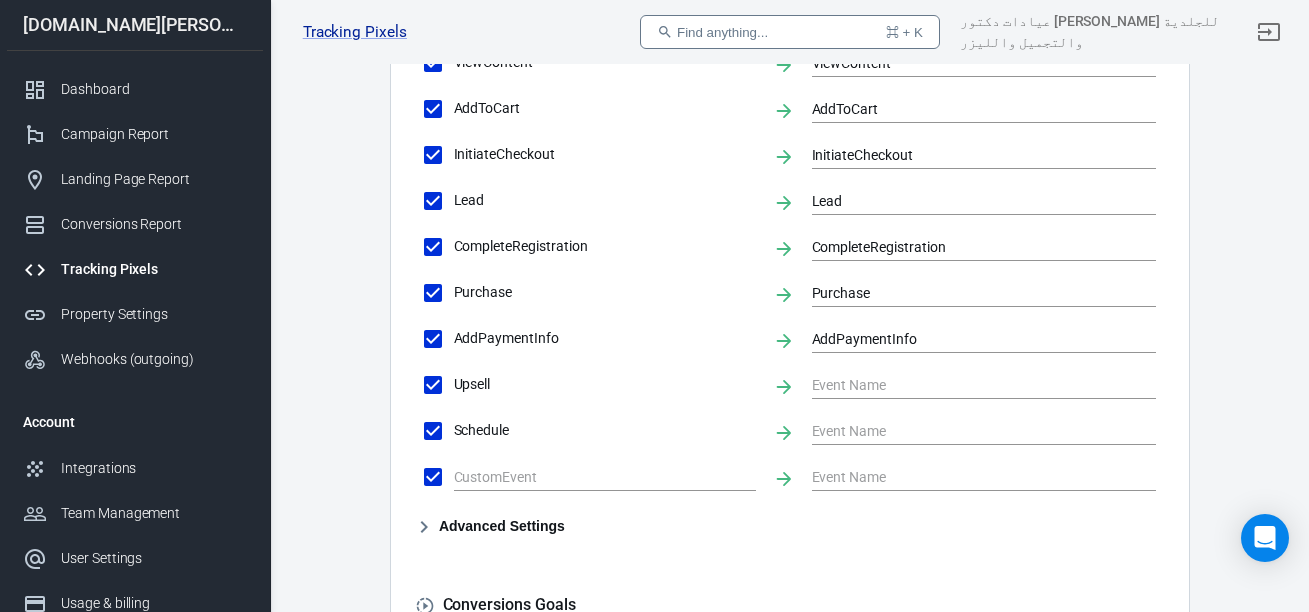 click 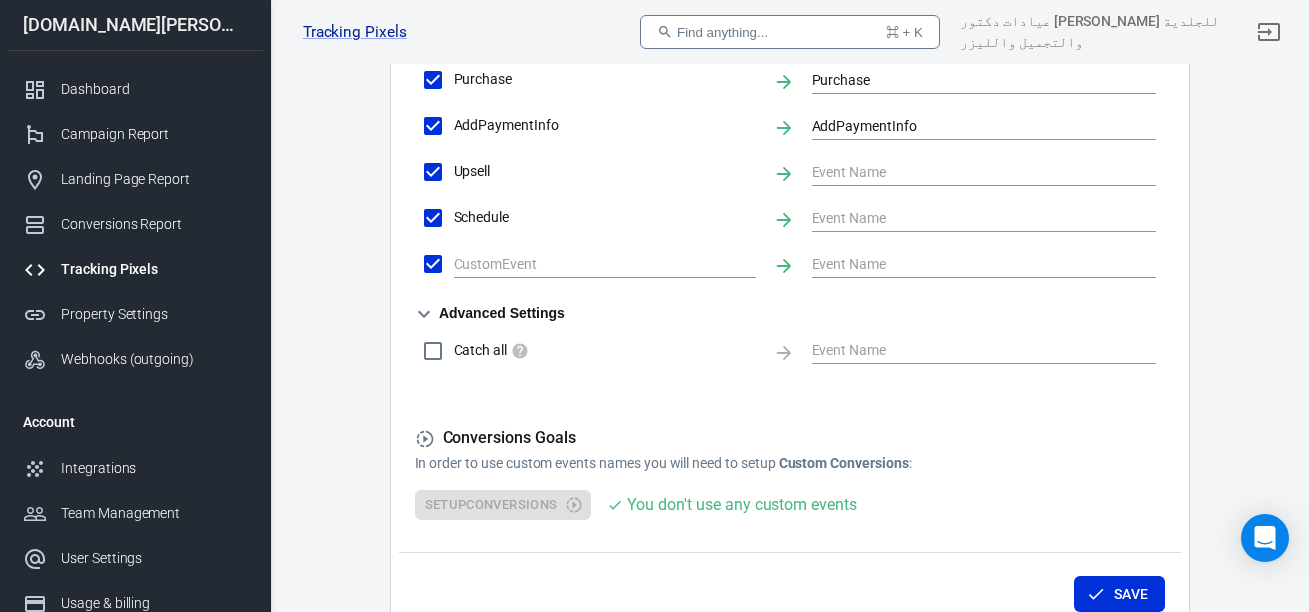 scroll, scrollTop: 1102, scrollLeft: 0, axis: vertical 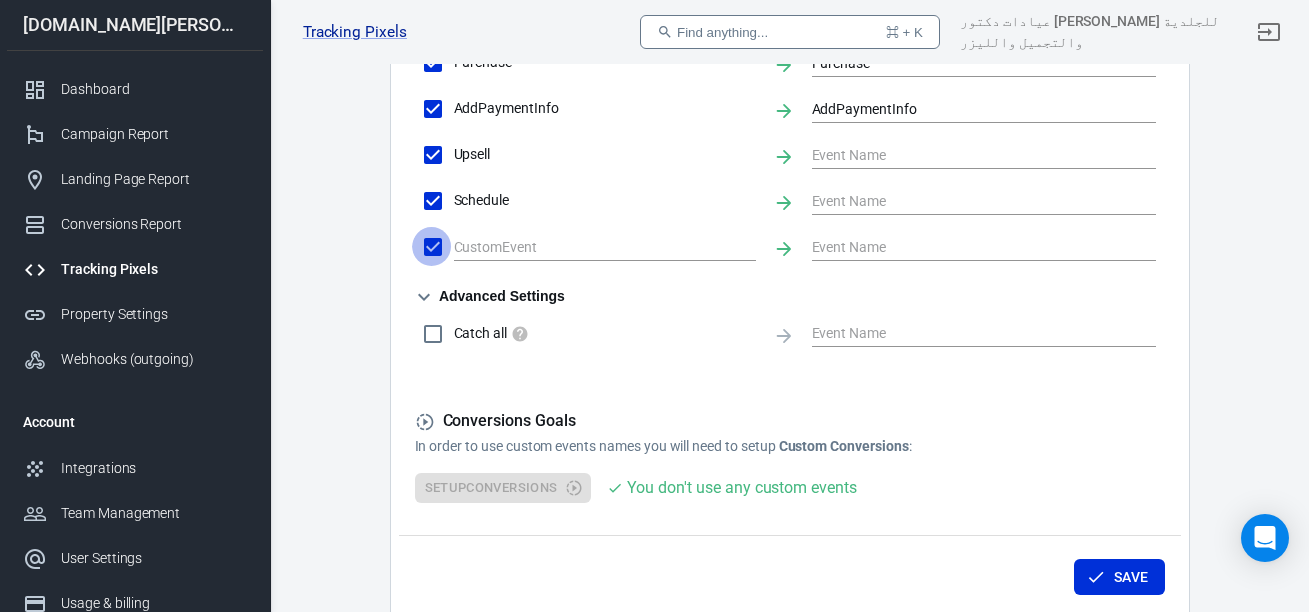 click at bounding box center [433, 247] 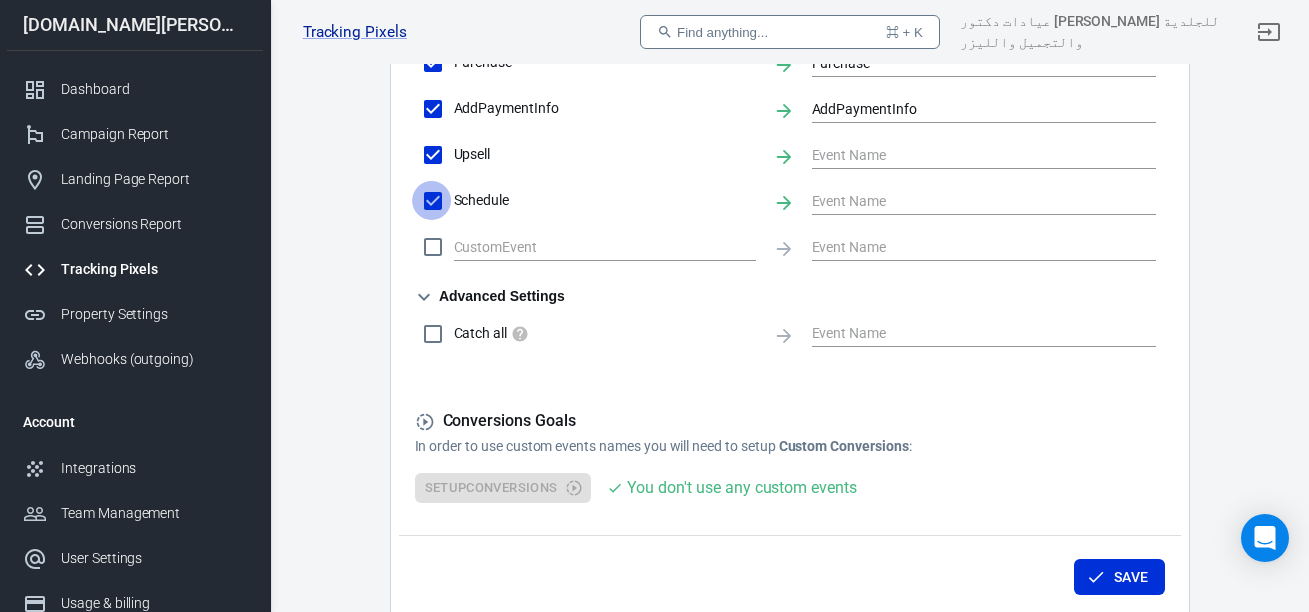 click on "Schedule" at bounding box center (433, 201) 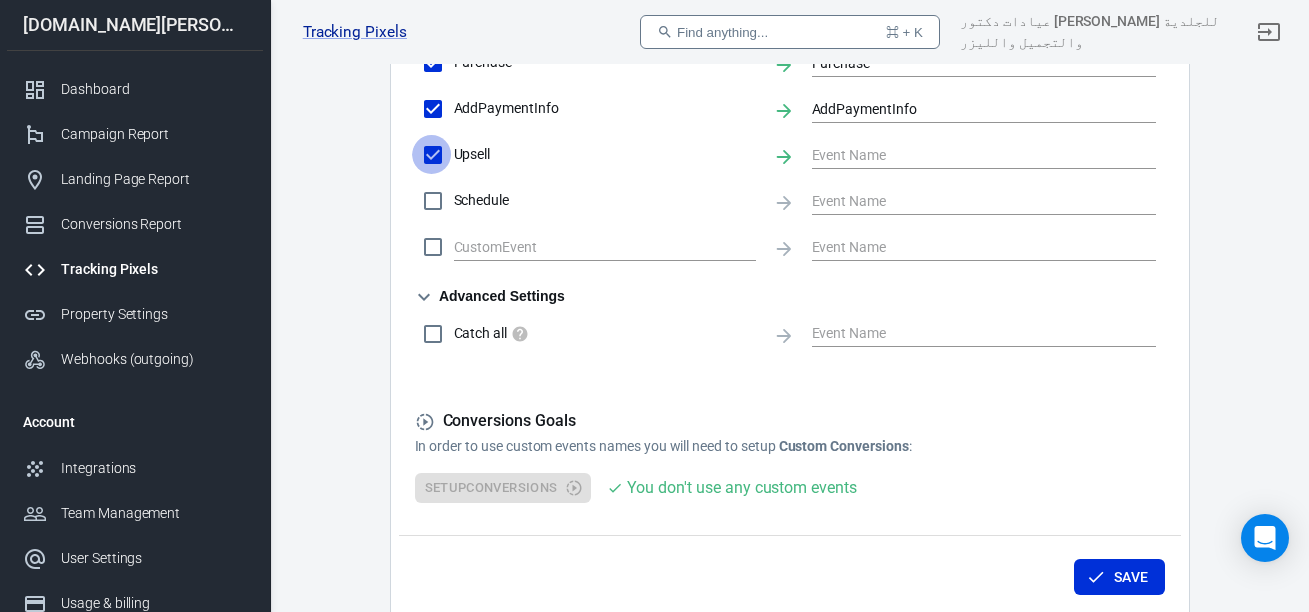 click on "Upsell" at bounding box center [433, 155] 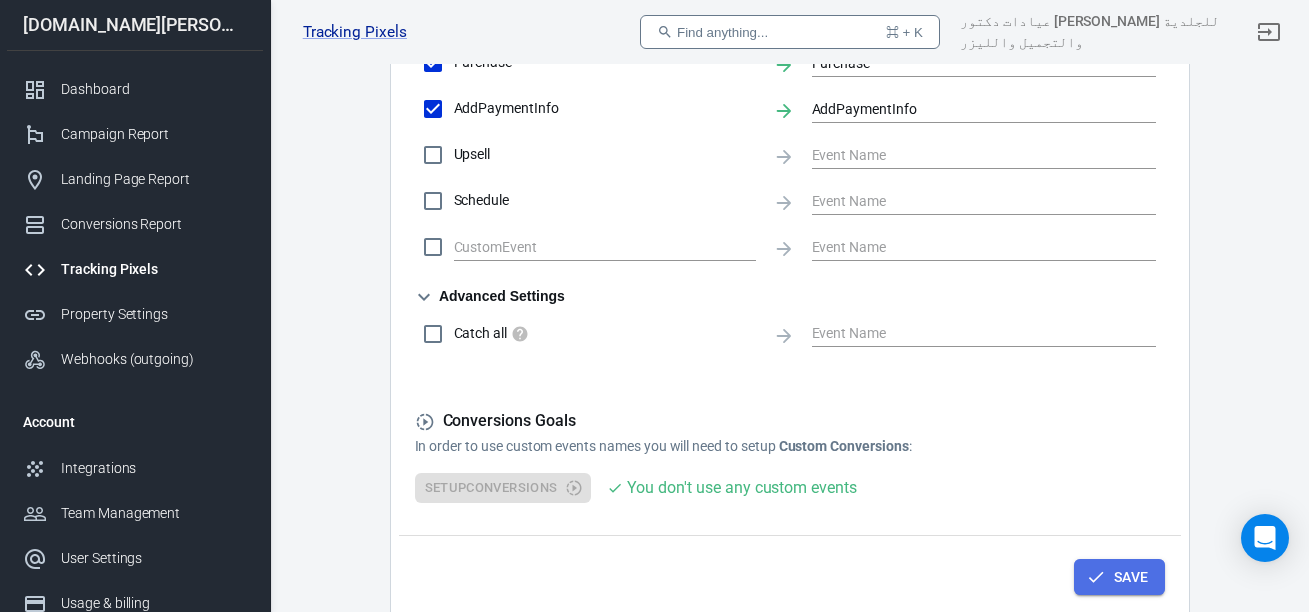 click on "Save" at bounding box center (1131, 577) 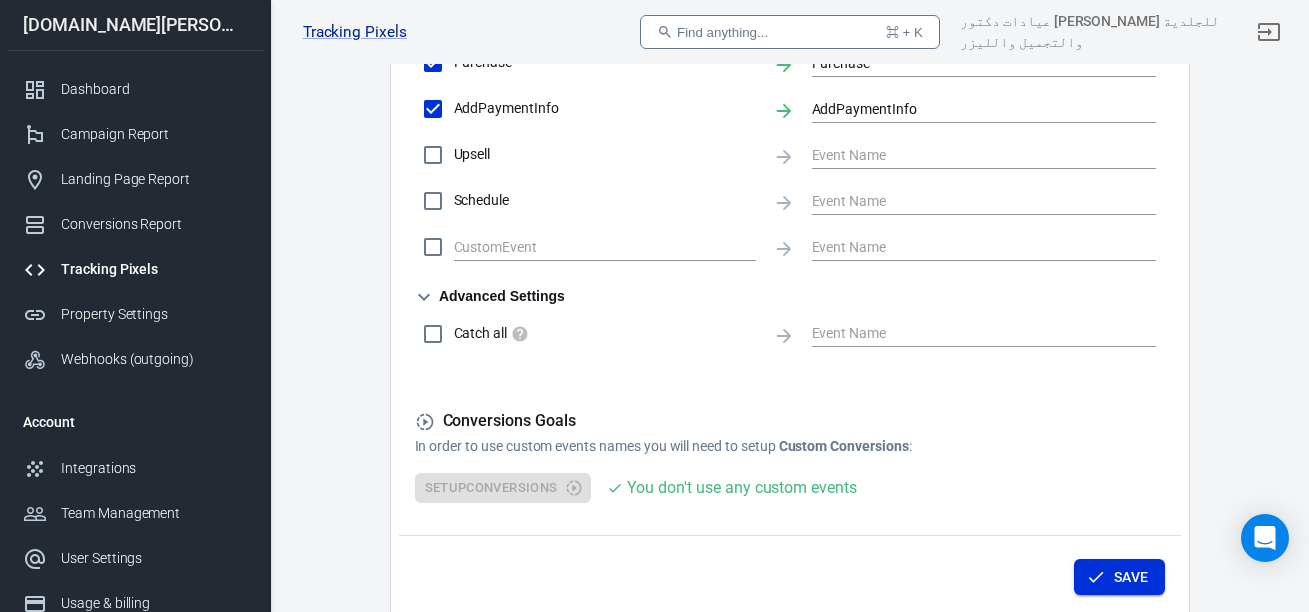 click on "Save" at bounding box center [1131, 577] 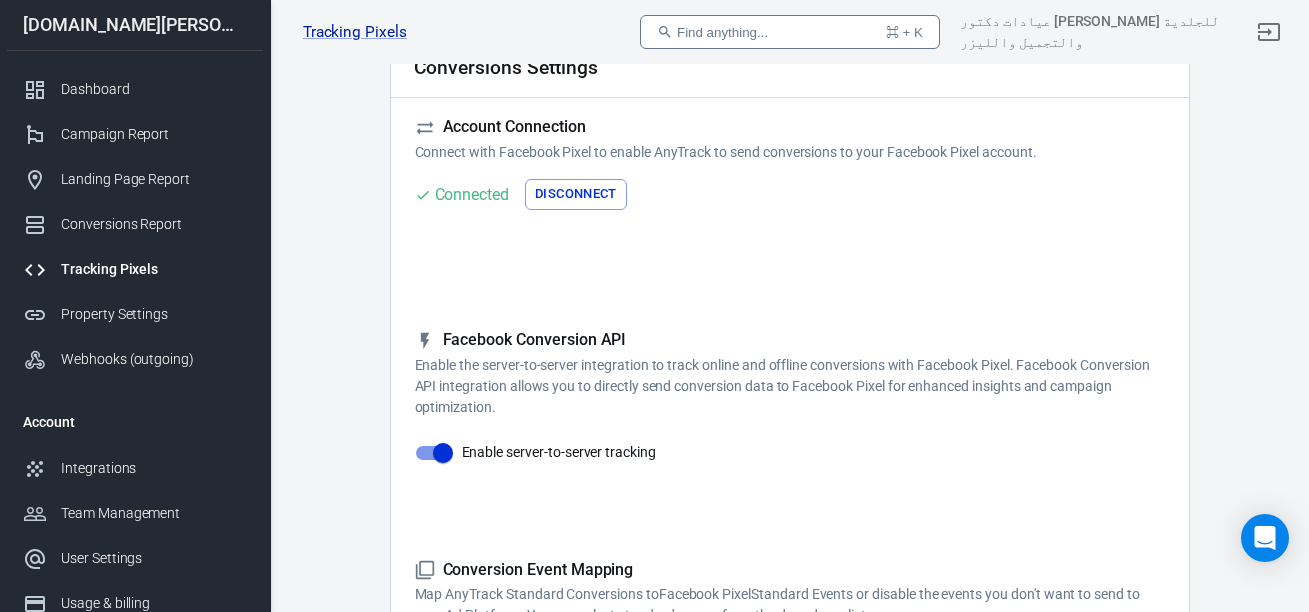 scroll, scrollTop: 0, scrollLeft: 0, axis: both 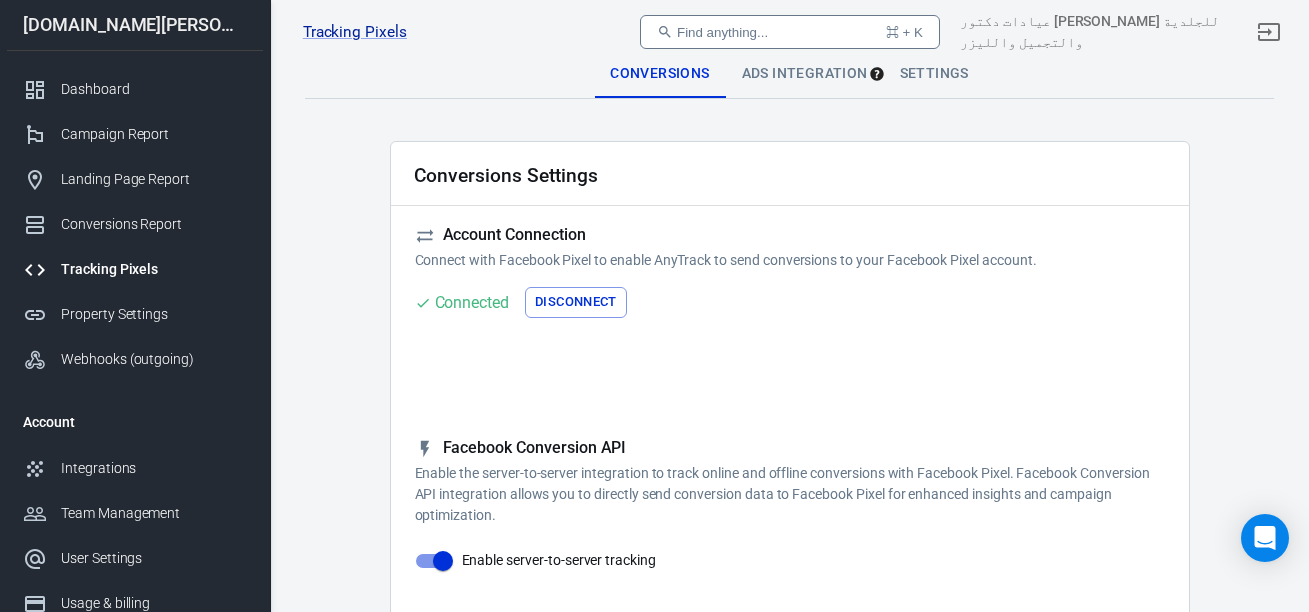 click on "Tracking Pixels" at bounding box center [135, 269] 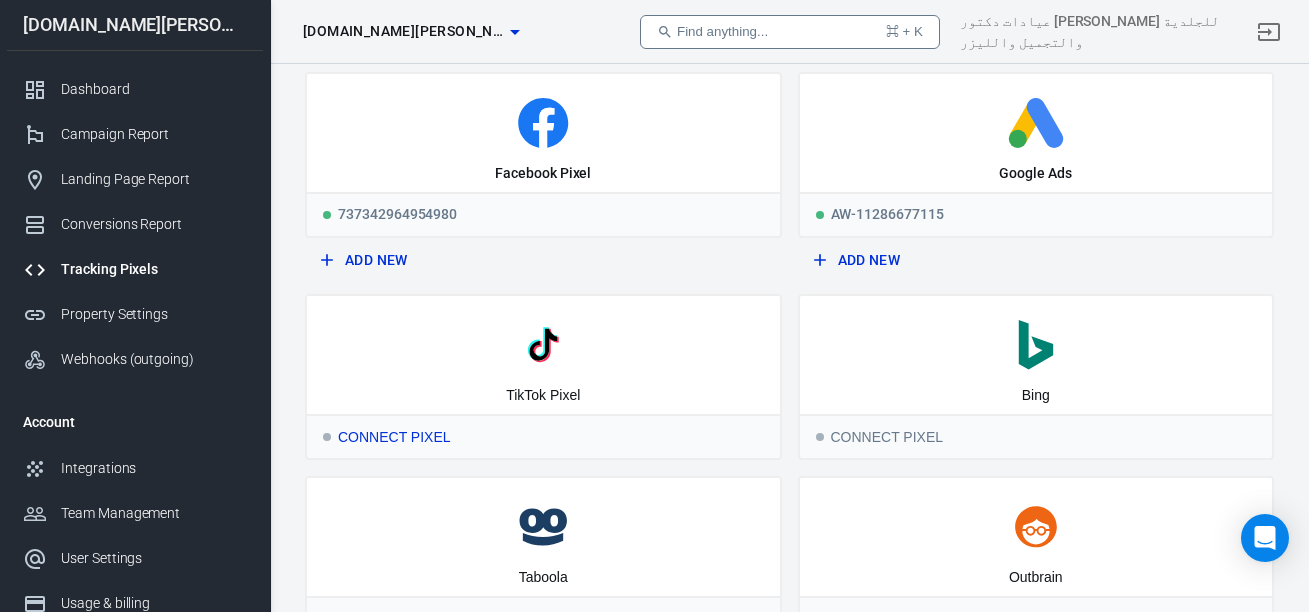 scroll, scrollTop: 94, scrollLeft: 0, axis: vertical 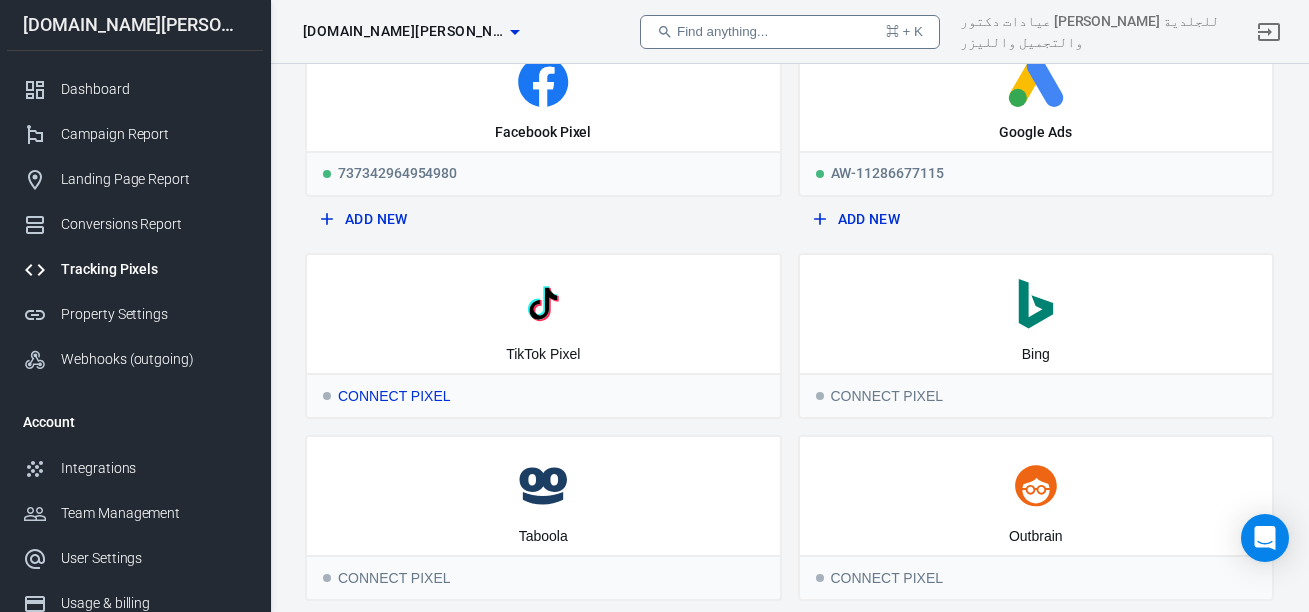 click on "Connect Pixel" at bounding box center (543, 395) 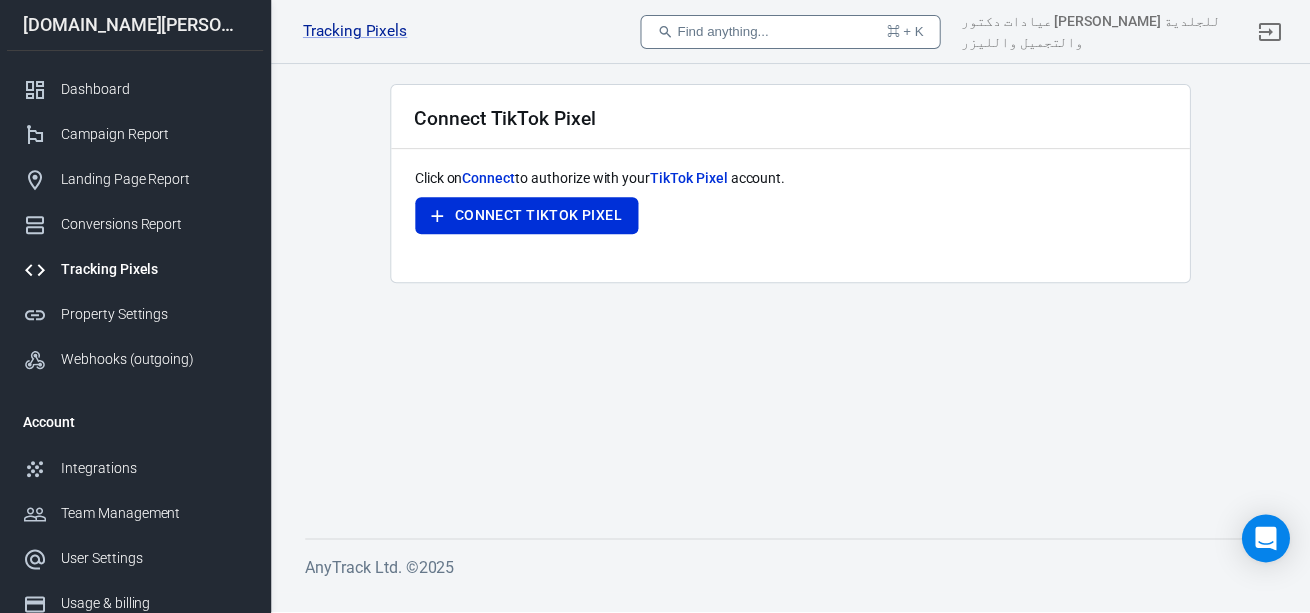 scroll, scrollTop: 0, scrollLeft: 0, axis: both 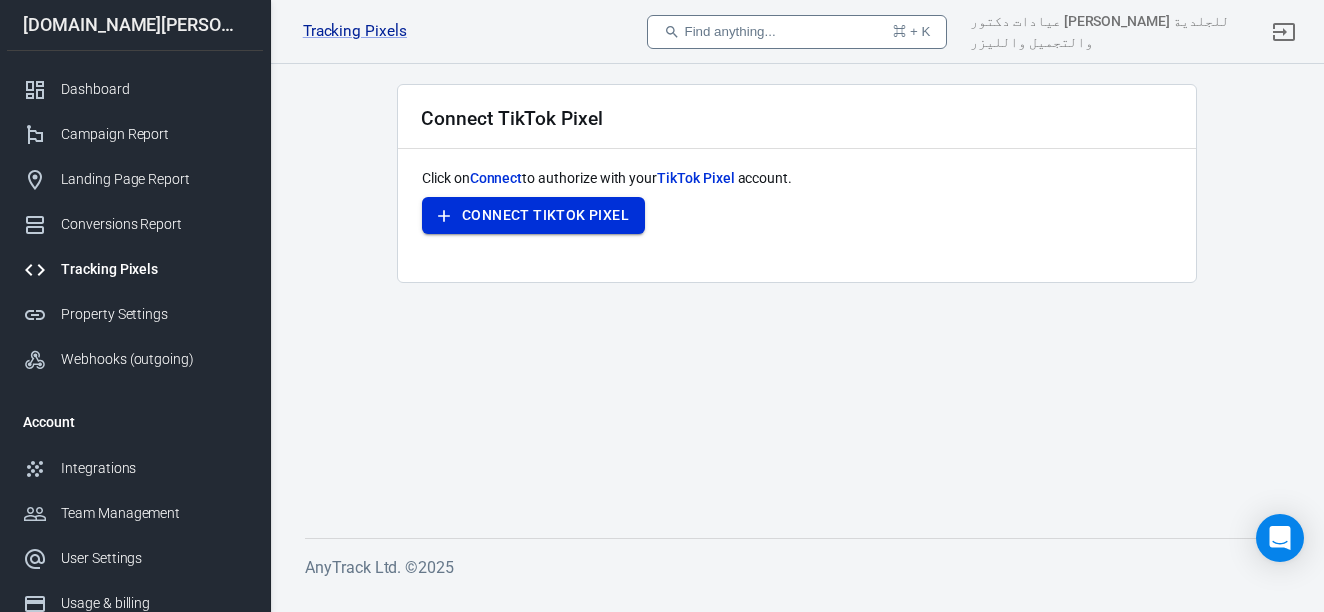 click on "Connect TikTok Pixel" at bounding box center [545, 215] 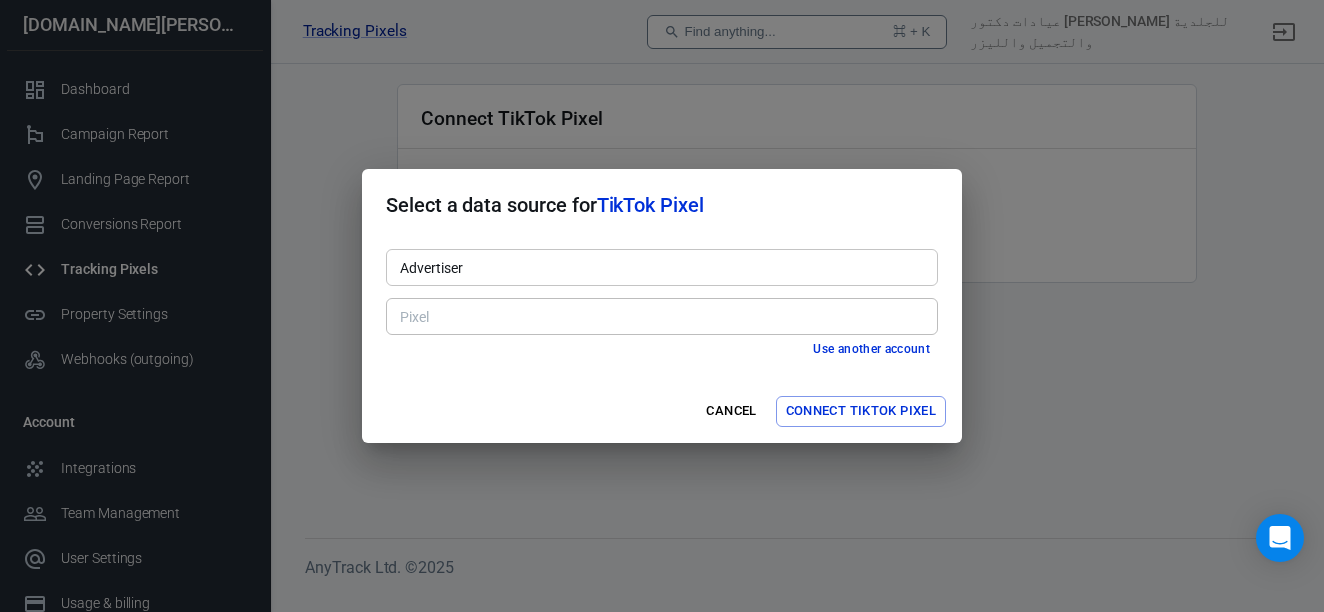 click on "Advertiser" at bounding box center [660, 267] 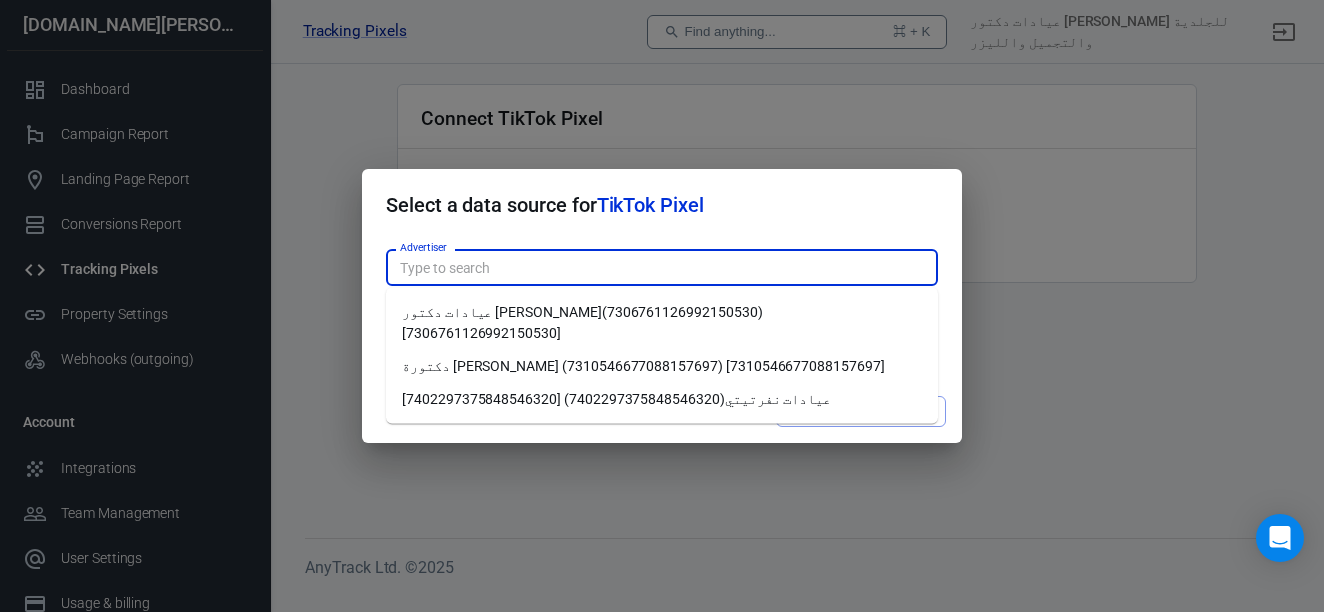 click on "عيادات دكتور اسماء حجازي(7306761126992150530) [7306761126992150530]" at bounding box center (662, 323) 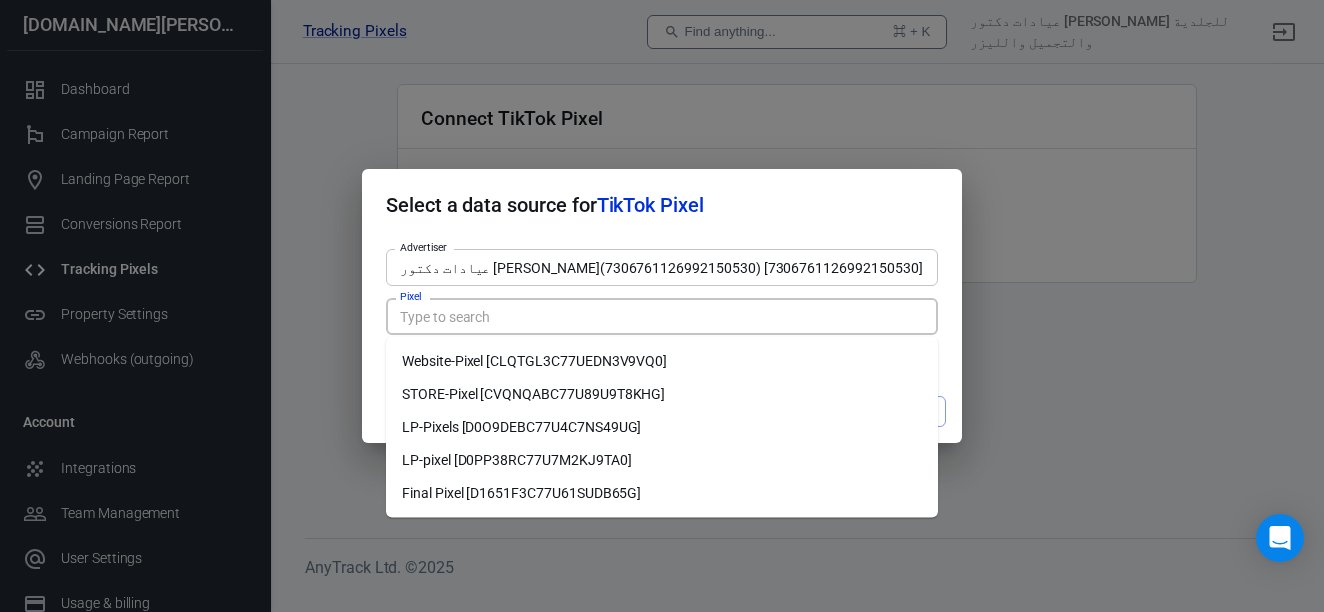 click on "Pixel" at bounding box center (660, 316) 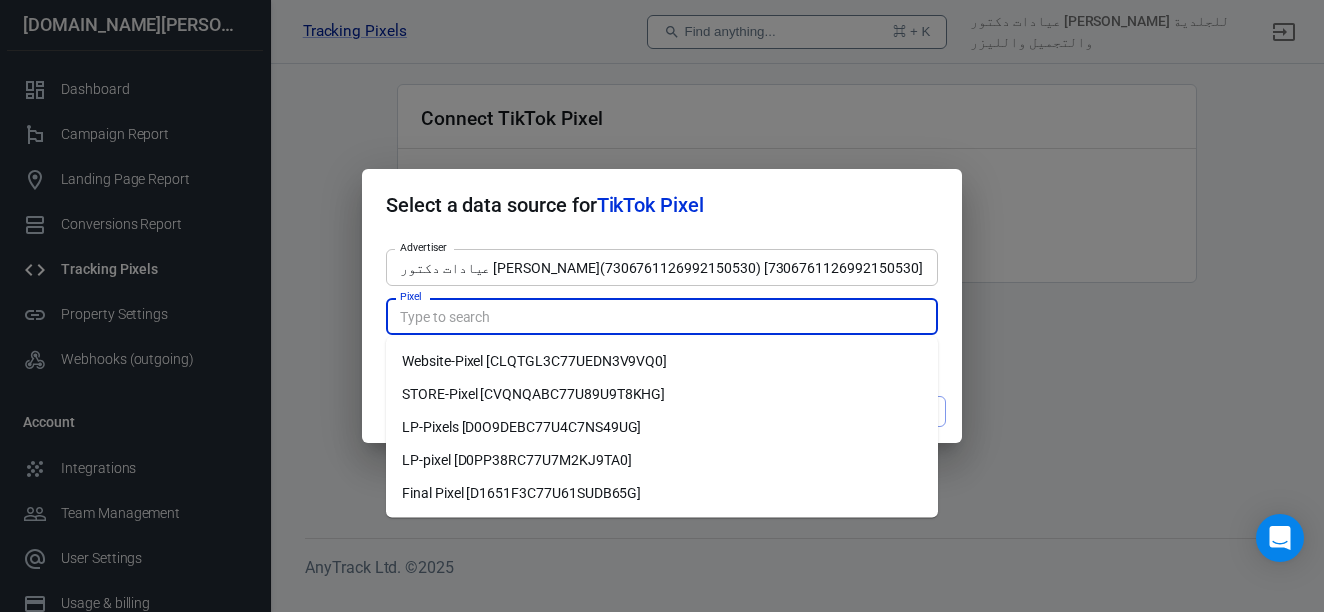 click on "Final Pixel [D1651F3C77U61SUDB65G]" at bounding box center (662, 493) 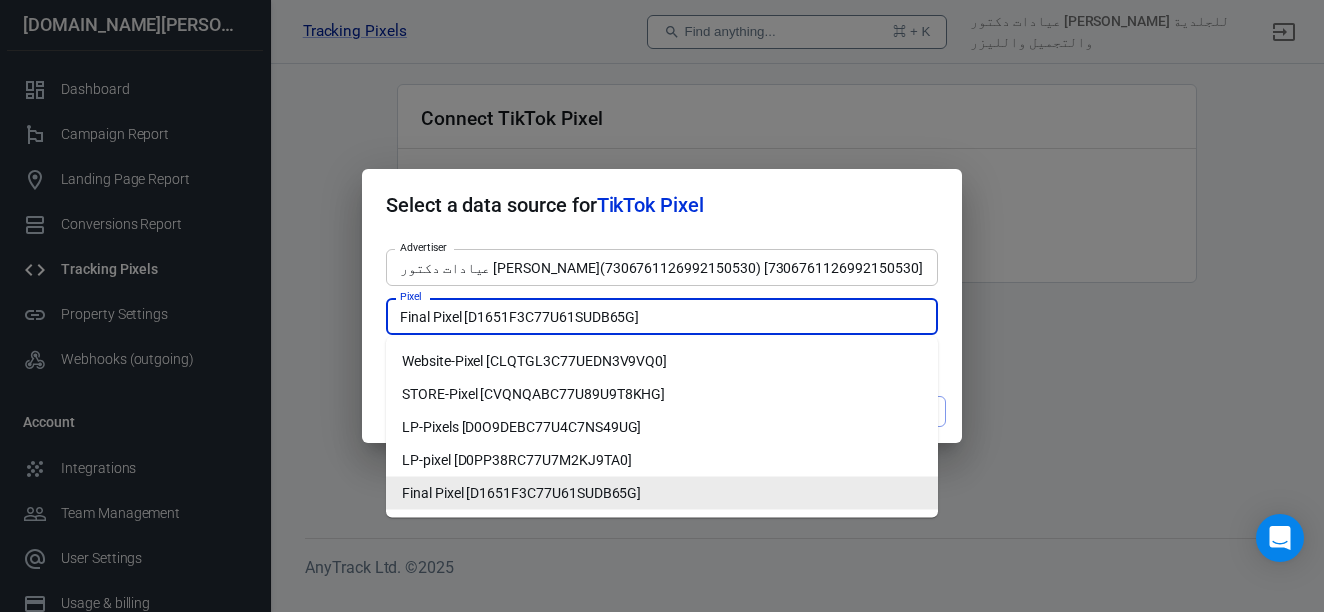 click on "Final Pixel [D1651F3C77U61SUDB65G]" at bounding box center (662, 493) 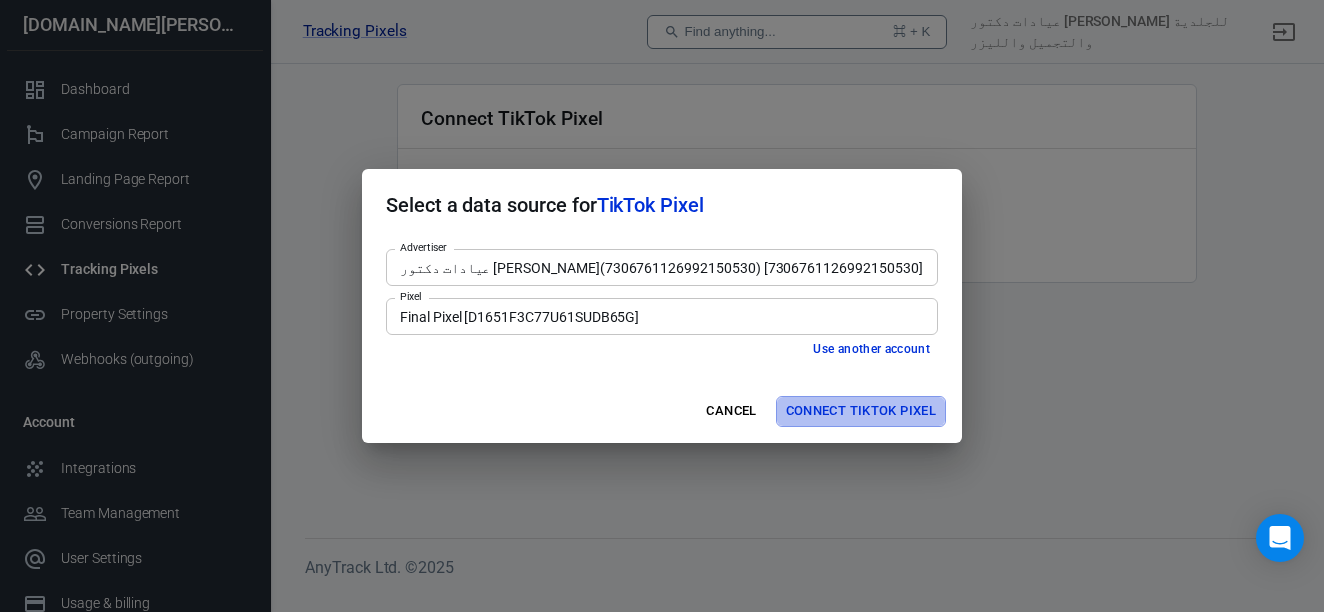 click on "Connect TikTok Pixel" at bounding box center [861, 411] 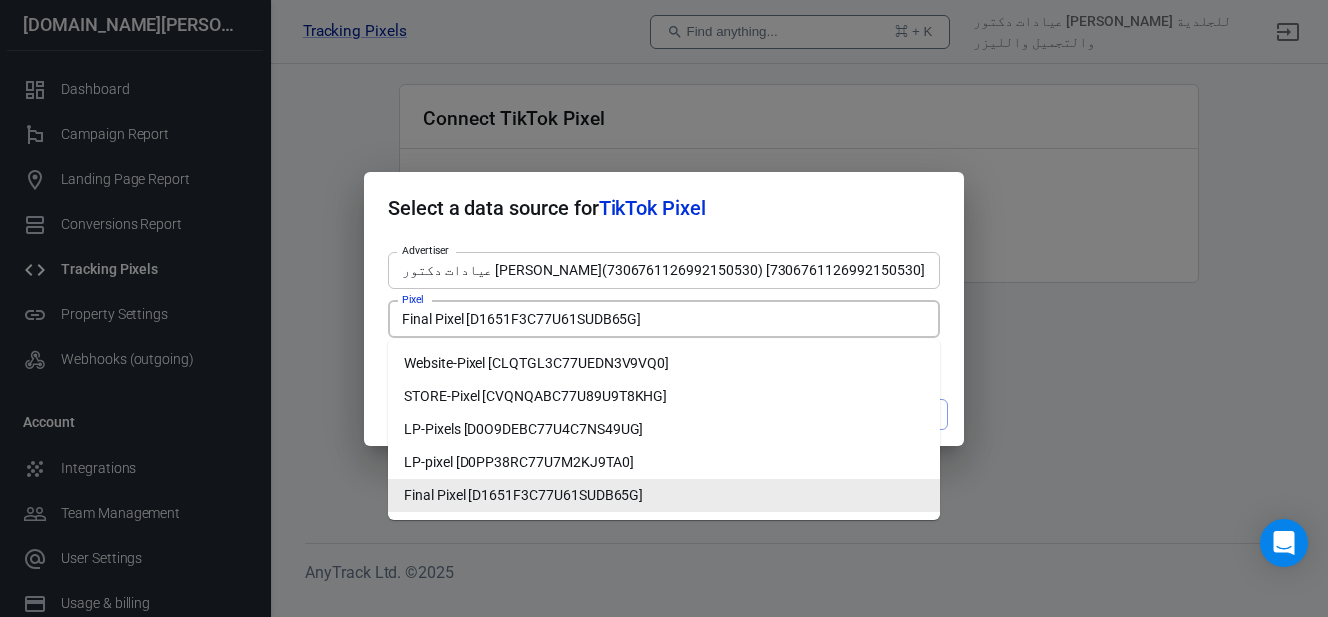 click on "Final Pixel [D1651F3C77U61SUDB65G]" at bounding box center [662, 319] 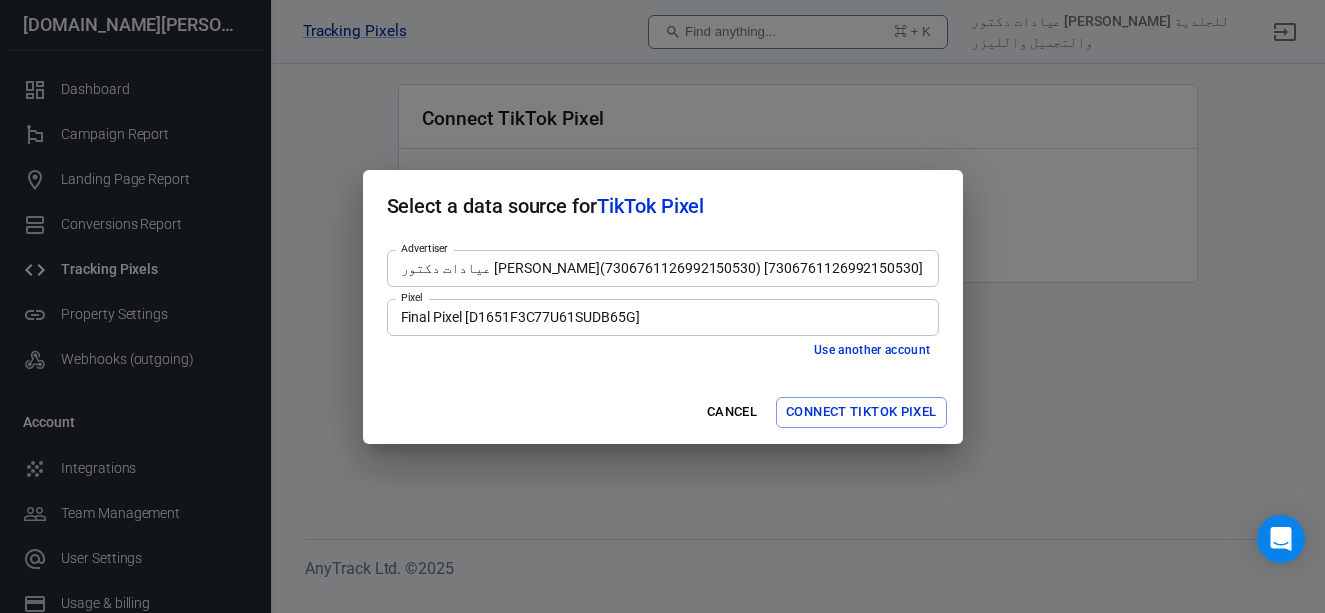 click on "Select a data source for  TikTok Pixel Advertiser عيادات دكتور اسماء حجازي(7306761126992150530) [7306761126992150530] Advertiser Pixel Final Pixel [D1651F3C77U61SUDB65G] Pixel Use another account Cancel Connect TikTok Pixel" at bounding box center (662, 306) 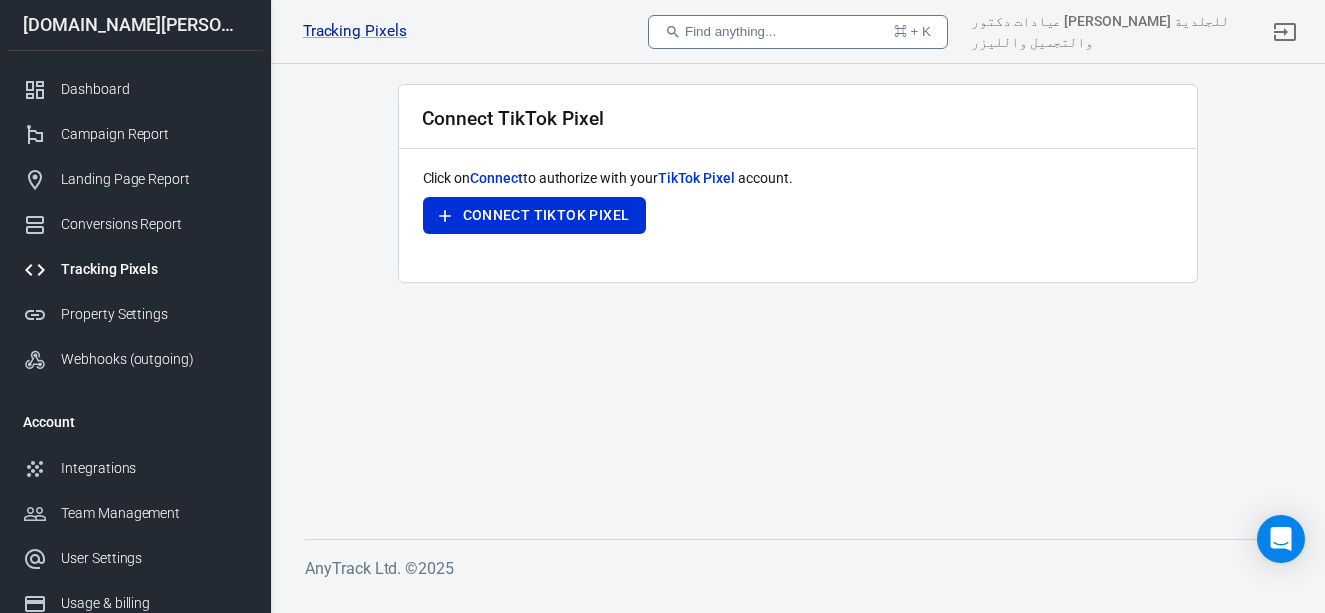click on "Tracking Pixels" at bounding box center (154, 269) 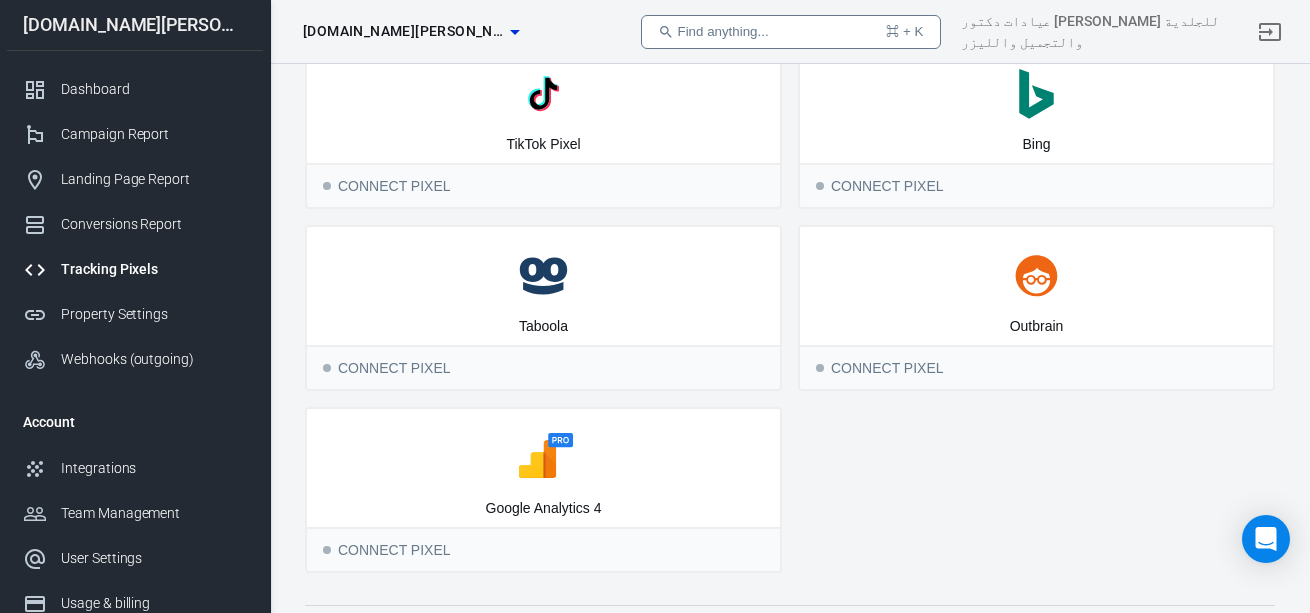scroll, scrollTop: 350, scrollLeft: 0, axis: vertical 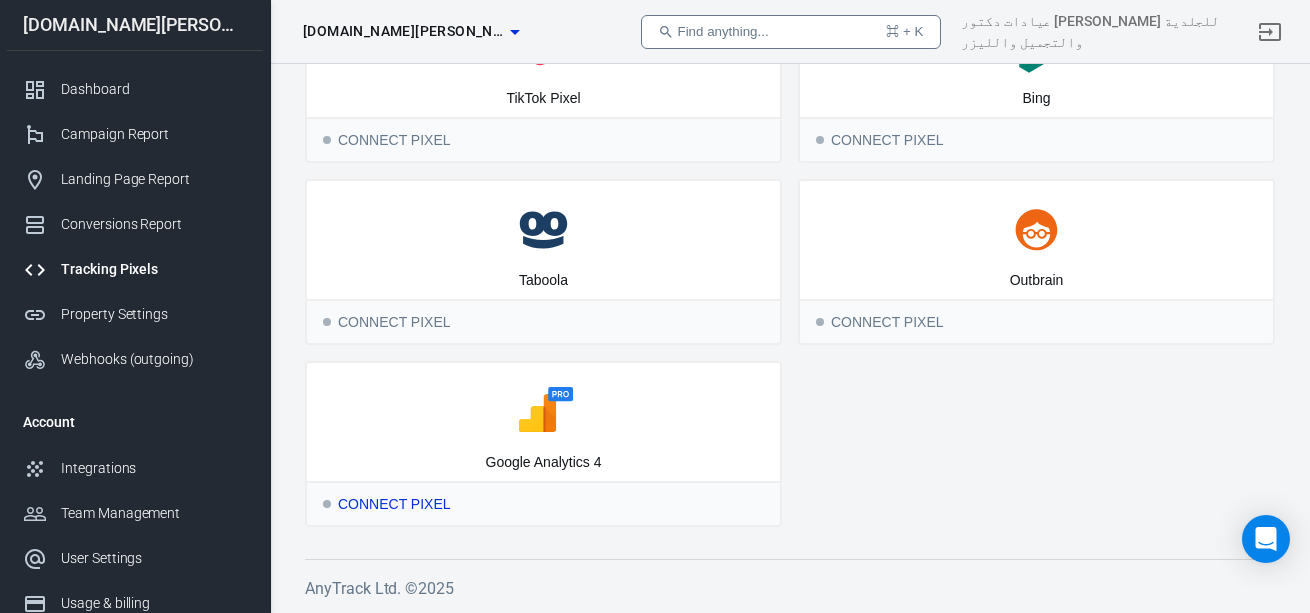 click 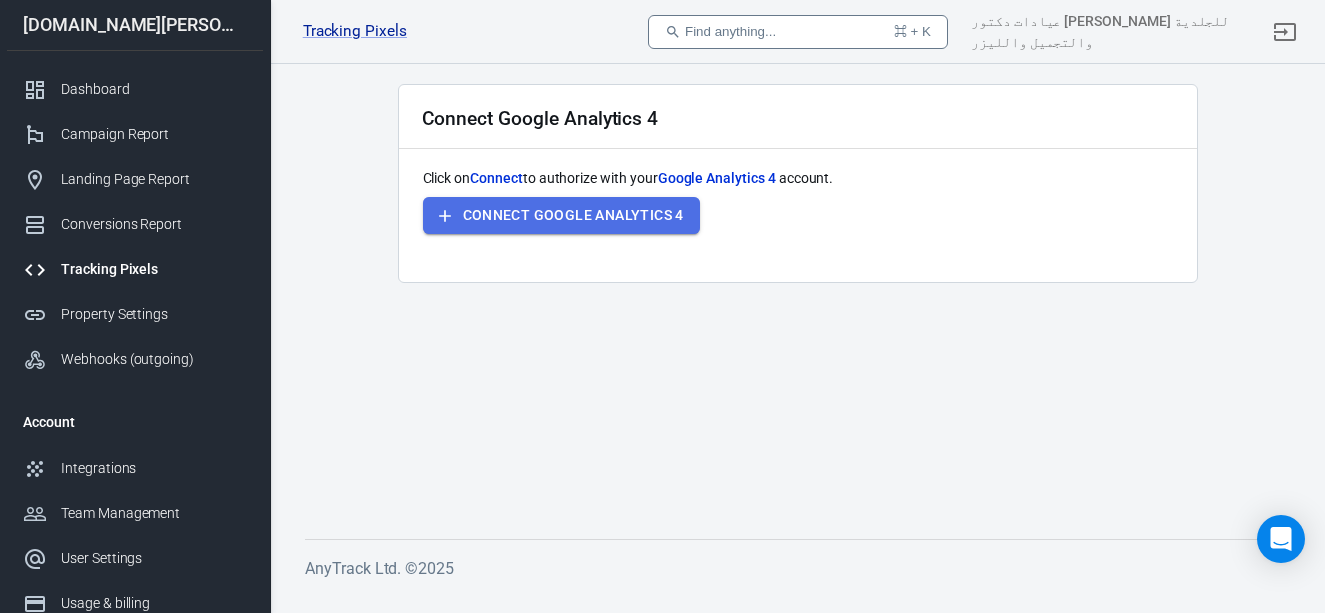 click on "Connect Google Analytics 4" at bounding box center (573, 215) 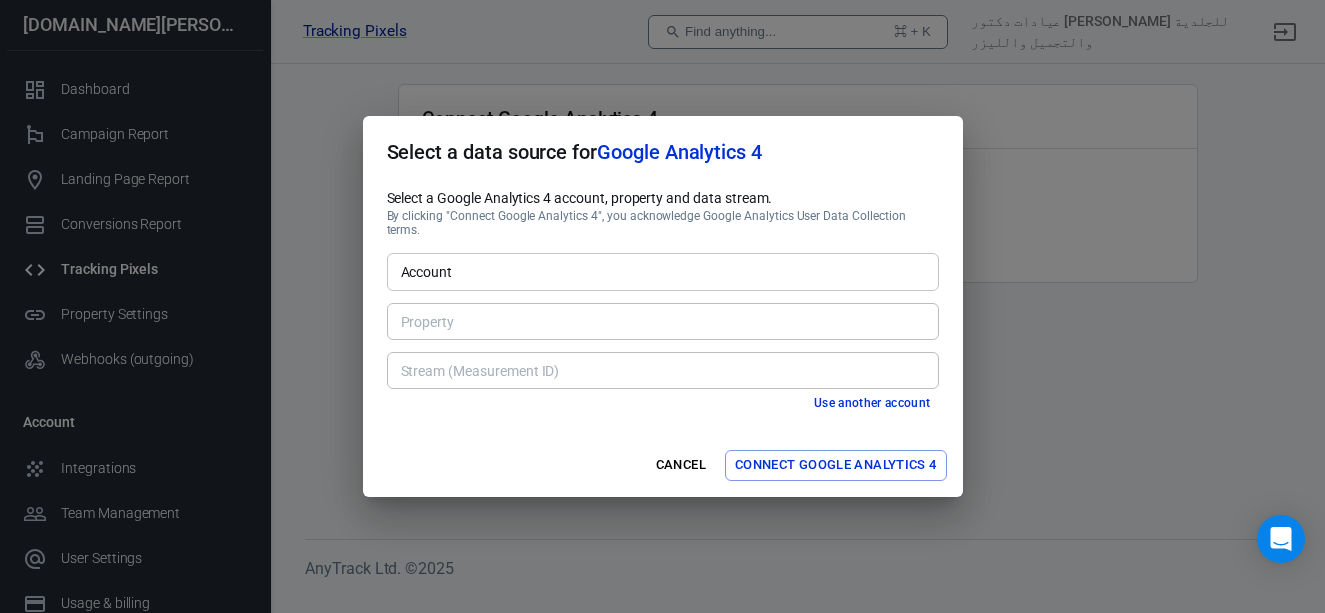 click on "Account" at bounding box center (661, 271) 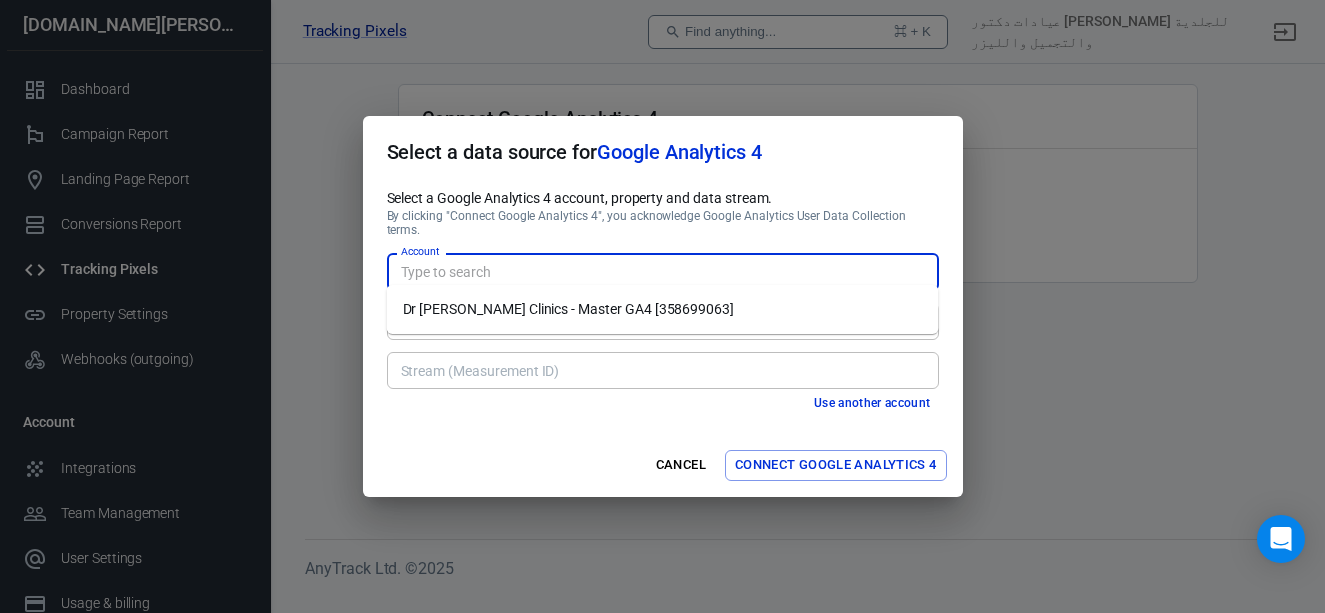 click on "Dr Asmaa Clinics - Master GA4 [358699063]" at bounding box center (663, 309) 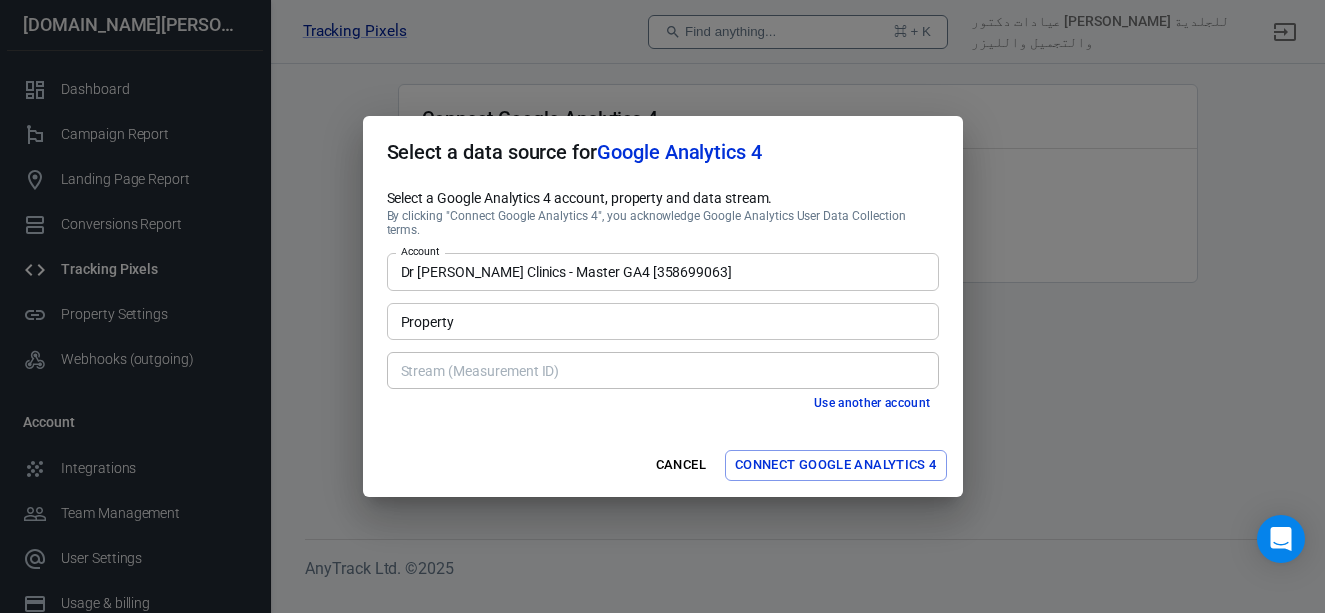 click on "Property" at bounding box center (661, 321) 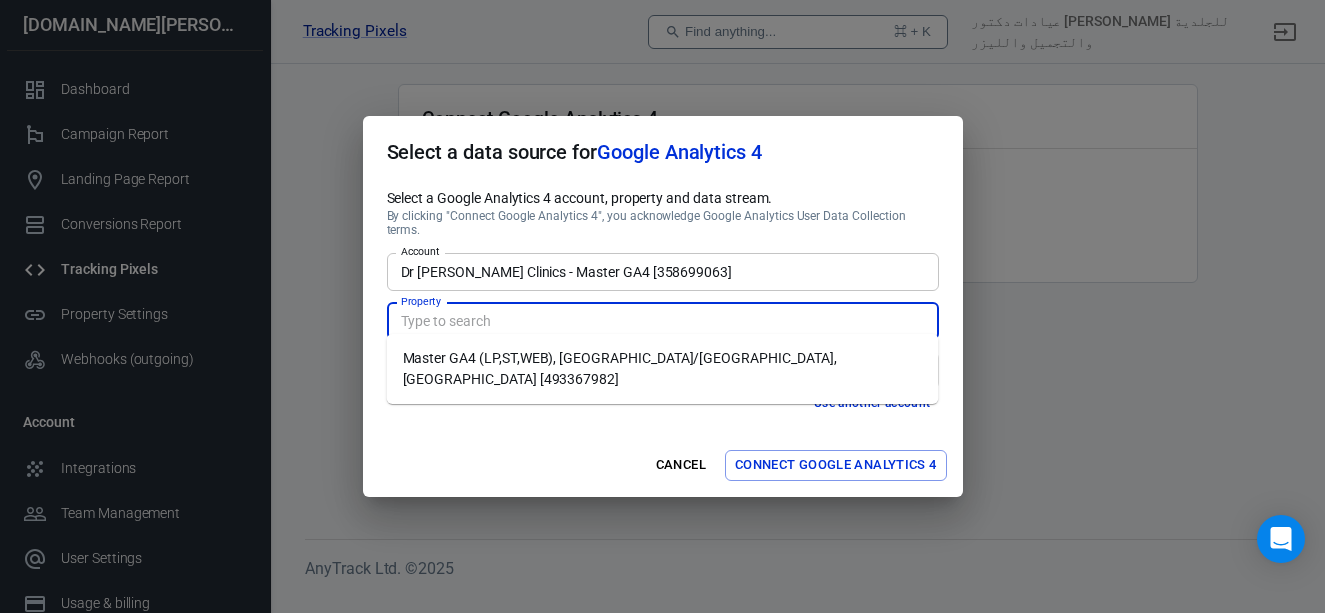click on "Master GA4 (LP,ST,WEB), Asia/Riyadh, SAR [493367982]" at bounding box center [663, 369] 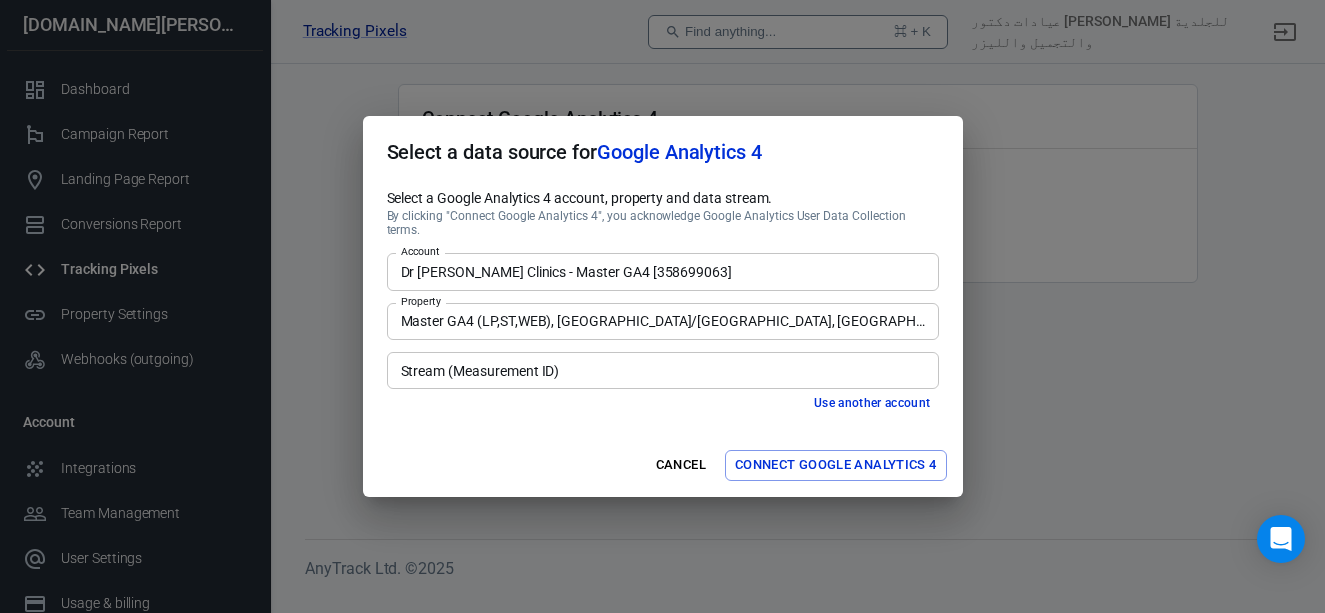 click on "Stream (Measurement ID)" at bounding box center (661, 370) 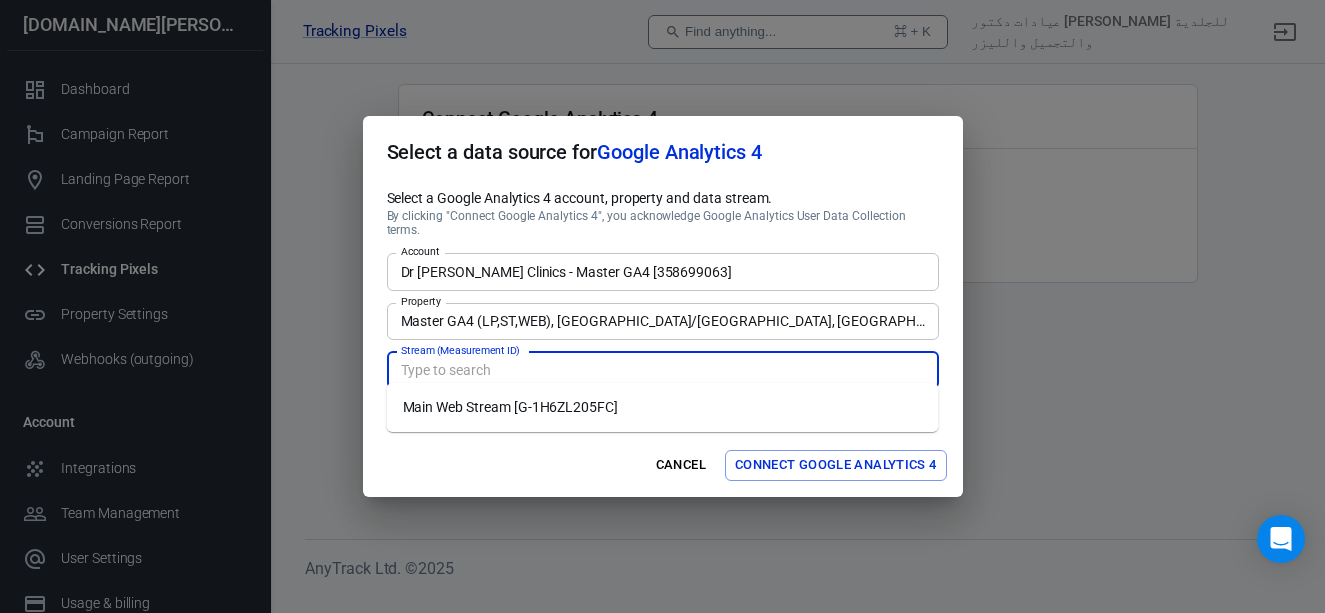 click on "Main Web Stream [G-1H6ZL205FC]" at bounding box center (663, 407) 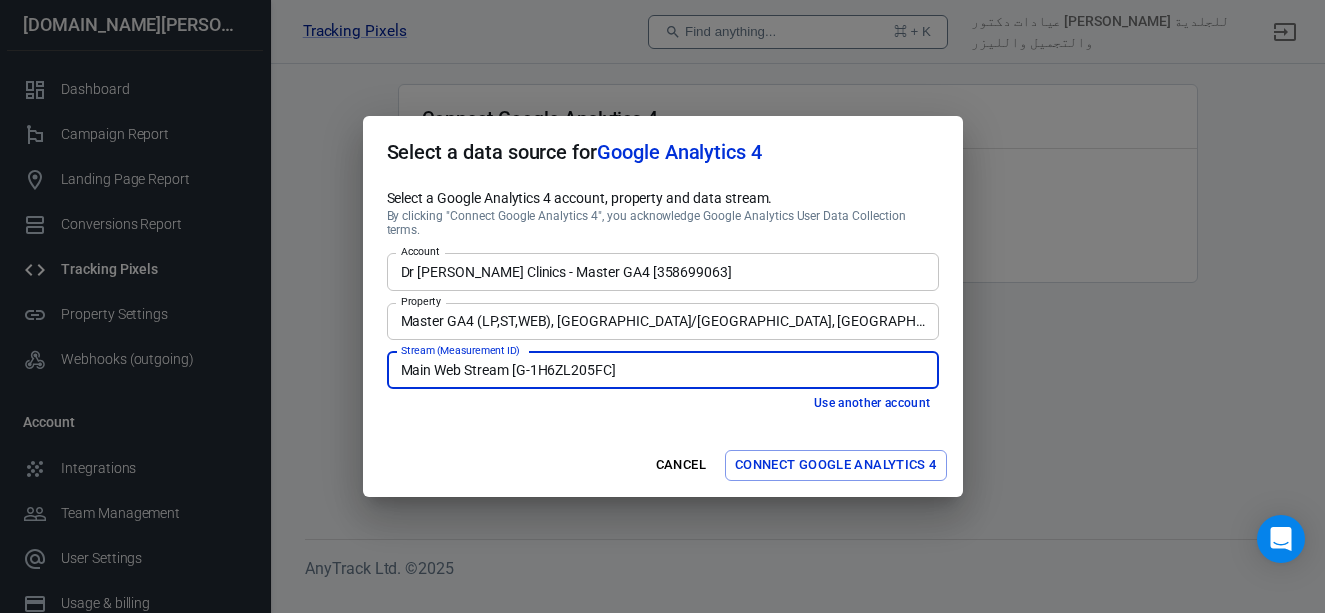 click on "Connect Google Analytics 4" at bounding box center [836, 465] 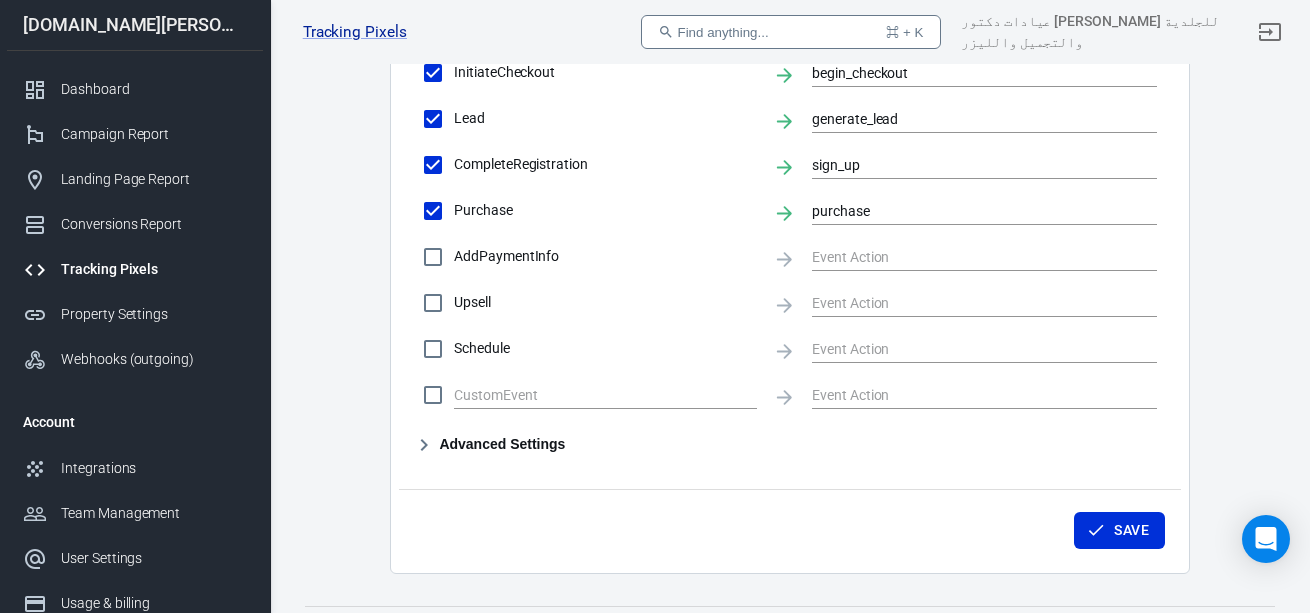 scroll, scrollTop: 1033, scrollLeft: 0, axis: vertical 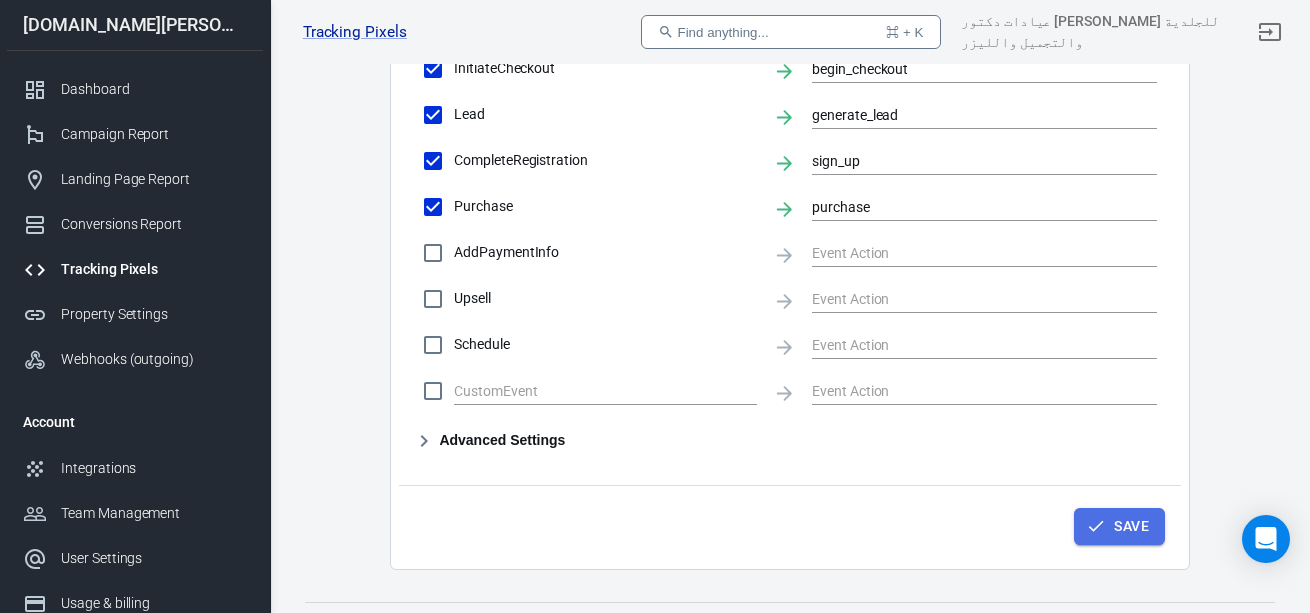 click on "Save" at bounding box center (1131, 526) 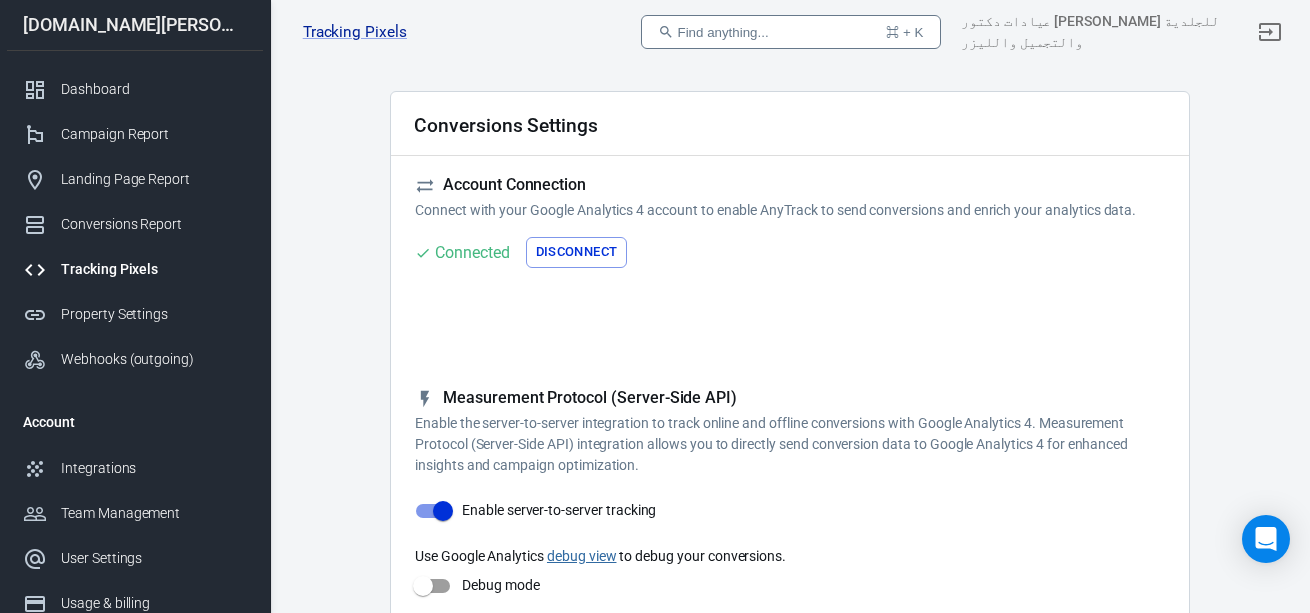 scroll, scrollTop: 0, scrollLeft: 0, axis: both 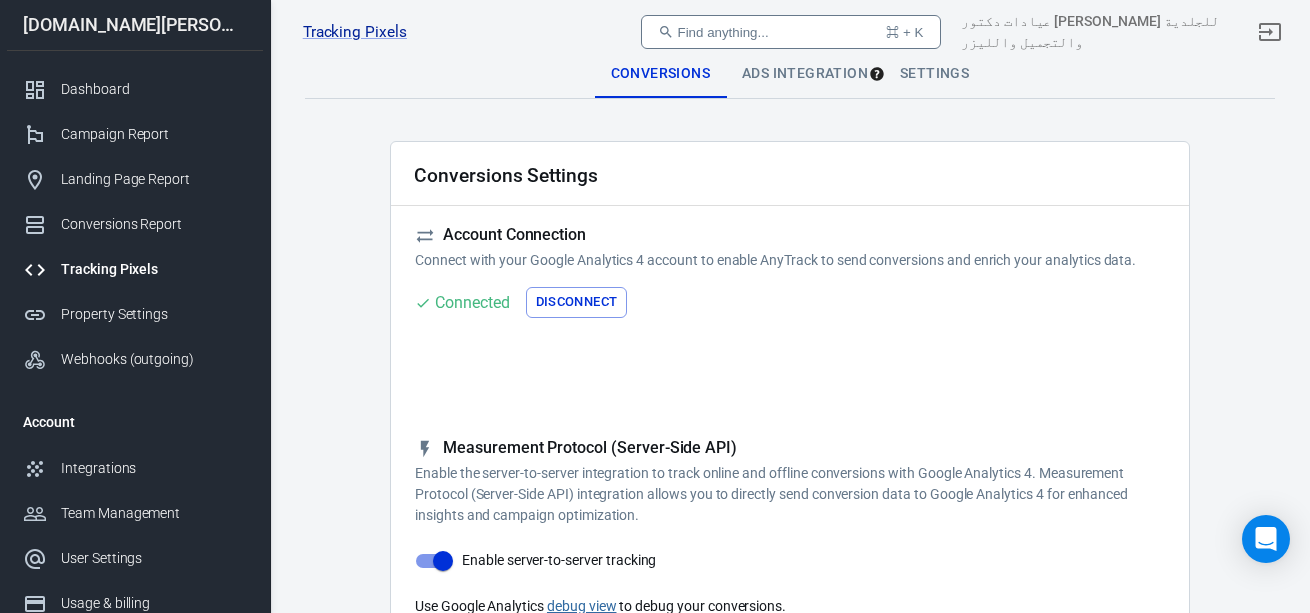 click on "Tracking Pixels" at bounding box center (154, 269) 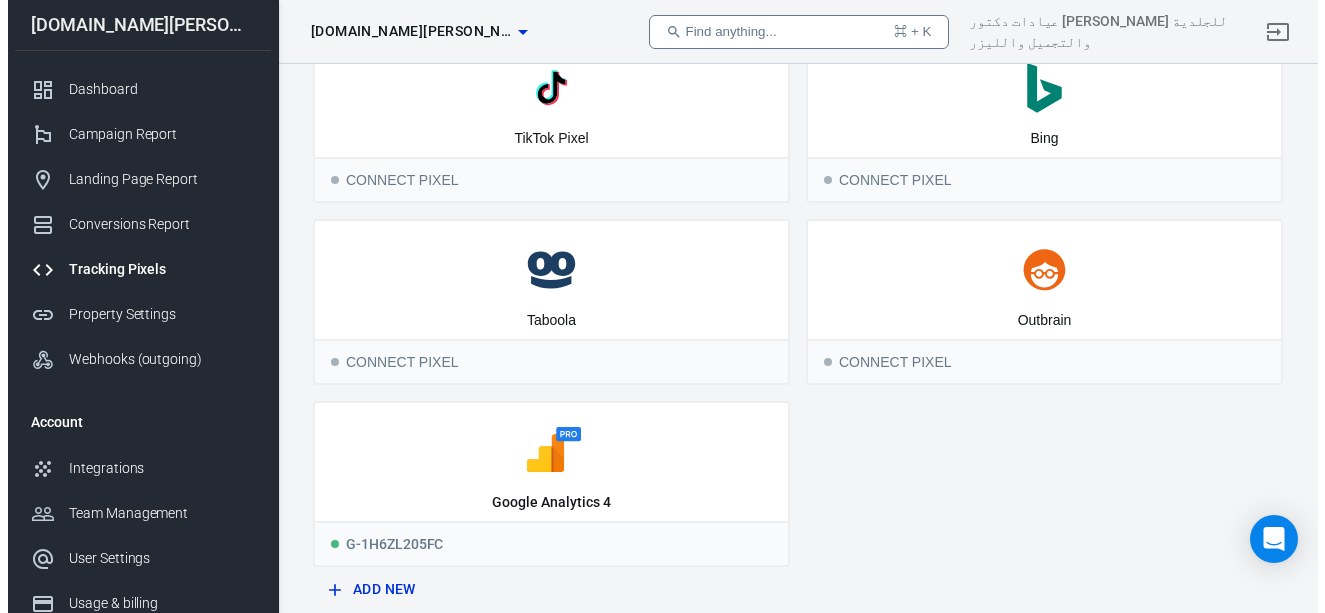 scroll, scrollTop: 391, scrollLeft: 0, axis: vertical 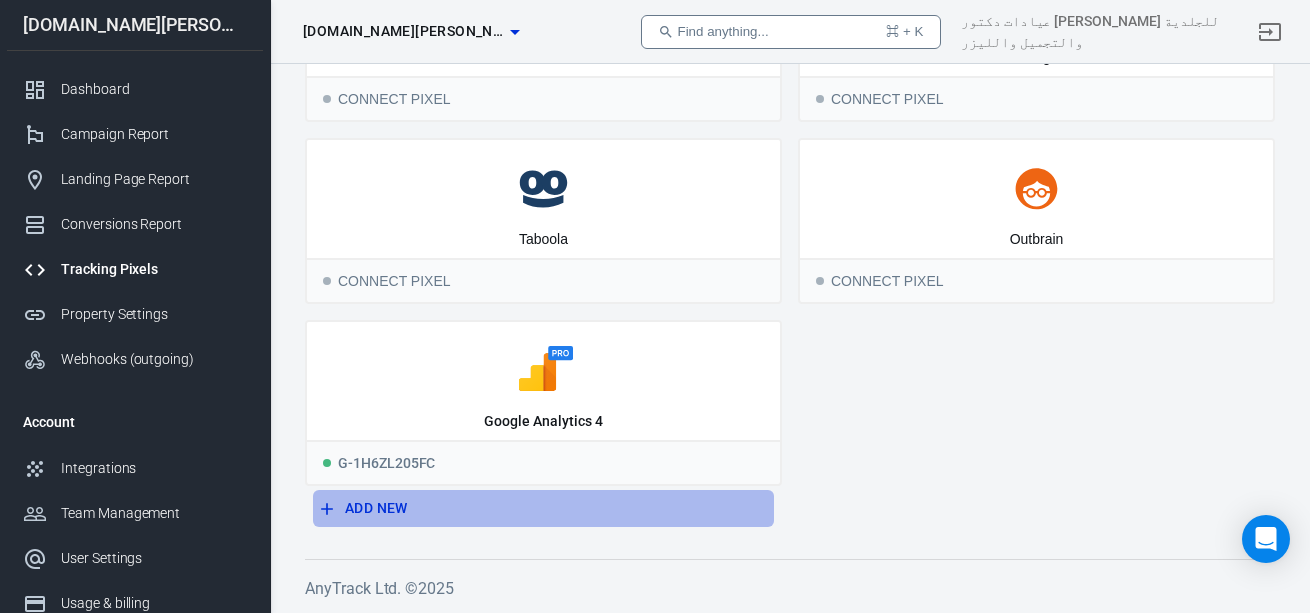 click on "Add New" at bounding box center [543, 508] 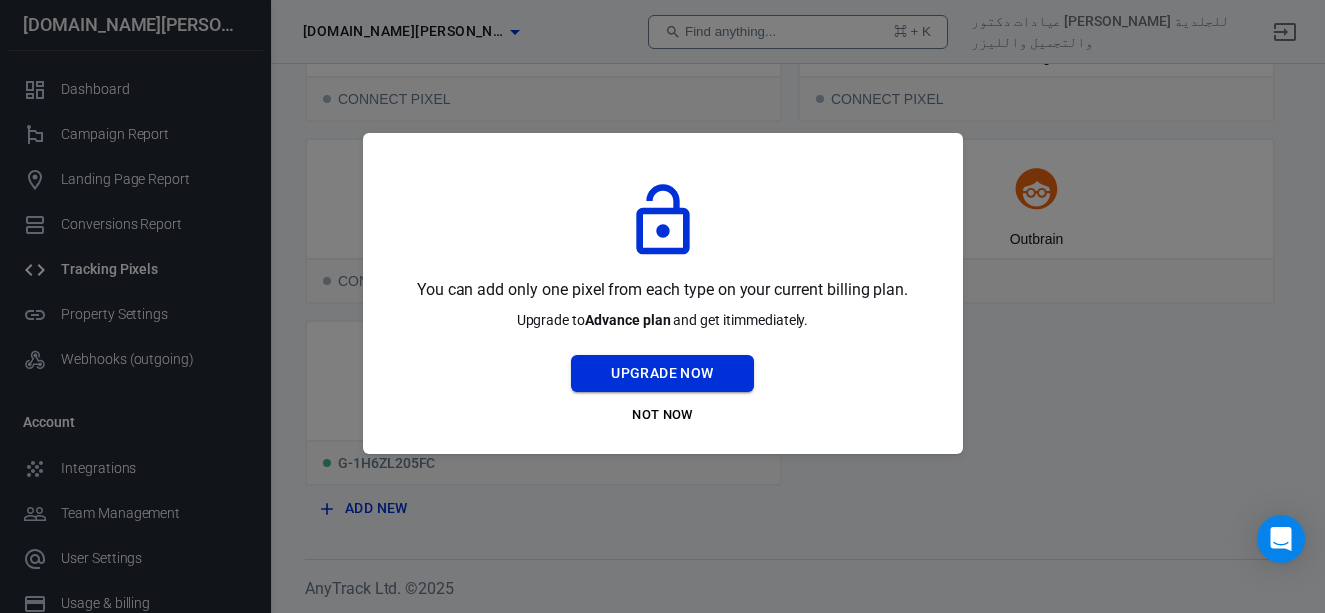 click on "Upgrade Now" at bounding box center [662, 373] 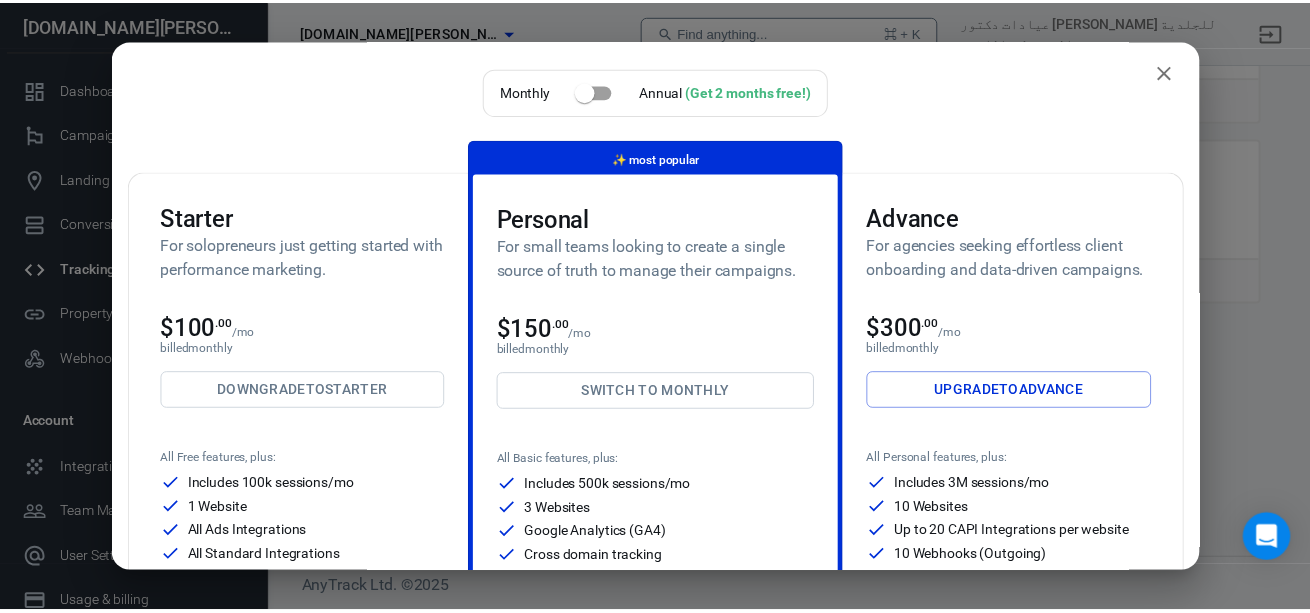 scroll, scrollTop: 0, scrollLeft: 0, axis: both 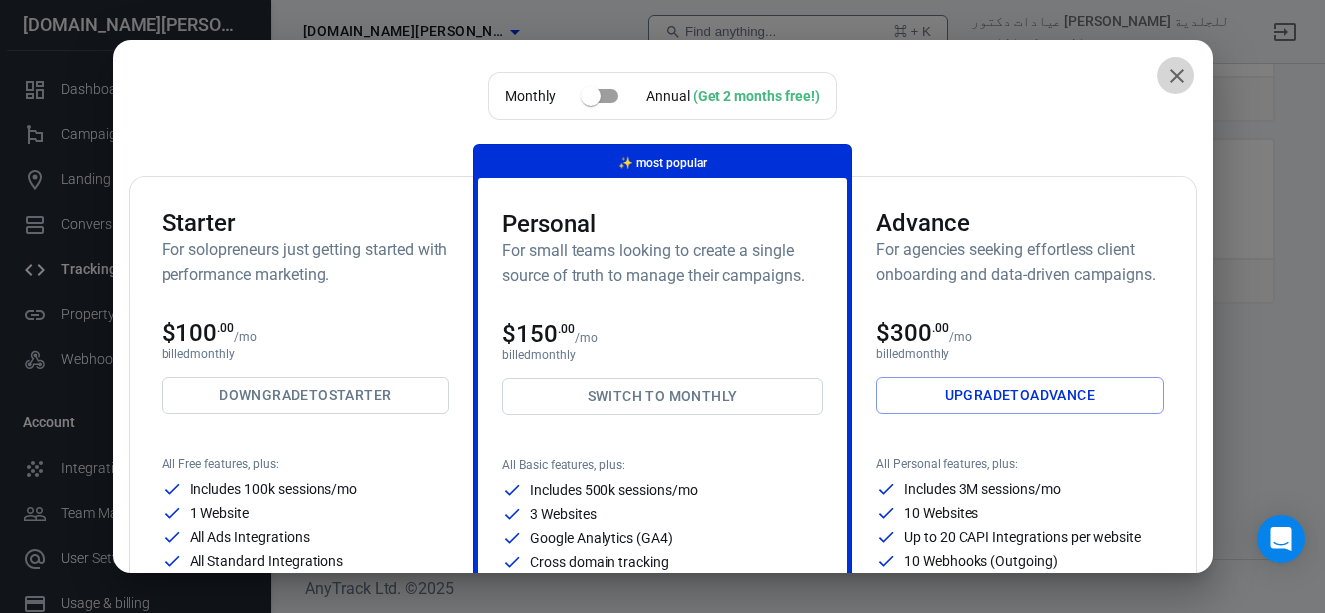 click 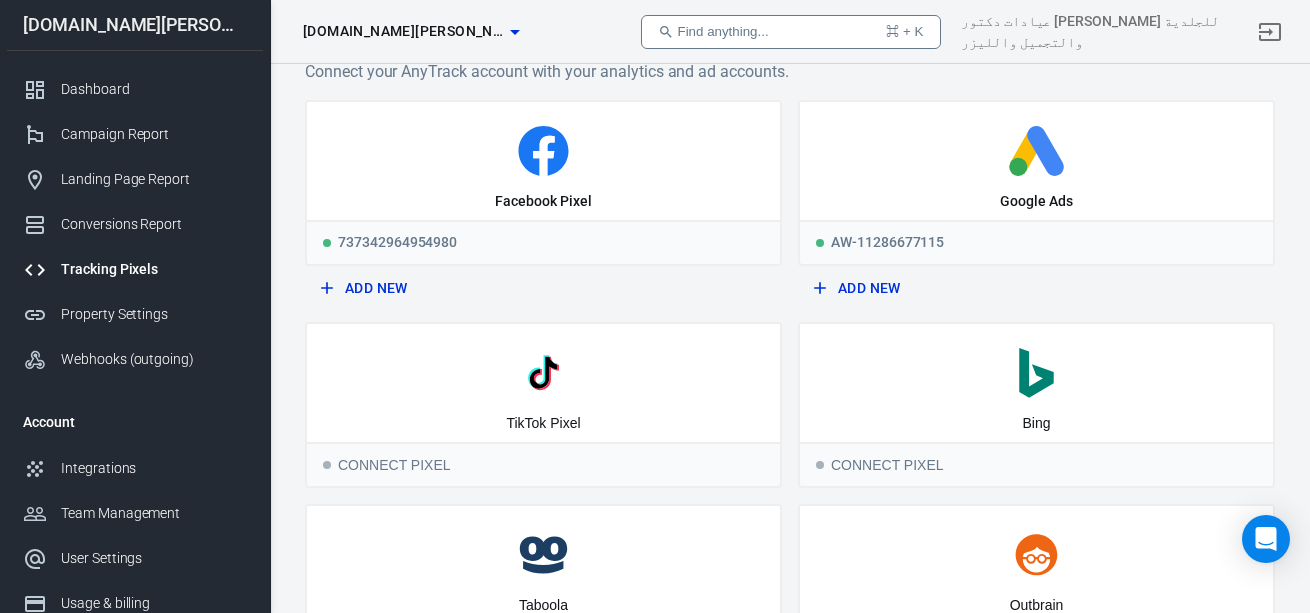 scroll, scrollTop: 0, scrollLeft: 0, axis: both 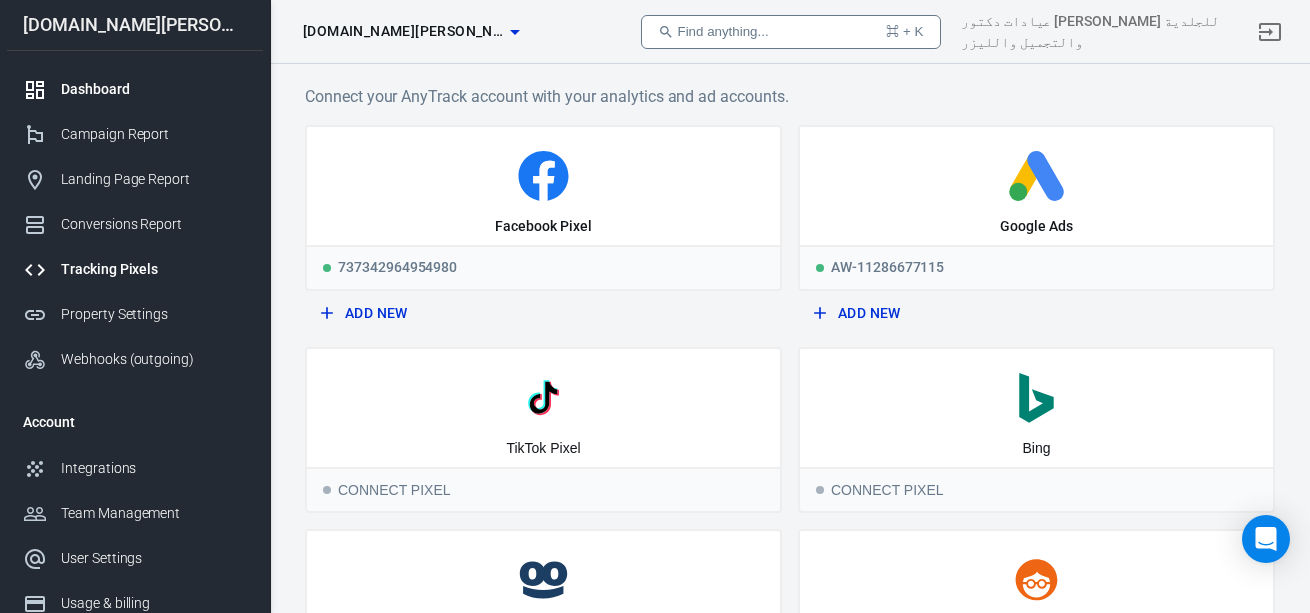 click on "Dashboard" at bounding box center [154, 89] 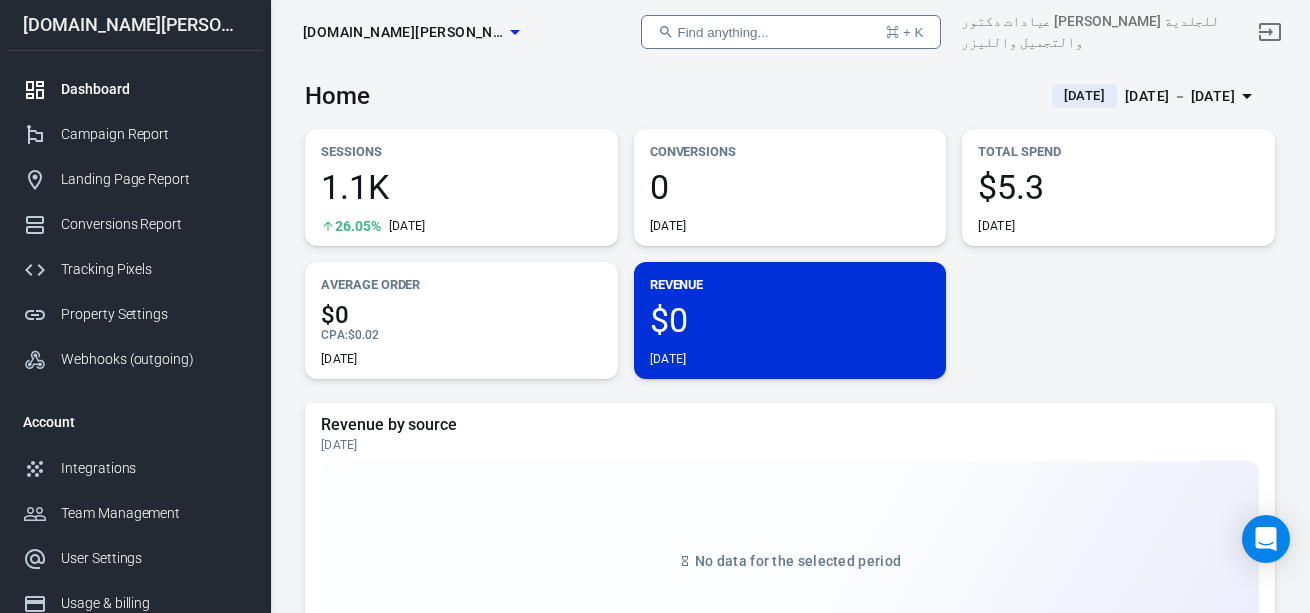 scroll, scrollTop: 155, scrollLeft: 0, axis: vertical 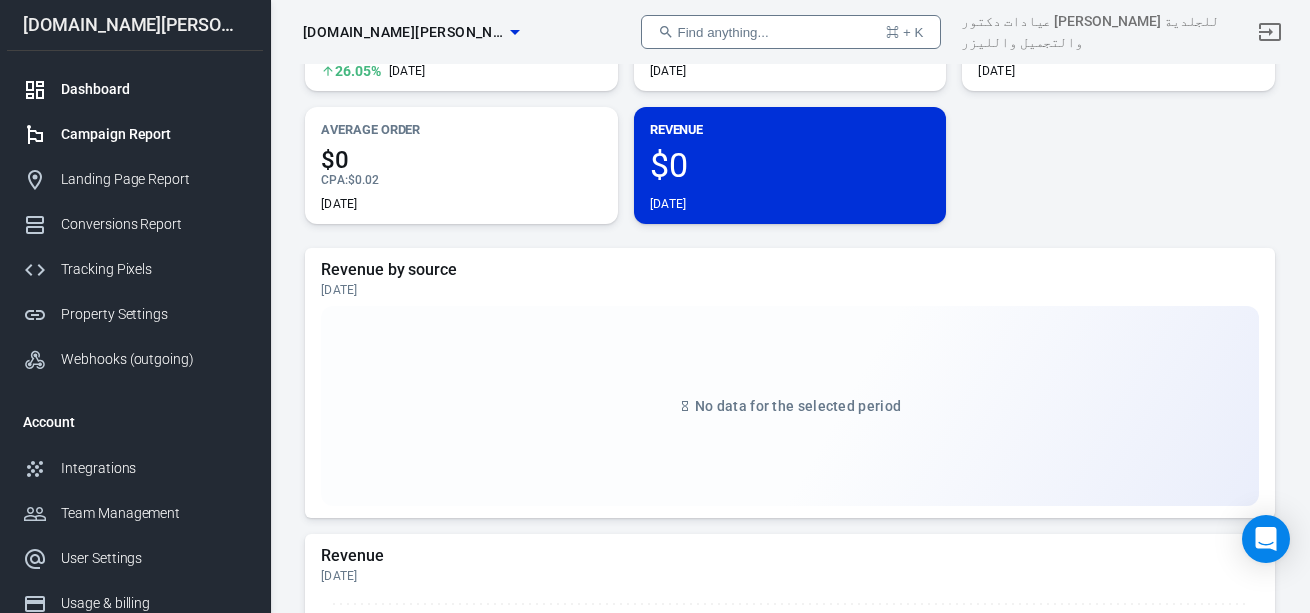 click on "Campaign Report" at bounding box center (154, 134) 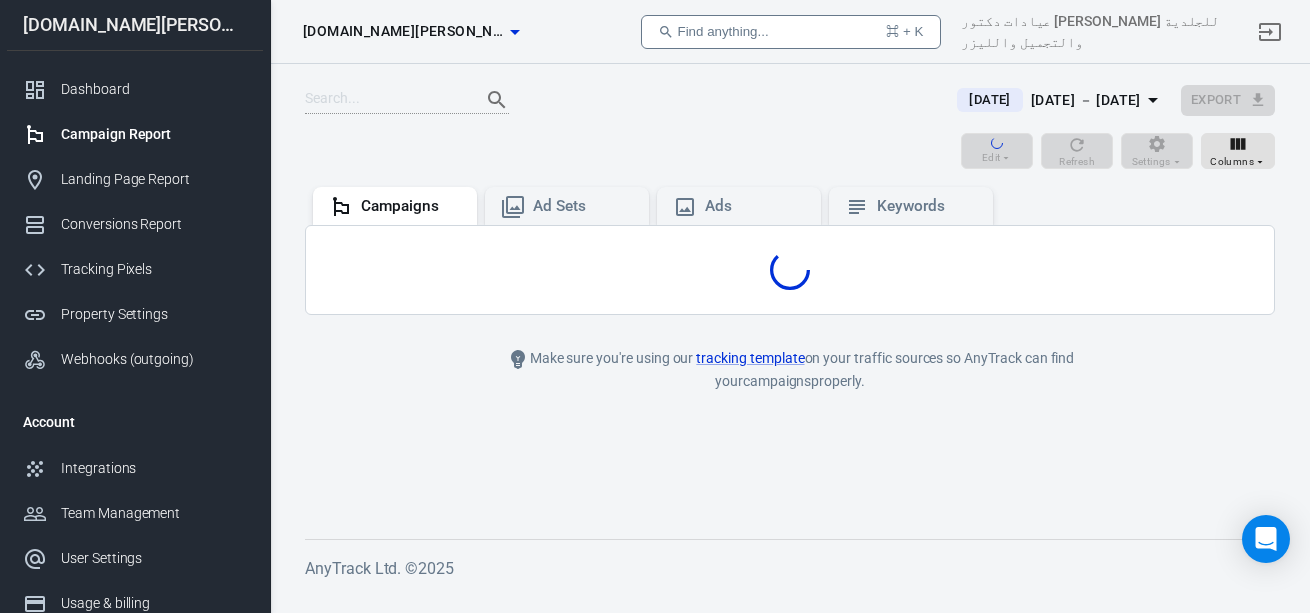 scroll, scrollTop: 0, scrollLeft: 0, axis: both 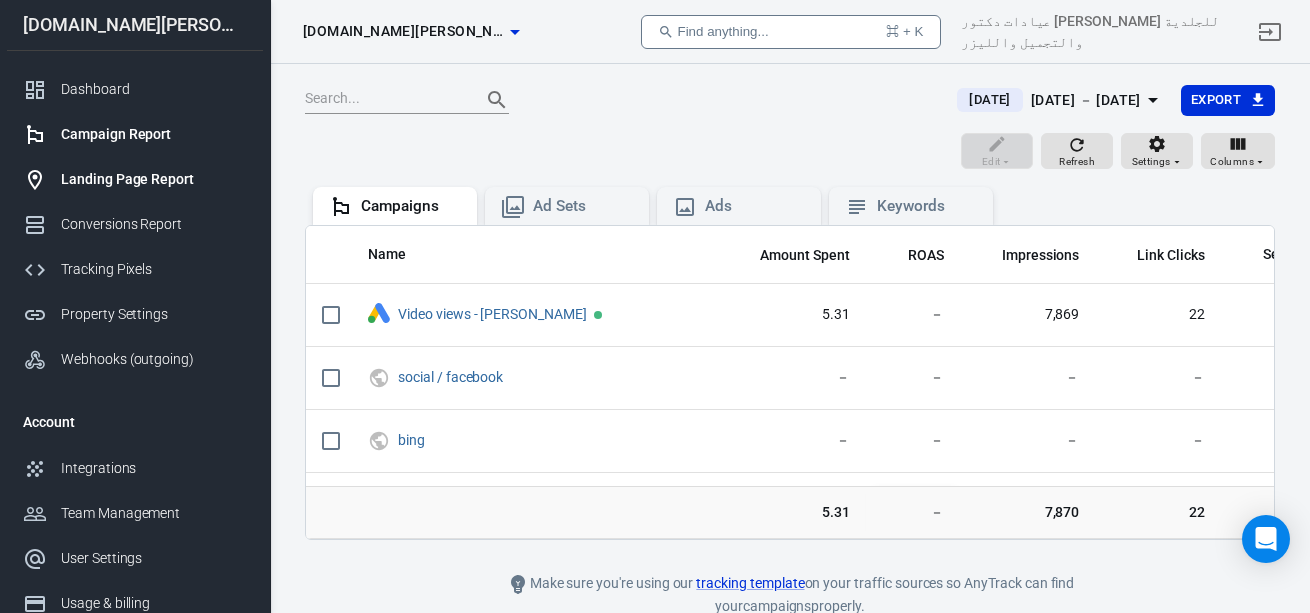 click on "Landing Page Report" at bounding box center (154, 179) 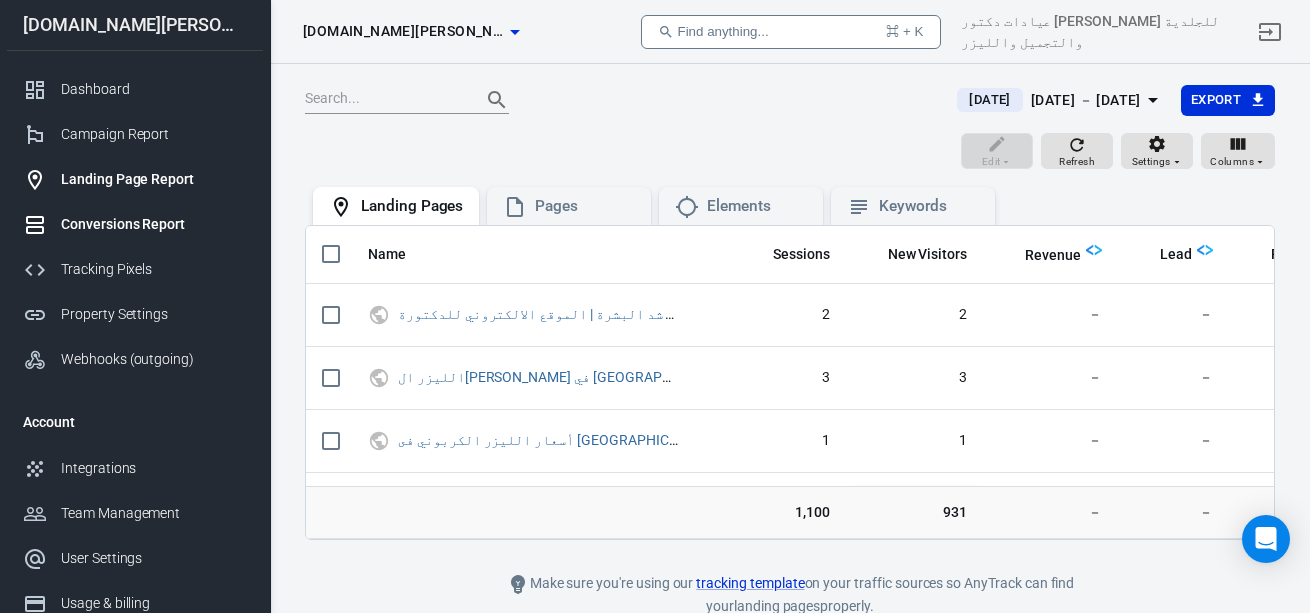 click on "Conversions Report" at bounding box center [154, 224] 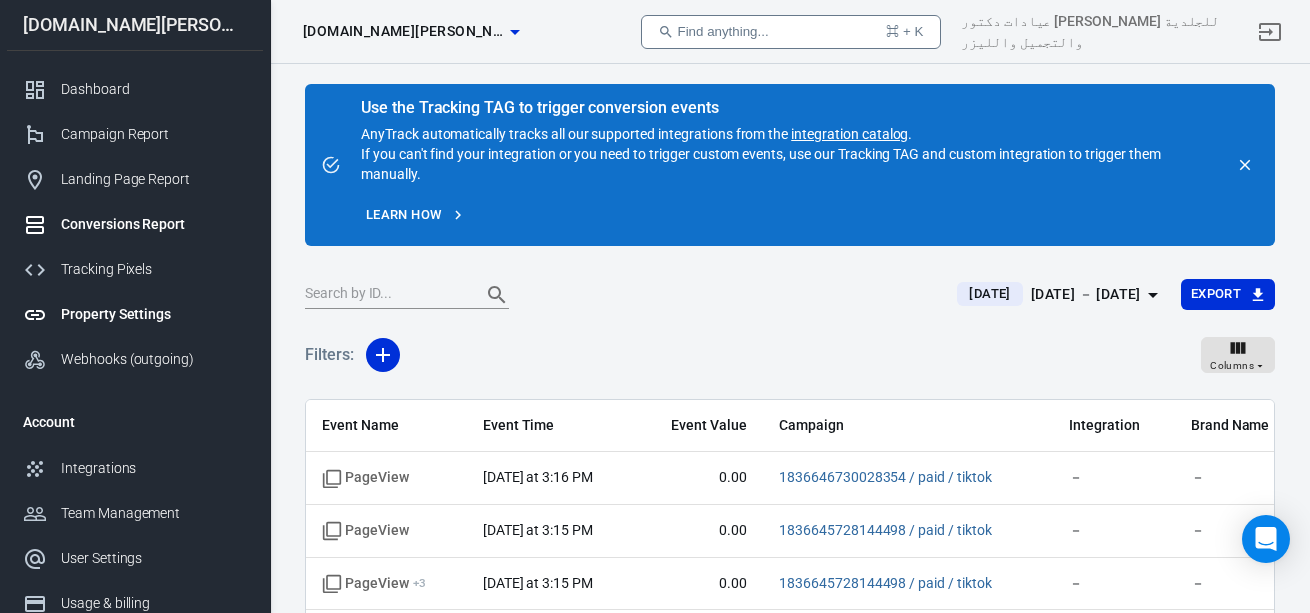 click on "Property Settings" at bounding box center [154, 314] 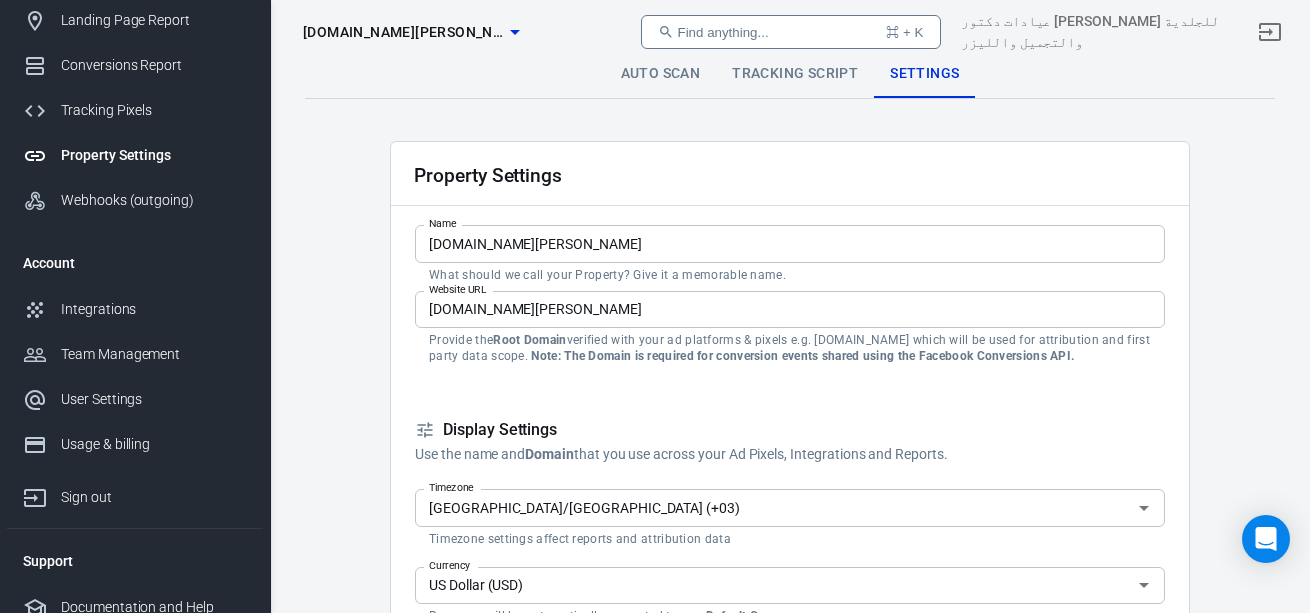 scroll, scrollTop: 176, scrollLeft: 0, axis: vertical 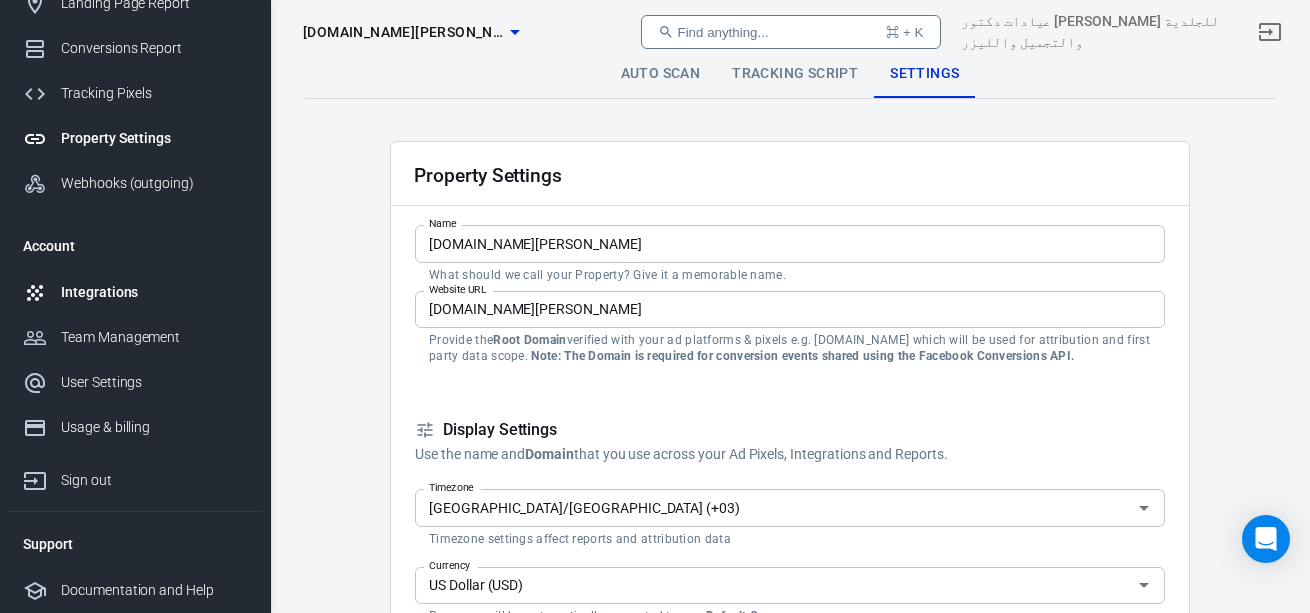 click on "Integrations" at bounding box center [154, 292] 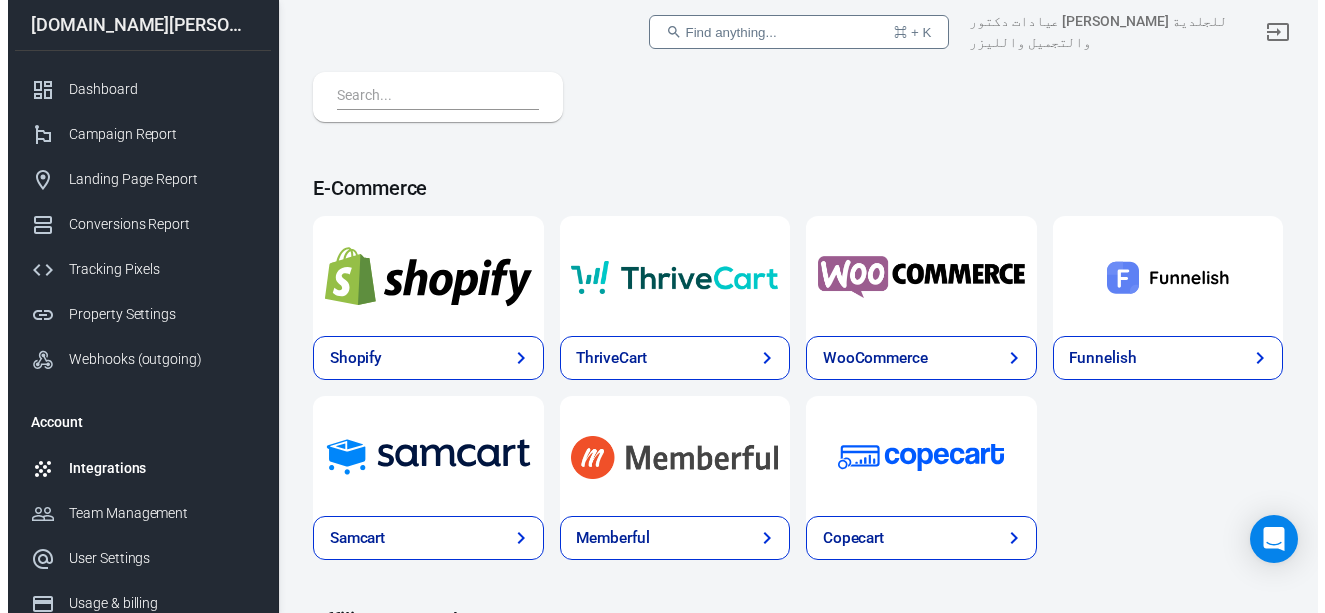 scroll, scrollTop: 122, scrollLeft: 0, axis: vertical 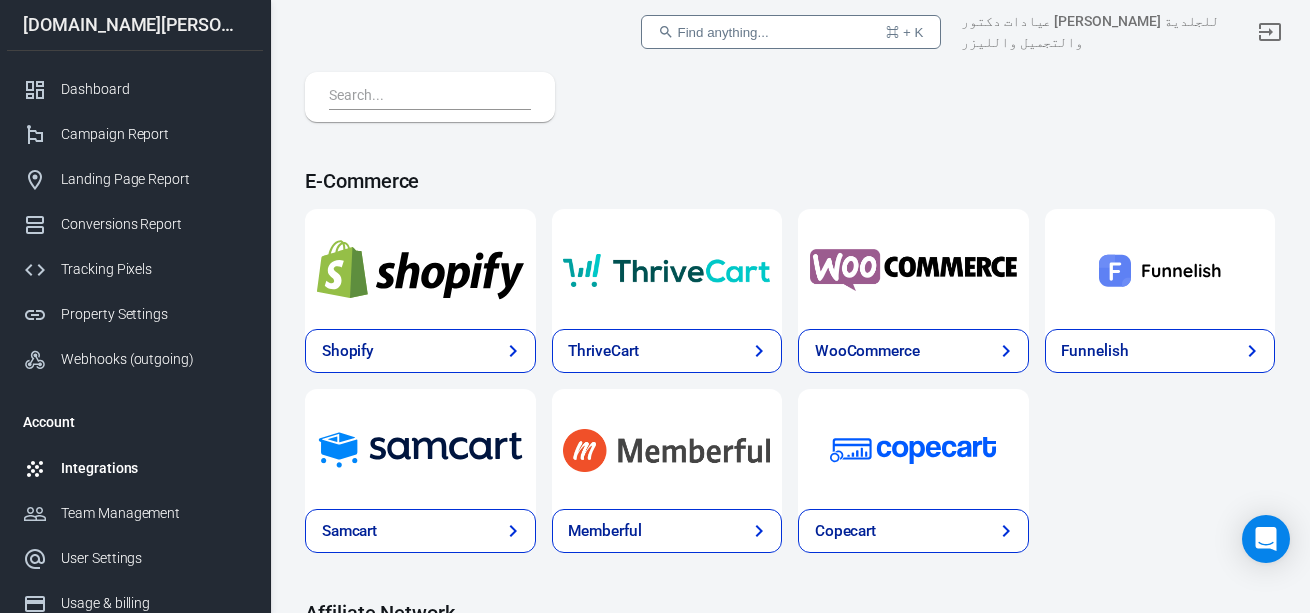 click on "WooCommerce" at bounding box center [867, 351] 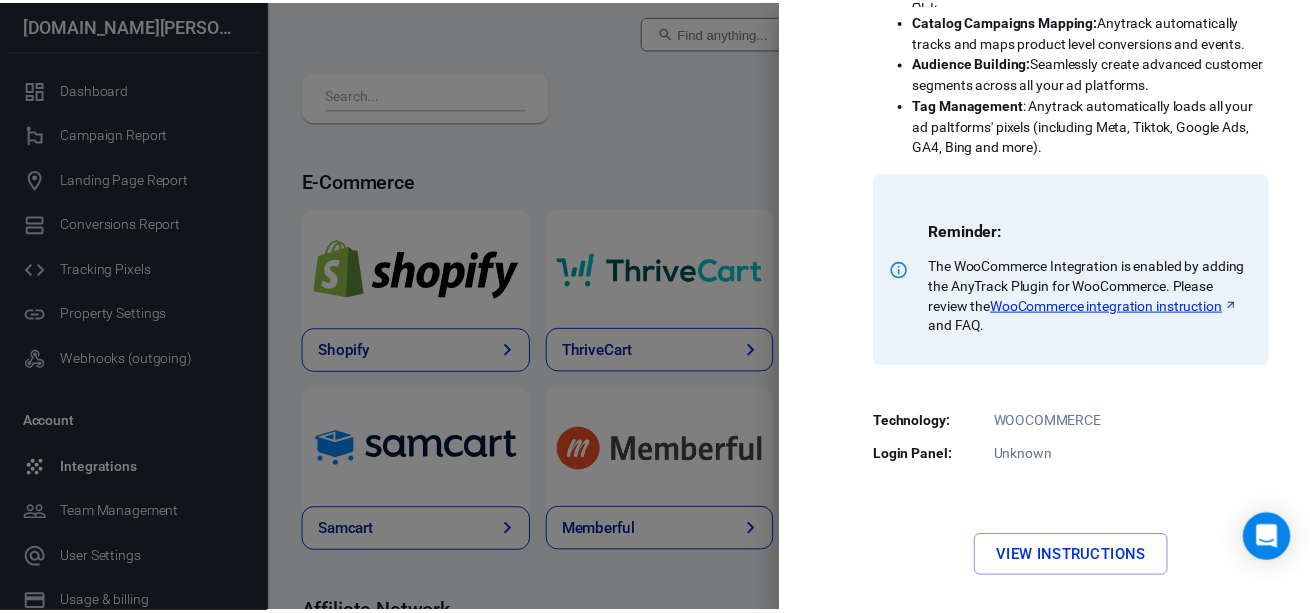 scroll, scrollTop: 628, scrollLeft: 0, axis: vertical 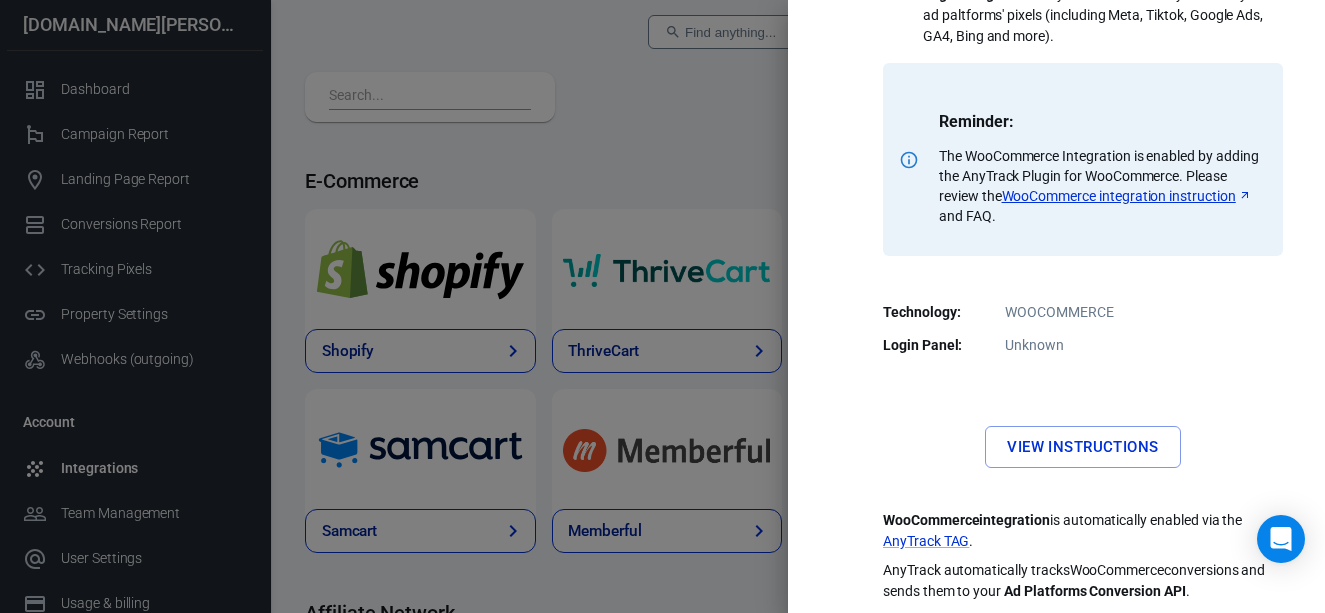 click at bounding box center [662, 306] 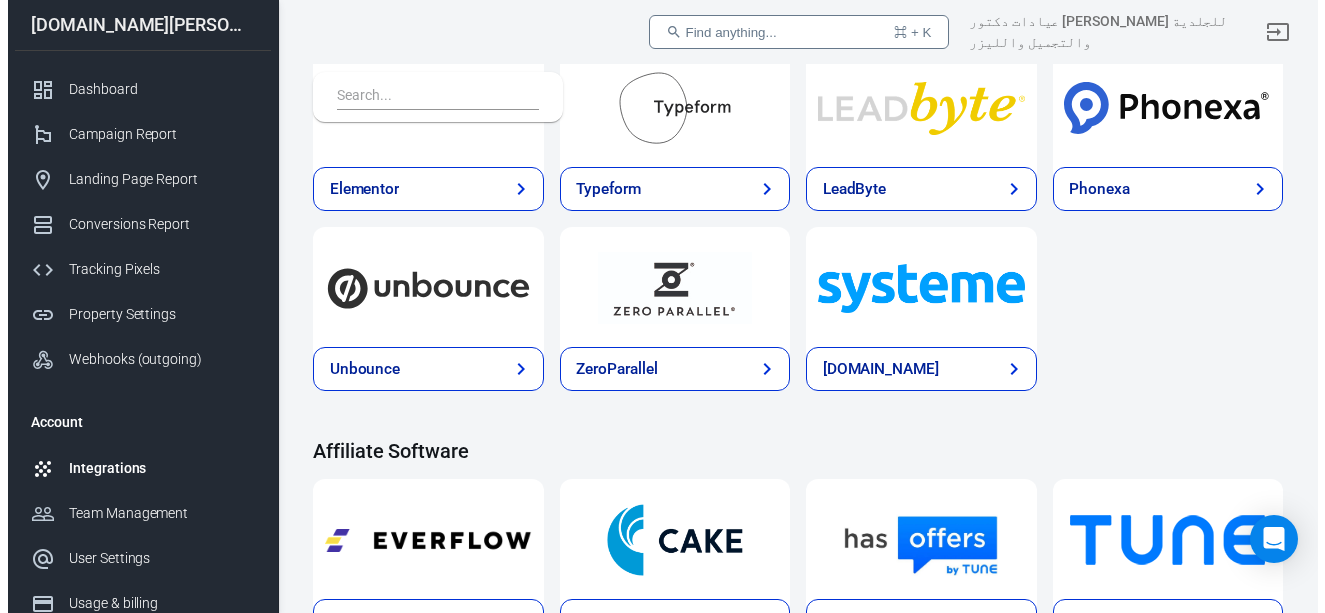 scroll, scrollTop: 1540, scrollLeft: 0, axis: vertical 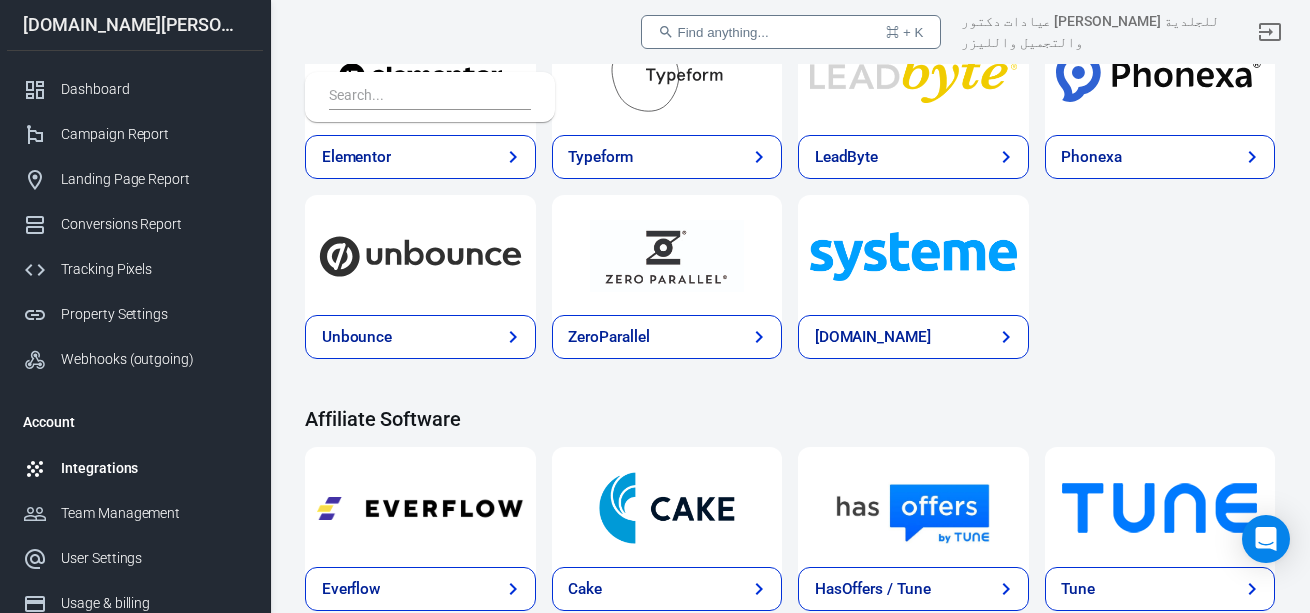 click on "[DOMAIN_NAME]" at bounding box center [913, 337] 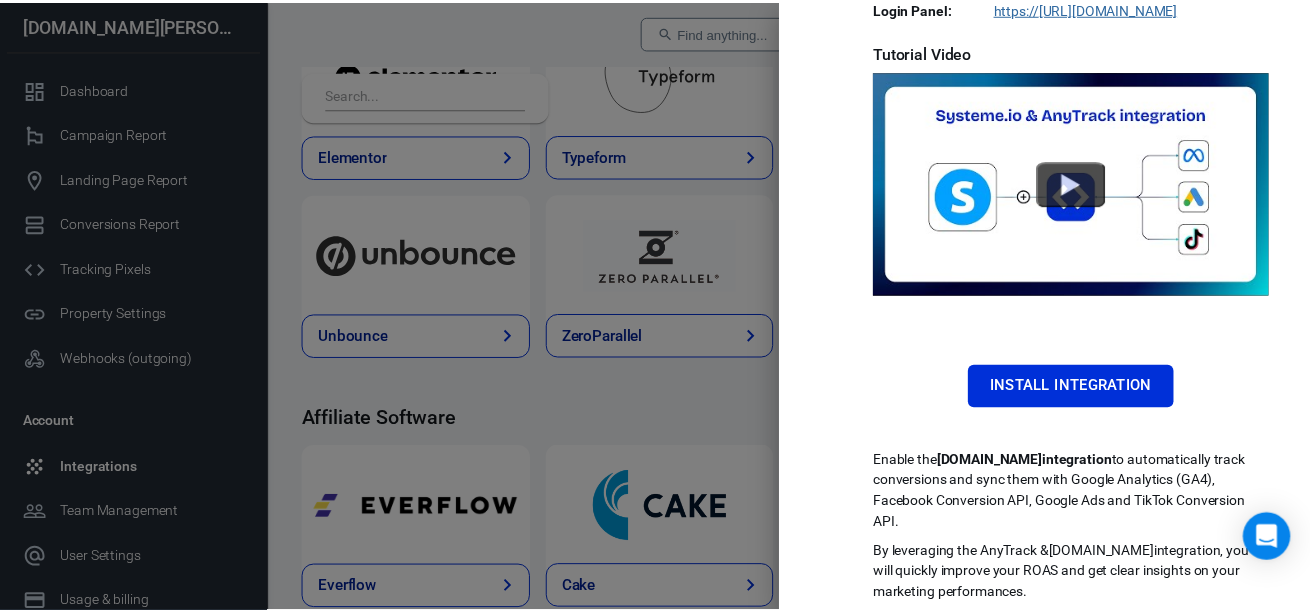 scroll, scrollTop: 560, scrollLeft: 0, axis: vertical 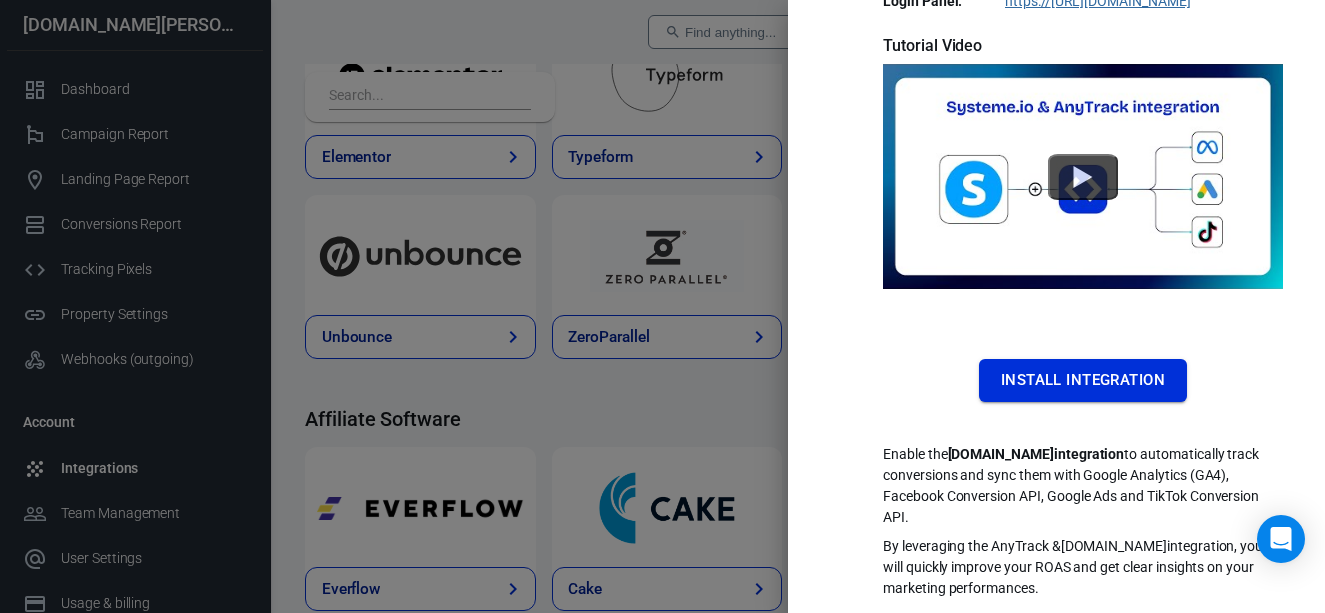 click on "Install Integration" at bounding box center [1083, 380] 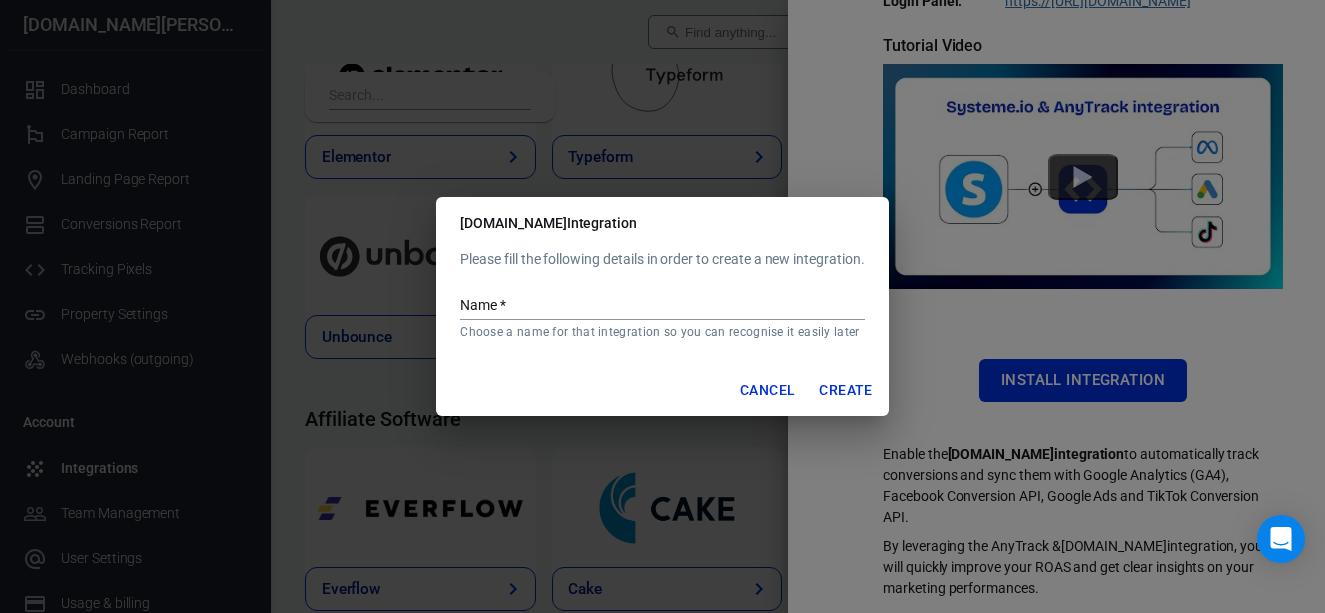 click on "Cancel" at bounding box center (767, 390) 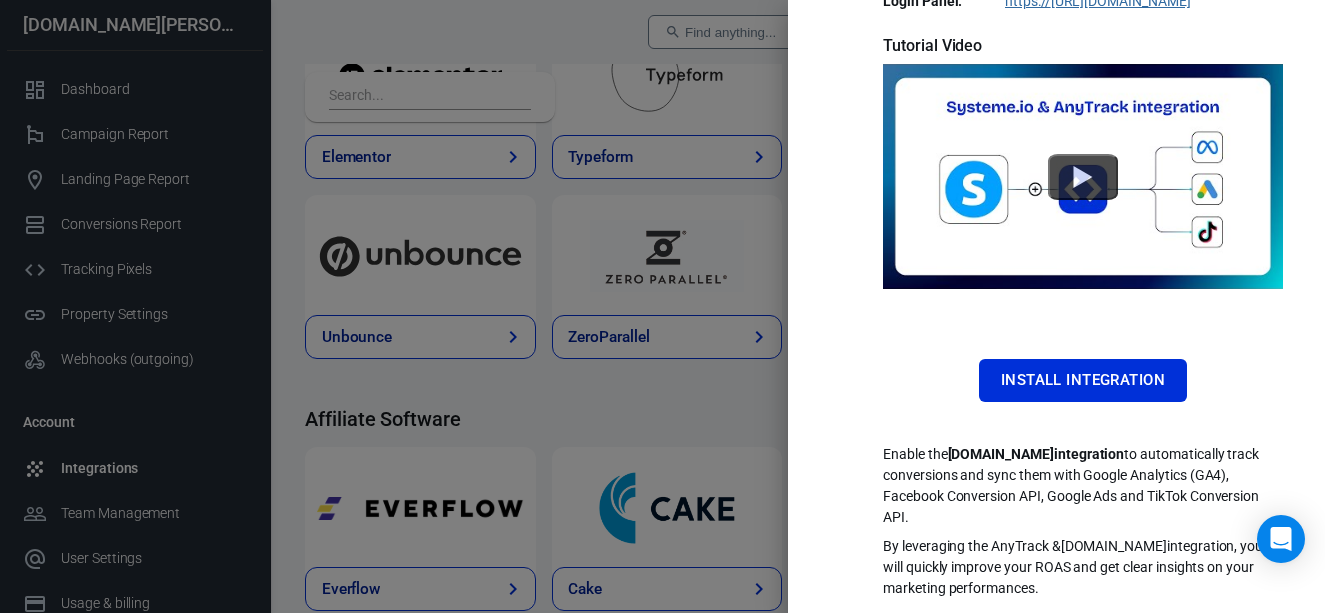 click at bounding box center [662, 306] 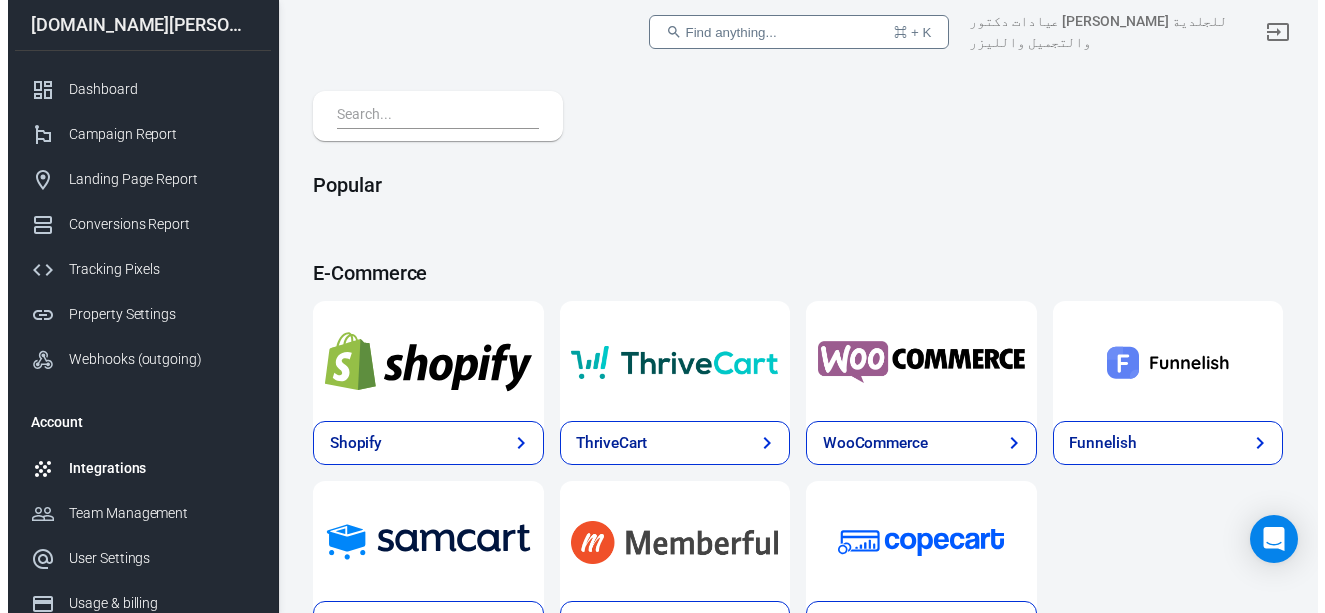scroll, scrollTop: 0, scrollLeft: 0, axis: both 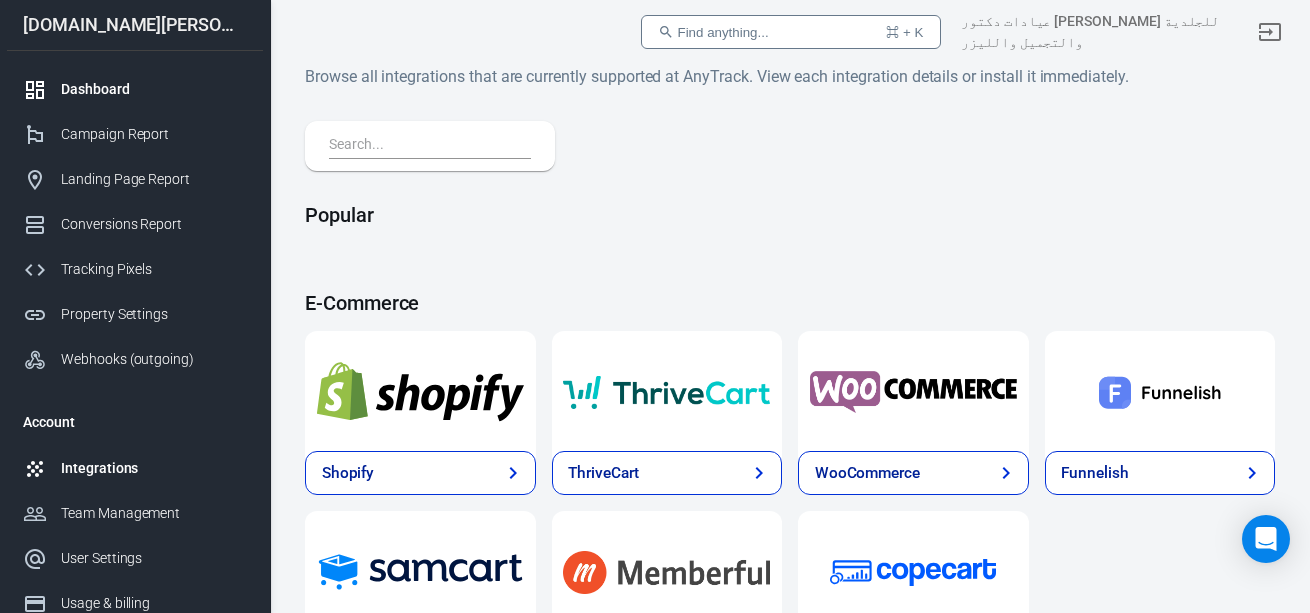 click on "Dashboard" at bounding box center (154, 89) 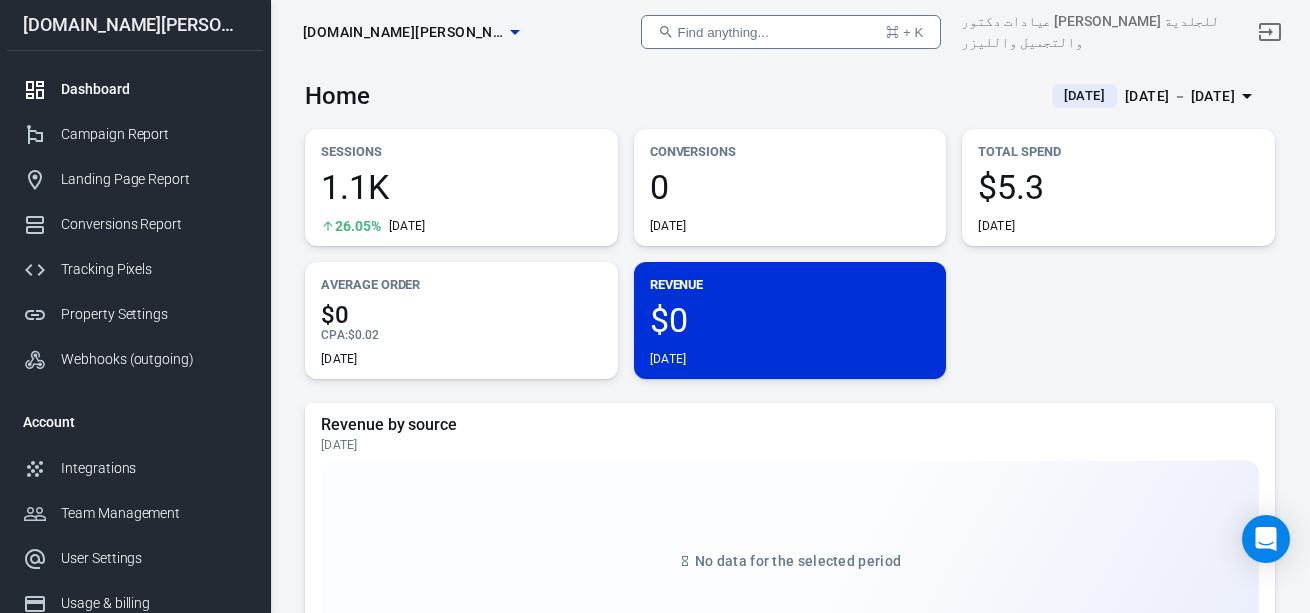 click 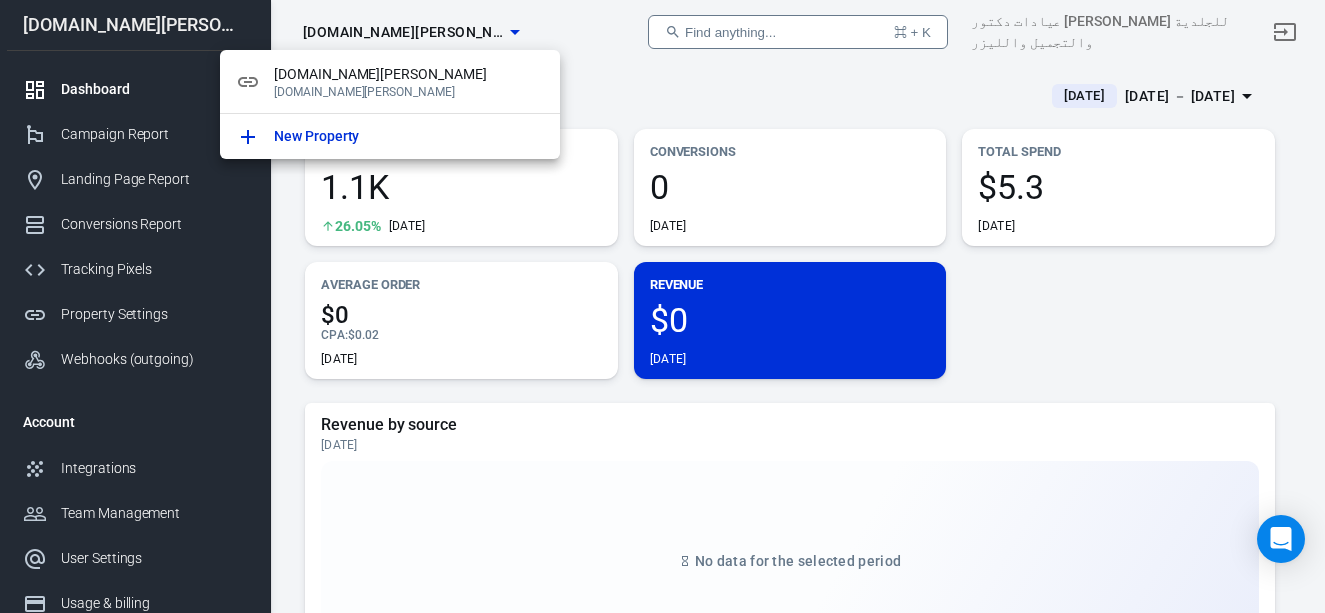 click at bounding box center [662, 306] 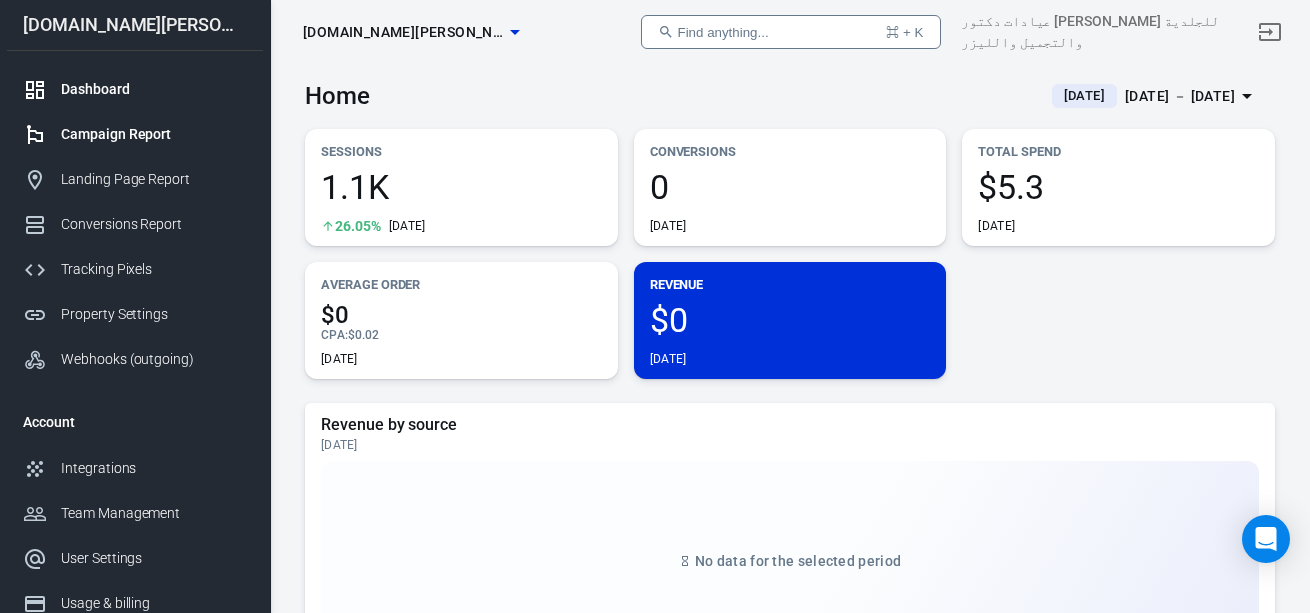 click on "Campaign Report" at bounding box center (154, 134) 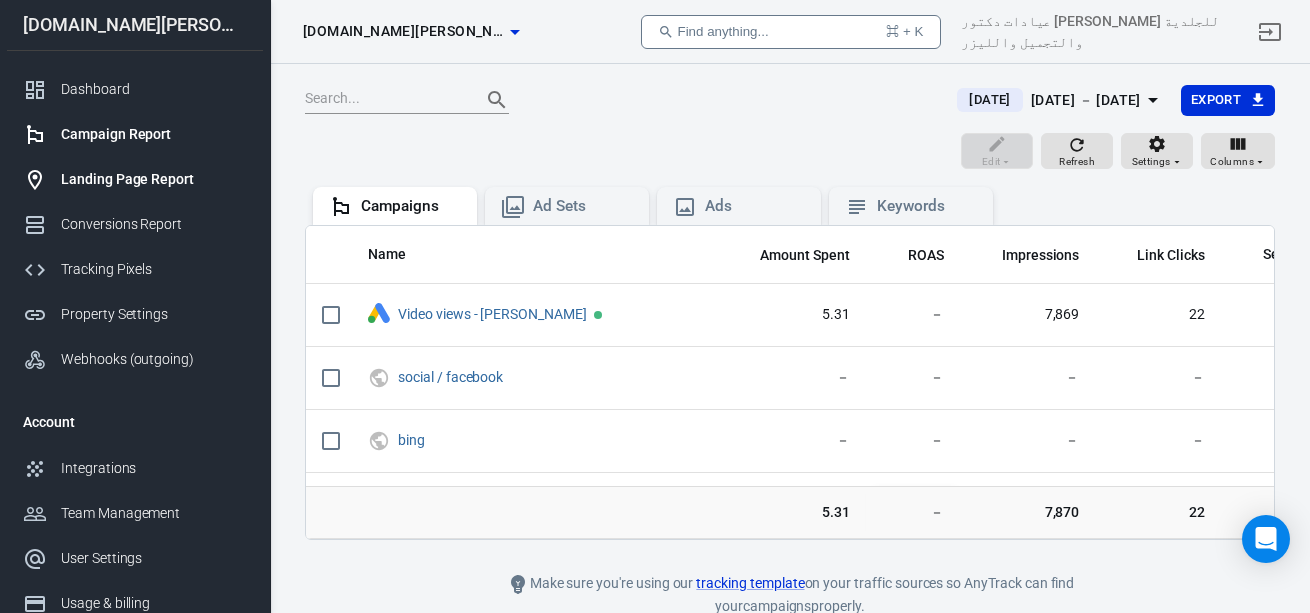 click on "Landing Page Report" at bounding box center (154, 179) 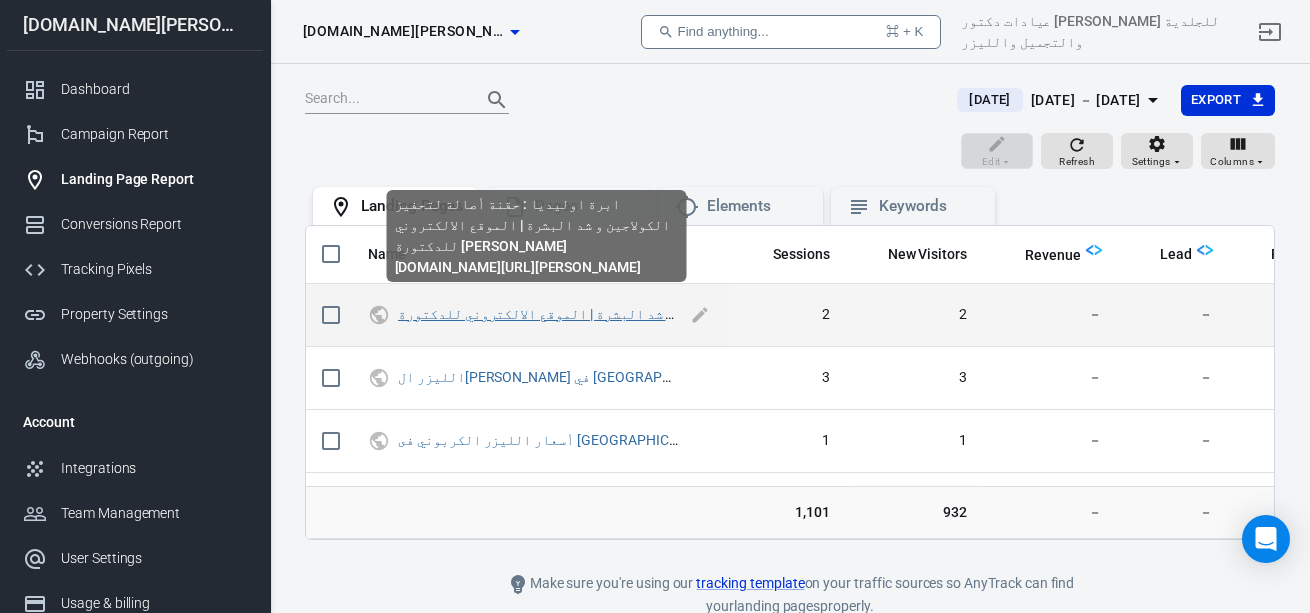 click on "ابرة اوليديا : حقنة أصالة لتحفيز الكولاجين و شد البشرة | الموقع الالكتروني للدكتورة اسماء حجازي" at bounding box center (737, 314) 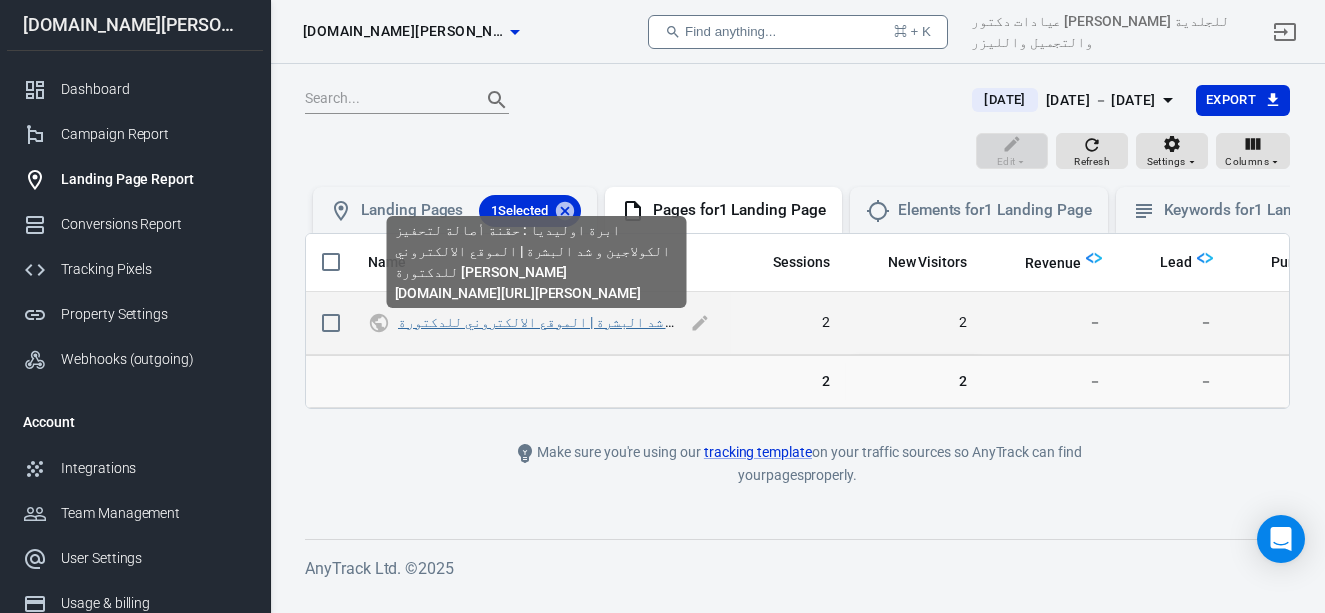 click on "ابرة اوليديا : حقنة أصالة لتحفيز الكولاجين و شد البشرة | الموقع الالكتروني للدكتورة اسماء حجازي" at bounding box center [737, 322] 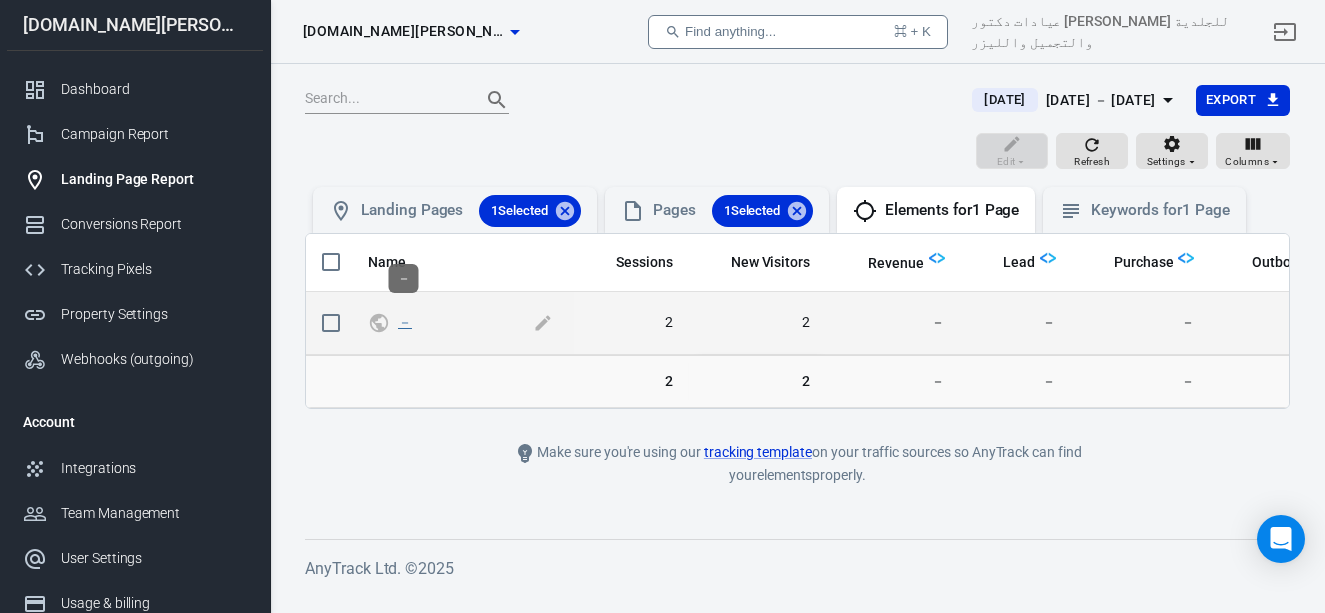 click on "－" at bounding box center (405, 322) 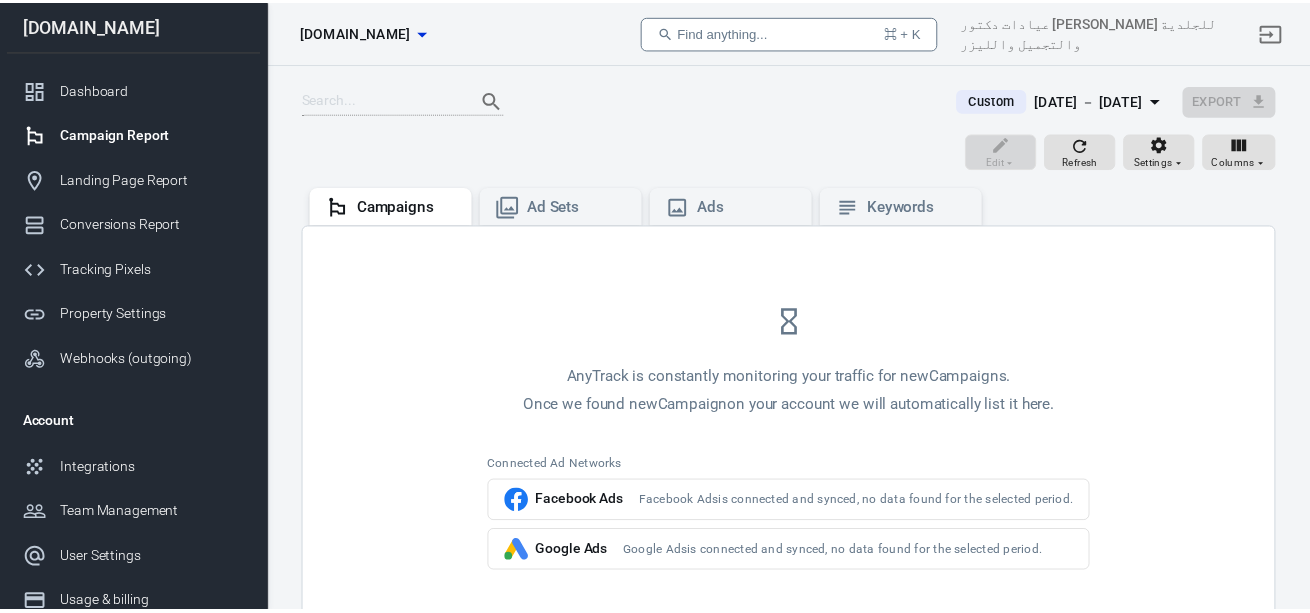 scroll, scrollTop: 0, scrollLeft: 0, axis: both 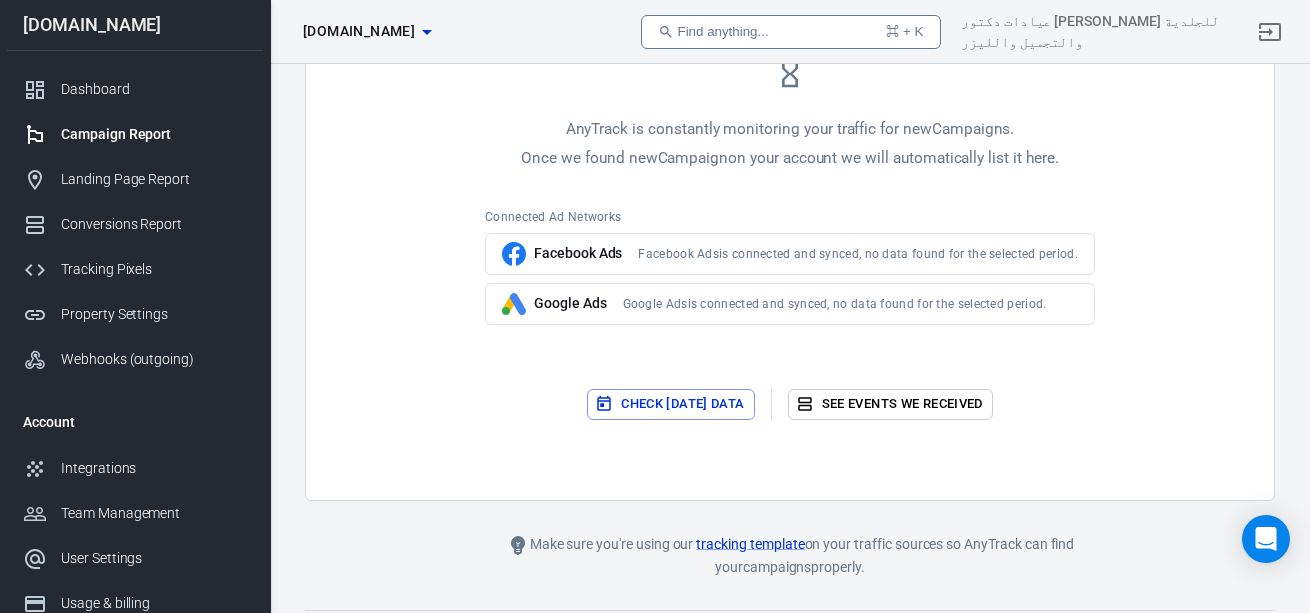 click on "Check today’s data" at bounding box center (670, 404) 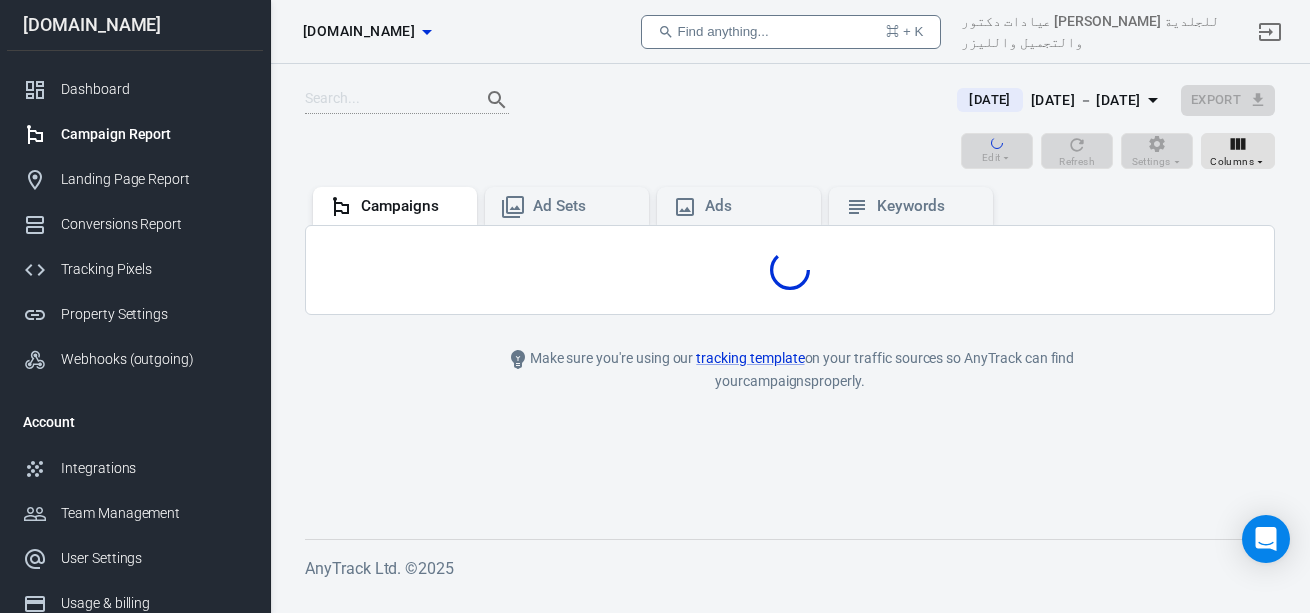 scroll, scrollTop: 0, scrollLeft: 0, axis: both 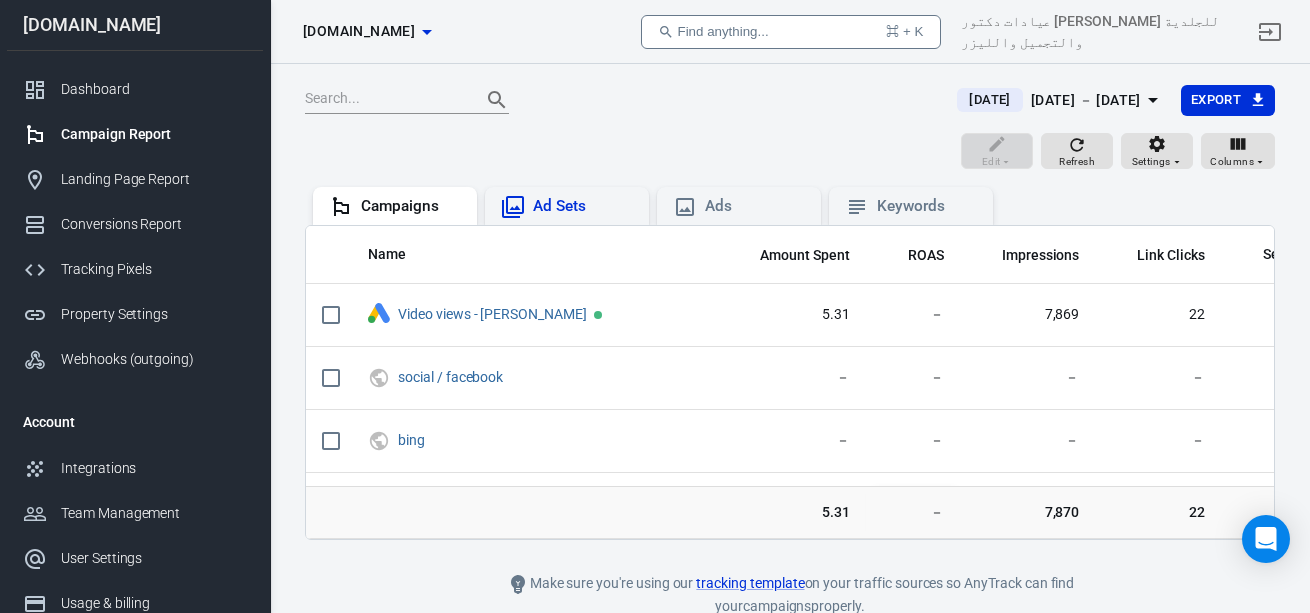 click on "Ad Sets" at bounding box center [583, 206] 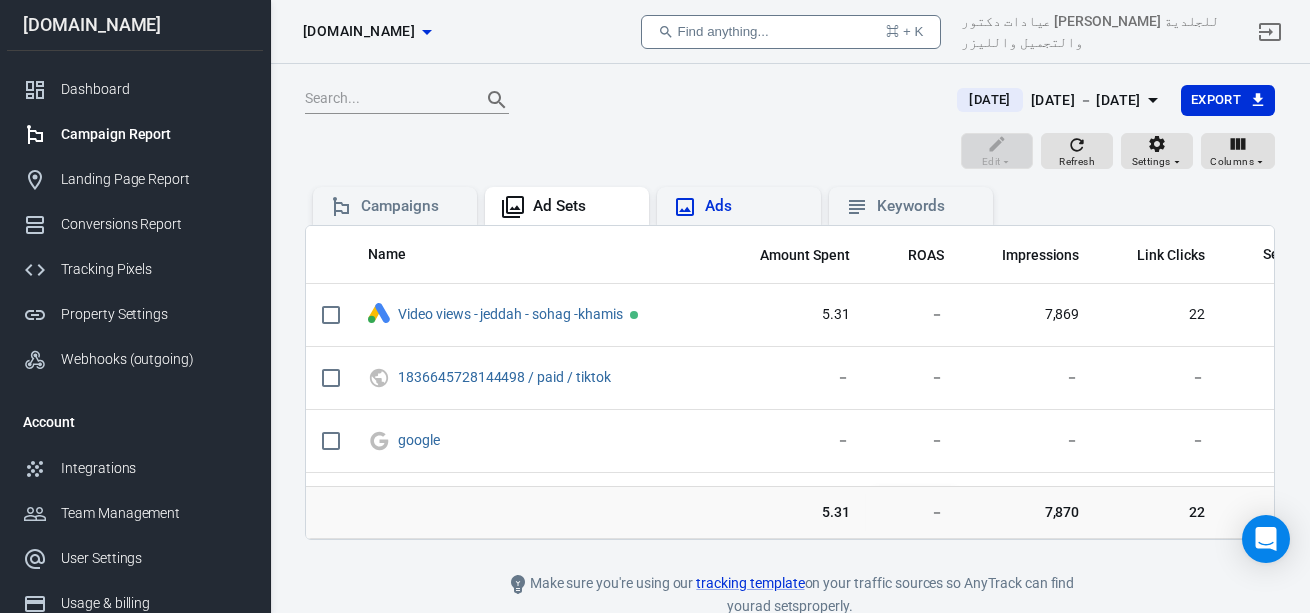 click on "Ads" at bounding box center (755, 206) 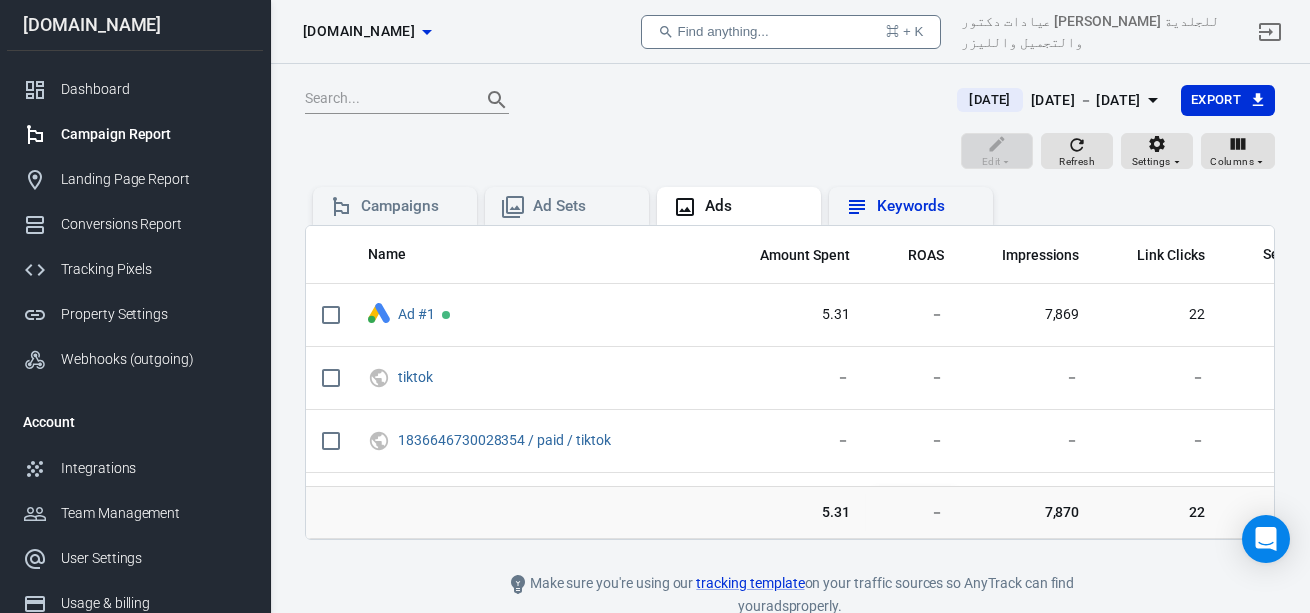 click on "Keywords" at bounding box center (927, 206) 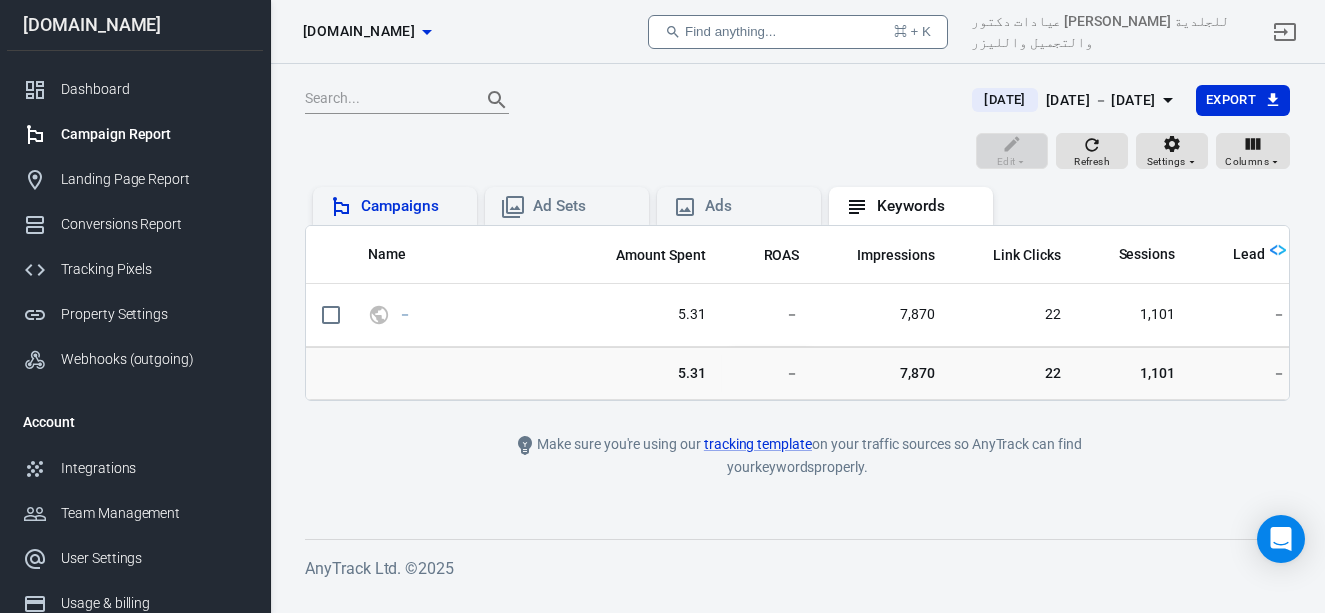 click on "Campaigns" at bounding box center (411, 206) 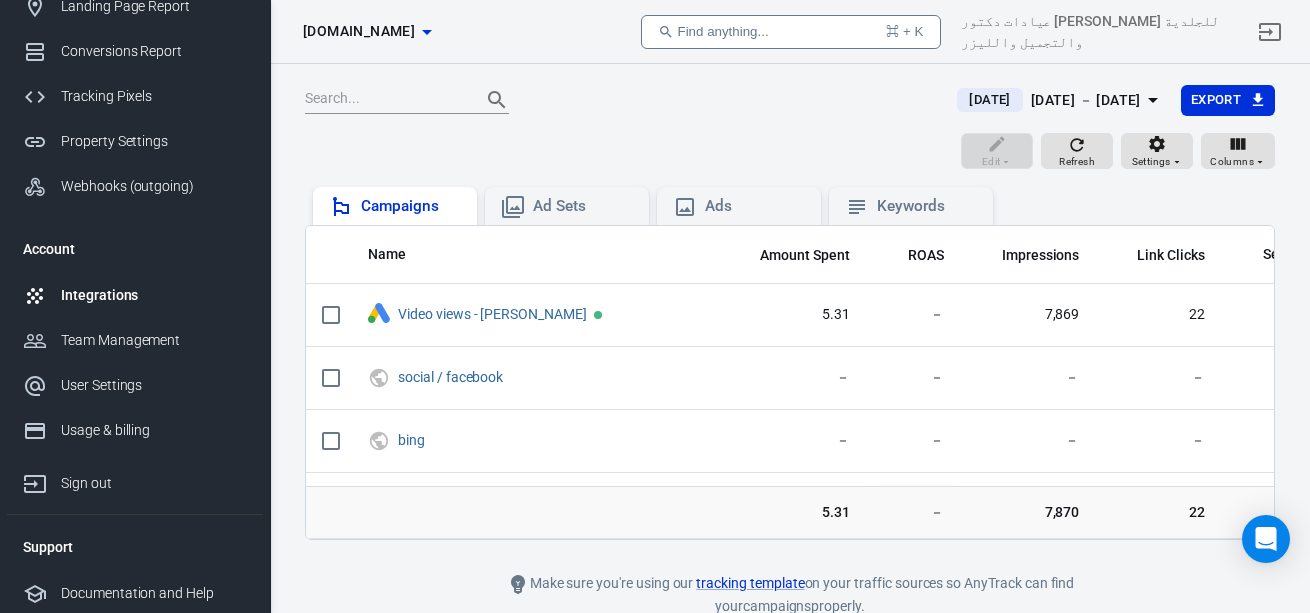 scroll, scrollTop: 176, scrollLeft: 0, axis: vertical 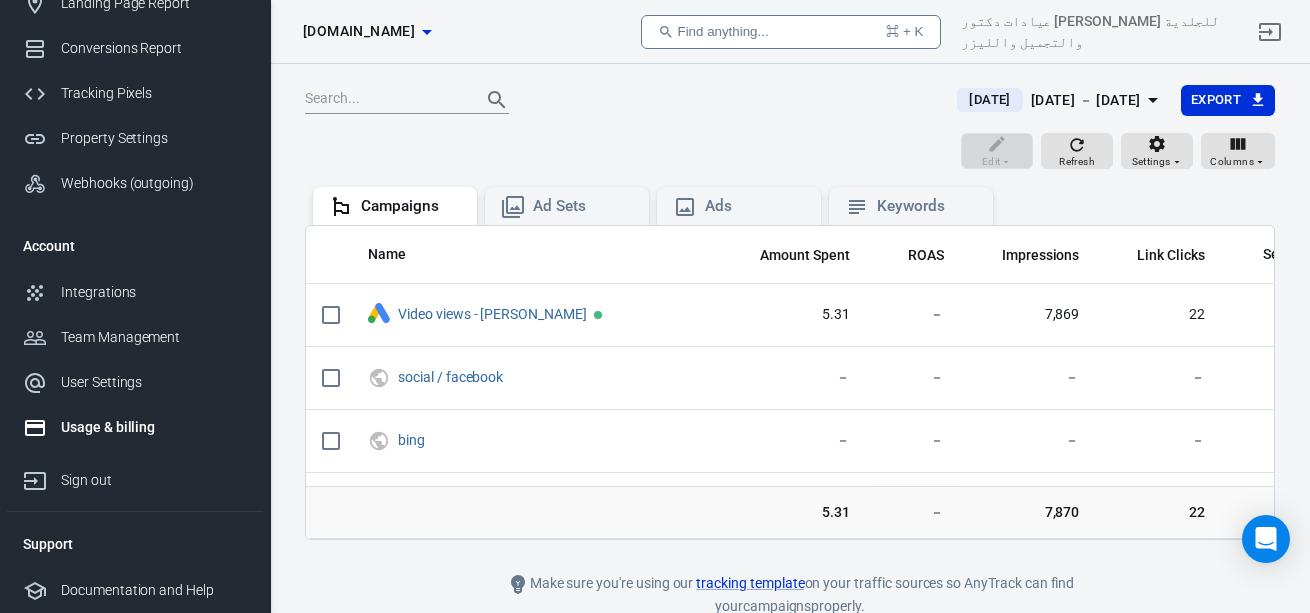 click on "Usage & billing" at bounding box center (154, 427) 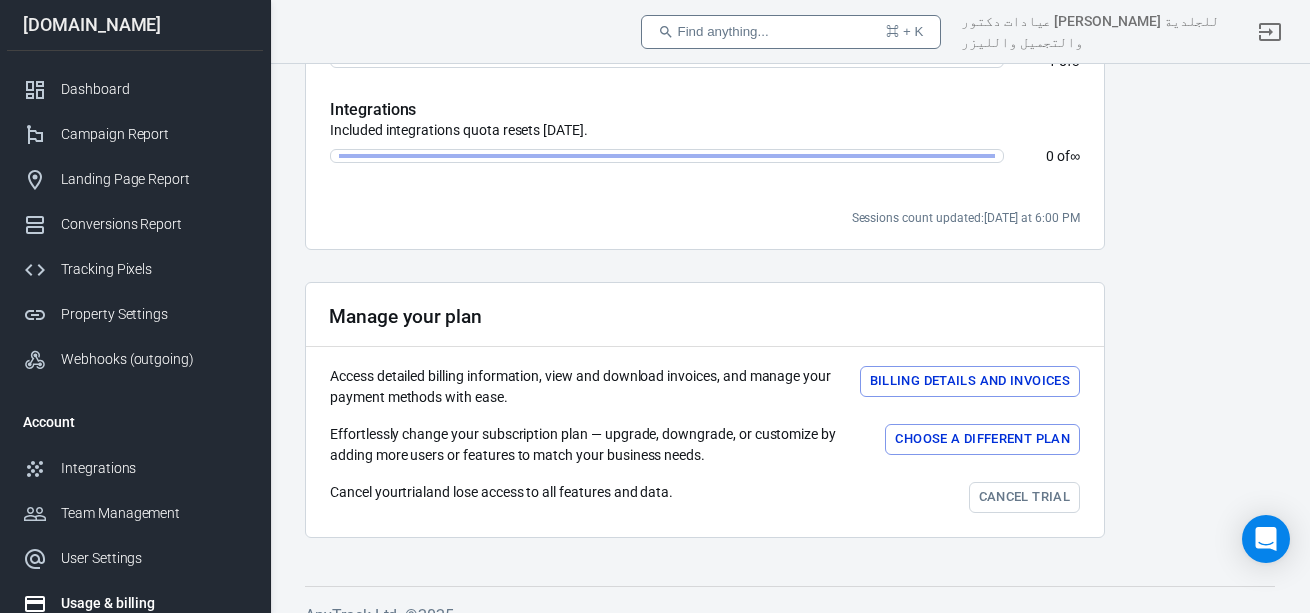 scroll, scrollTop: 770, scrollLeft: 0, axis: vertical 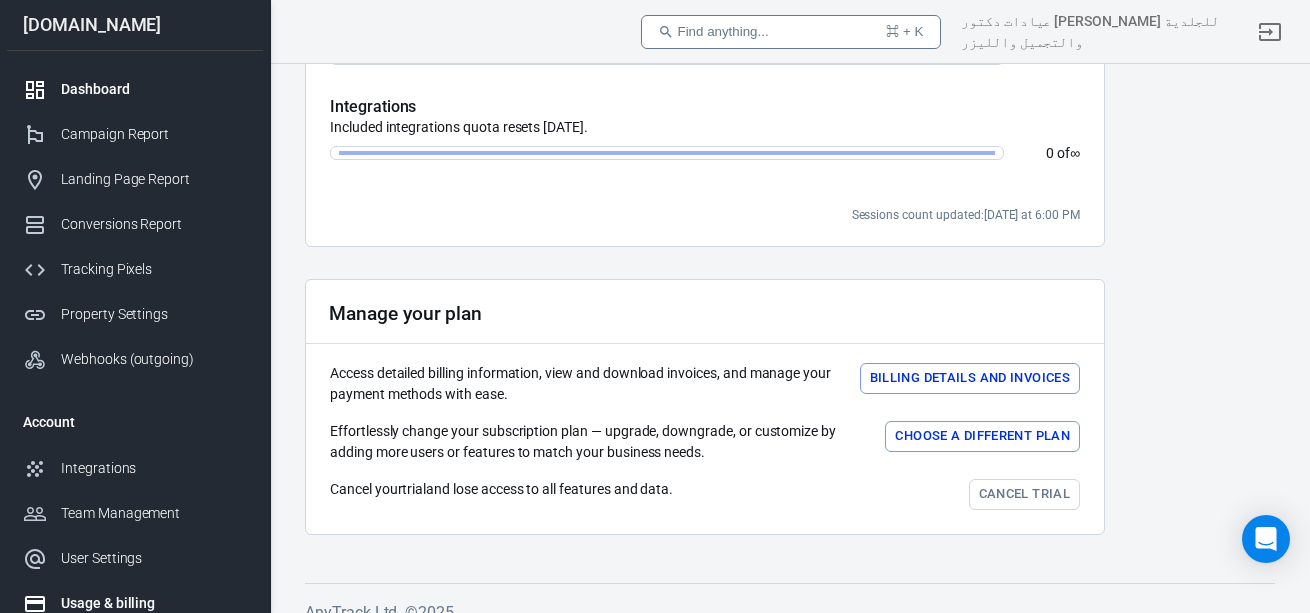 click on "Dashboard" at bounding box center [135, 89] 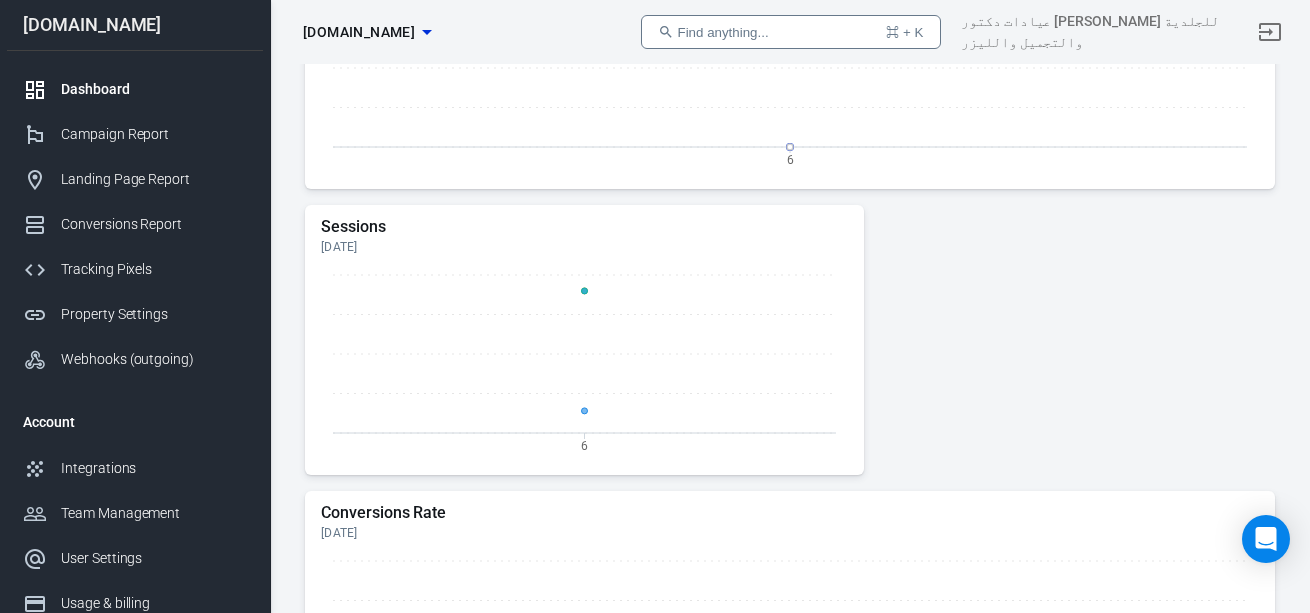 click on "Dashboard" at bounding box center (154, 89) 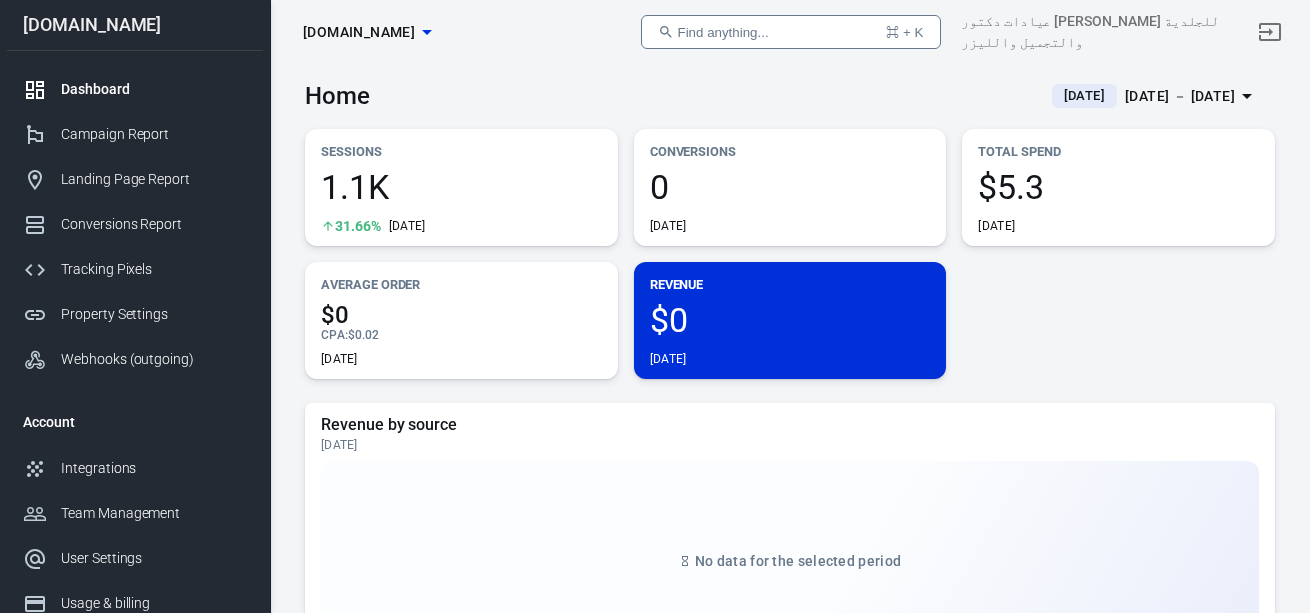 scroll, scrollTop: 0, scrollLeft: 0, axis: both 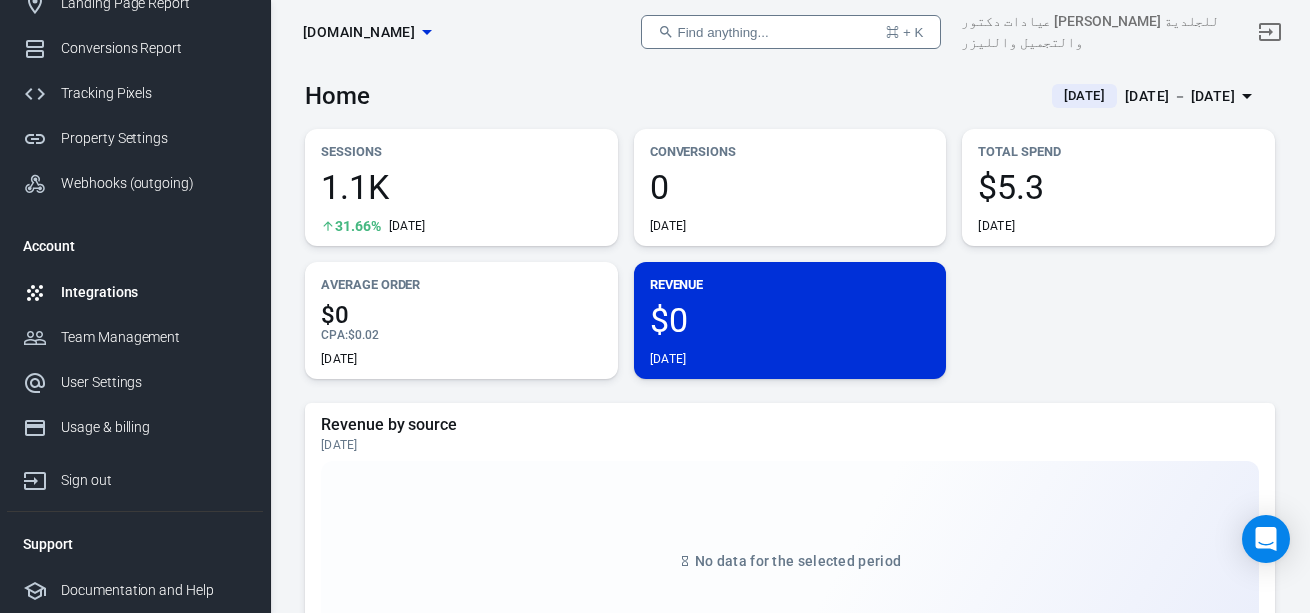 click on "Integrations" at bounding box center (154, 292) 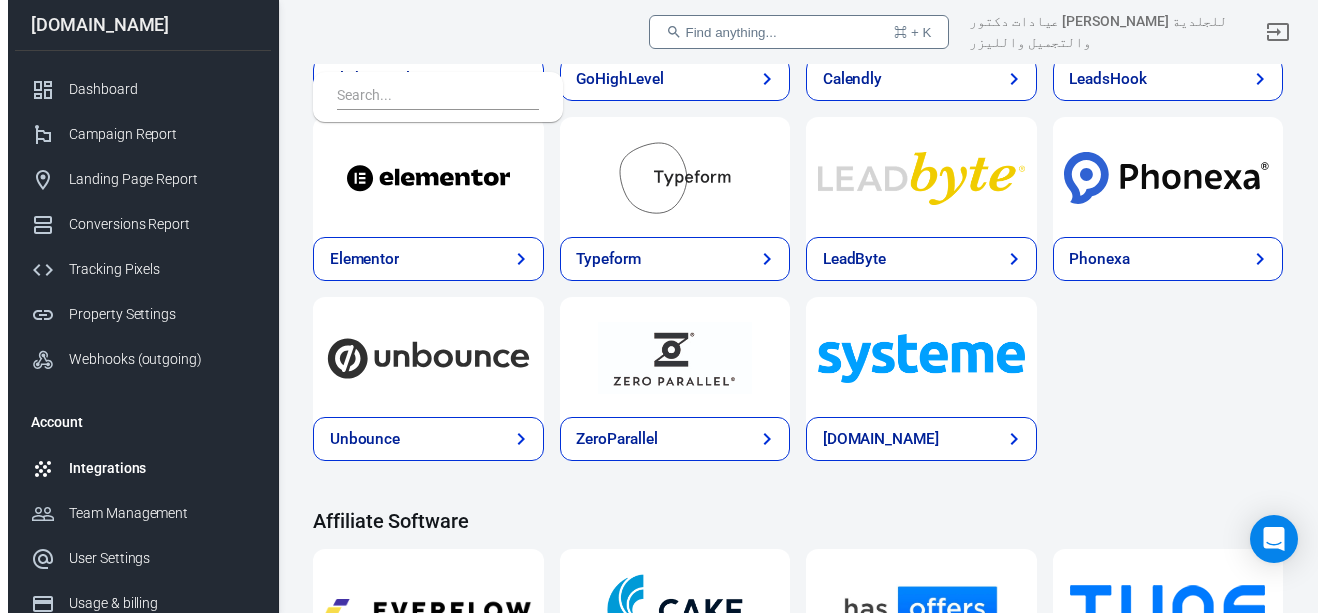 scroll, scrollTop: 1455, scrollLeft: 0, axis: vertical 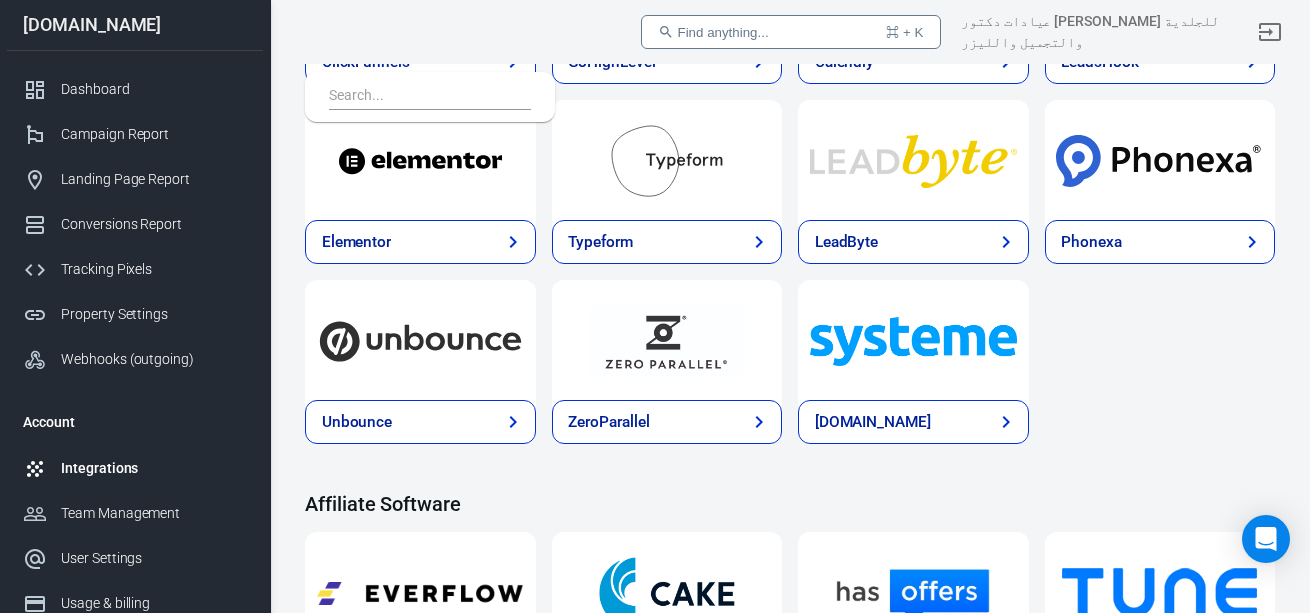click on "[DOMAIN_NAME]" at bounding box center [873, 422] 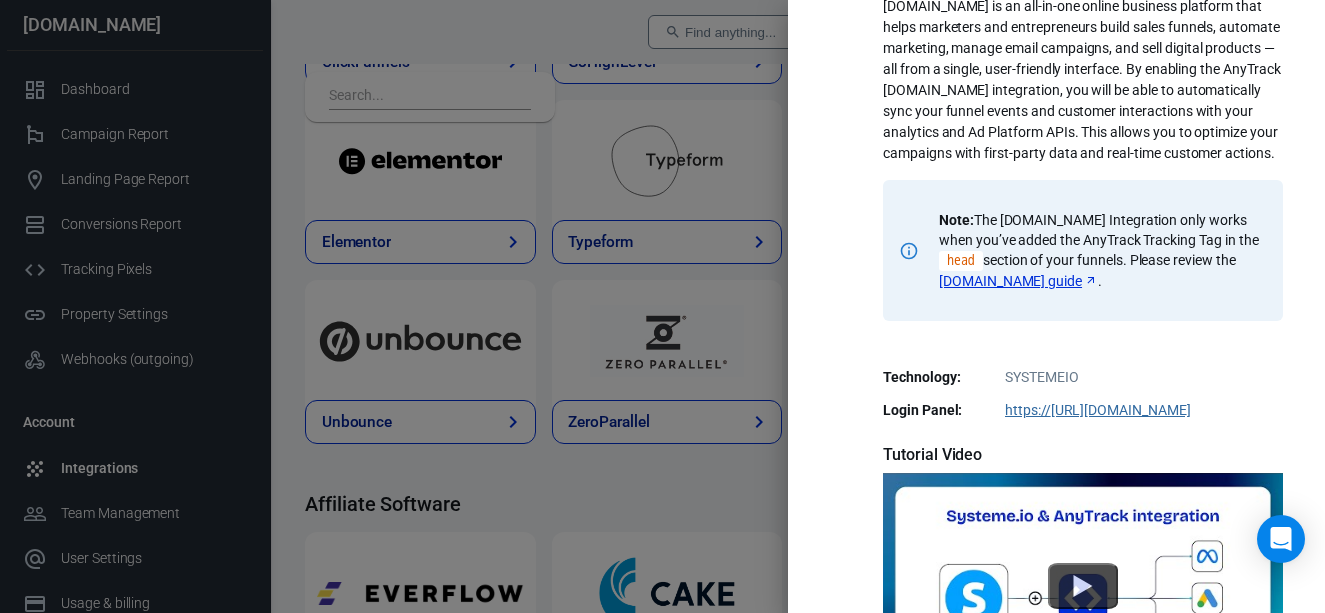 scroll, scrollTop: 154, scrollLeft: 0, axis: vertical 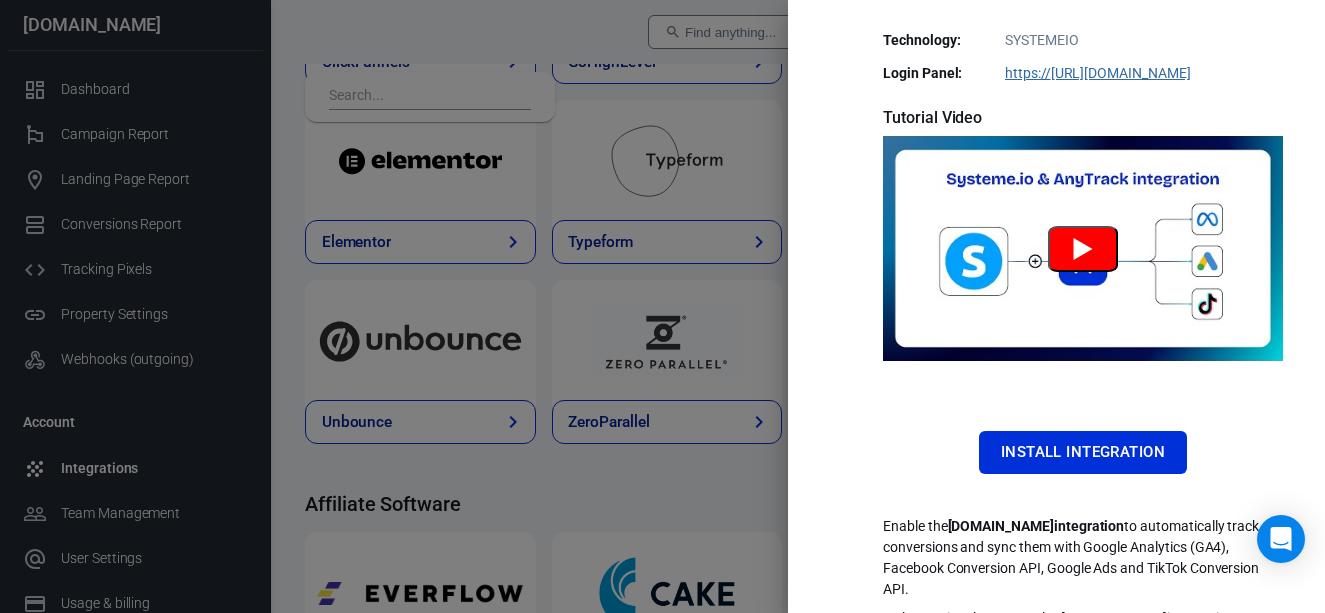 click at bounding box center (1083, 249) 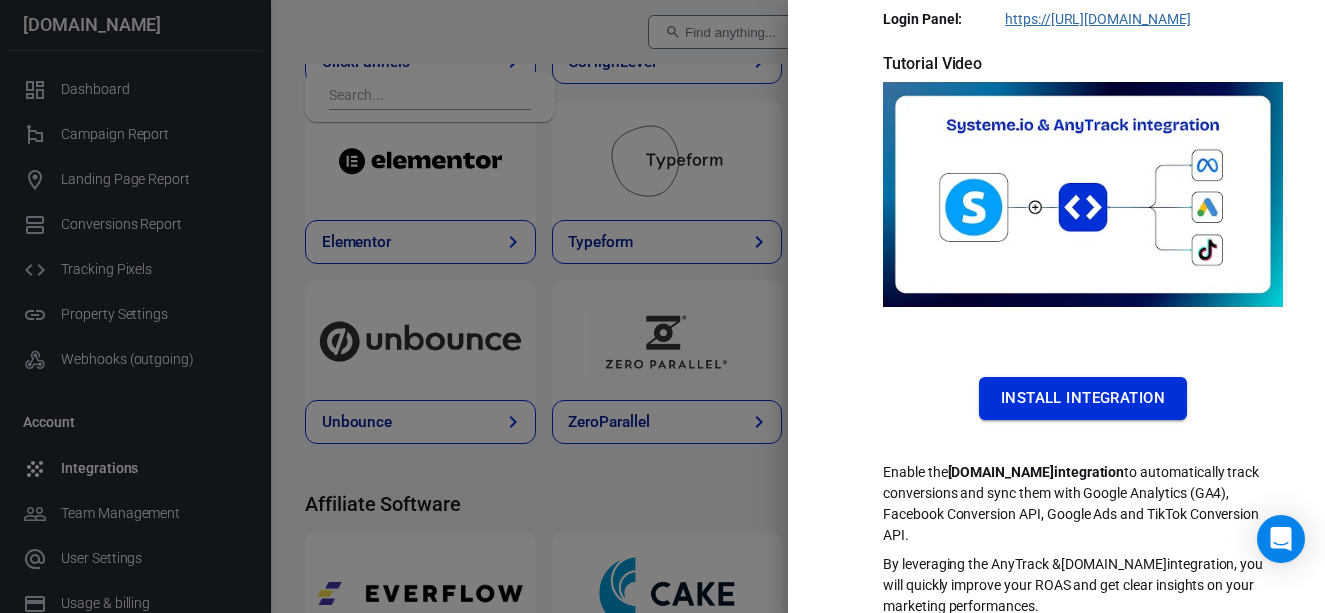 scroll, scrollTop: 560, scrollLeft: 0, axis: vertical 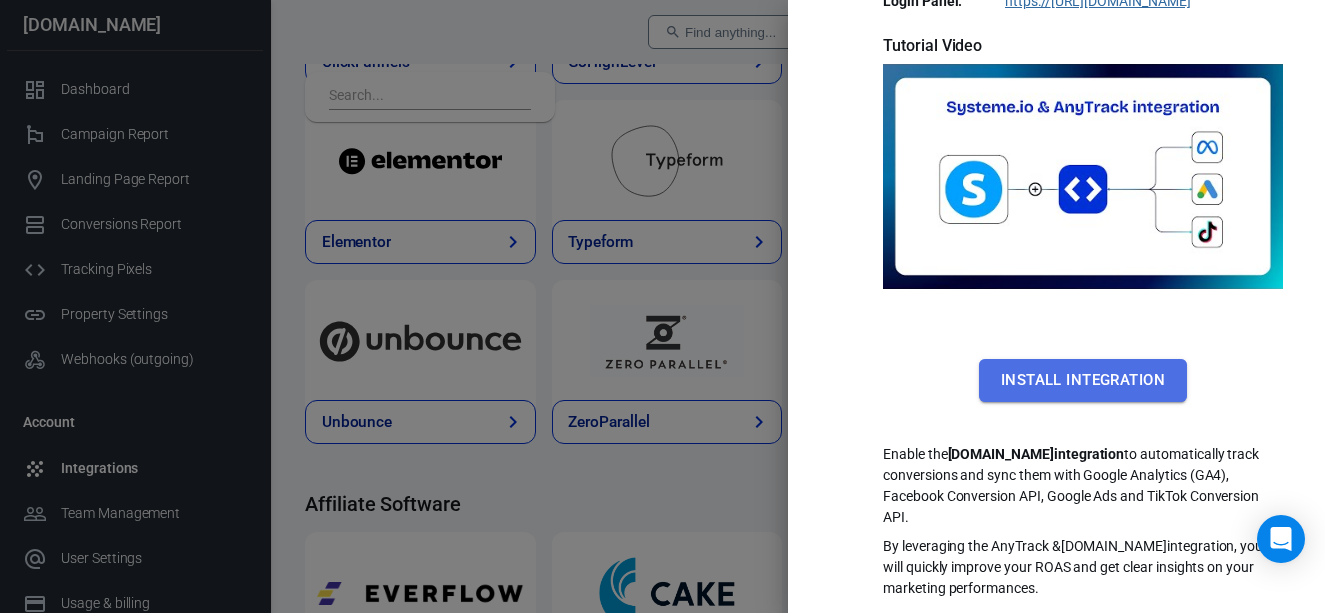 click on "Install Integration" at bounding box center (1083, 380) 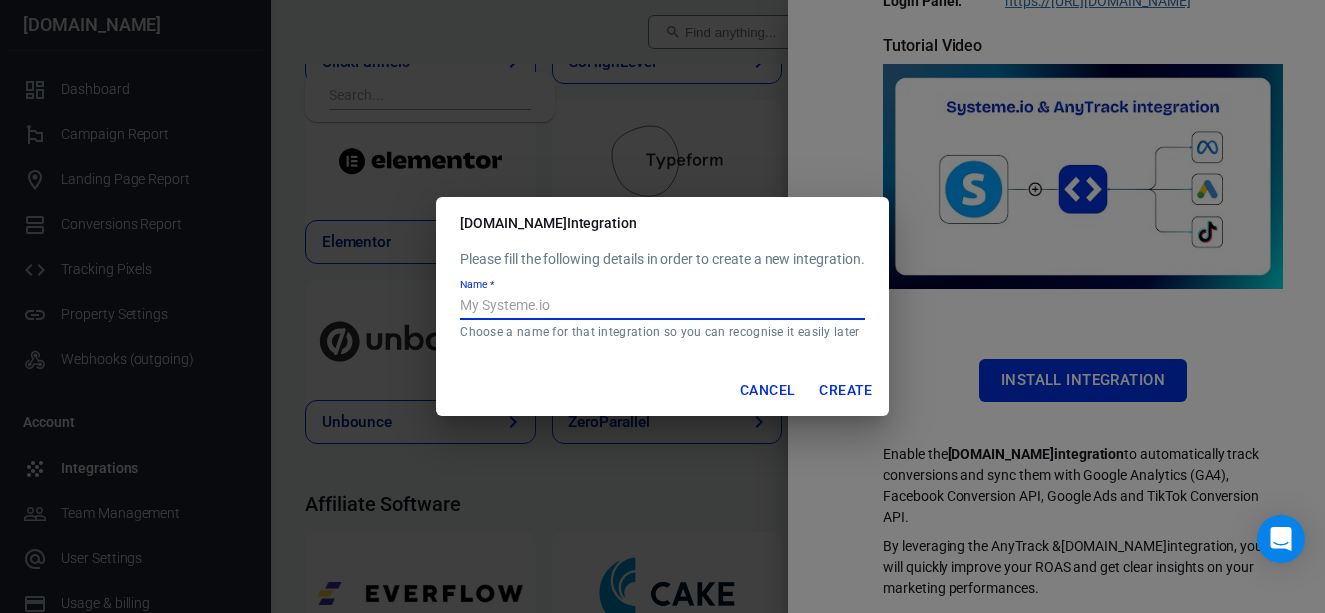 click on "Name   *" at bounding box center [662, 307] 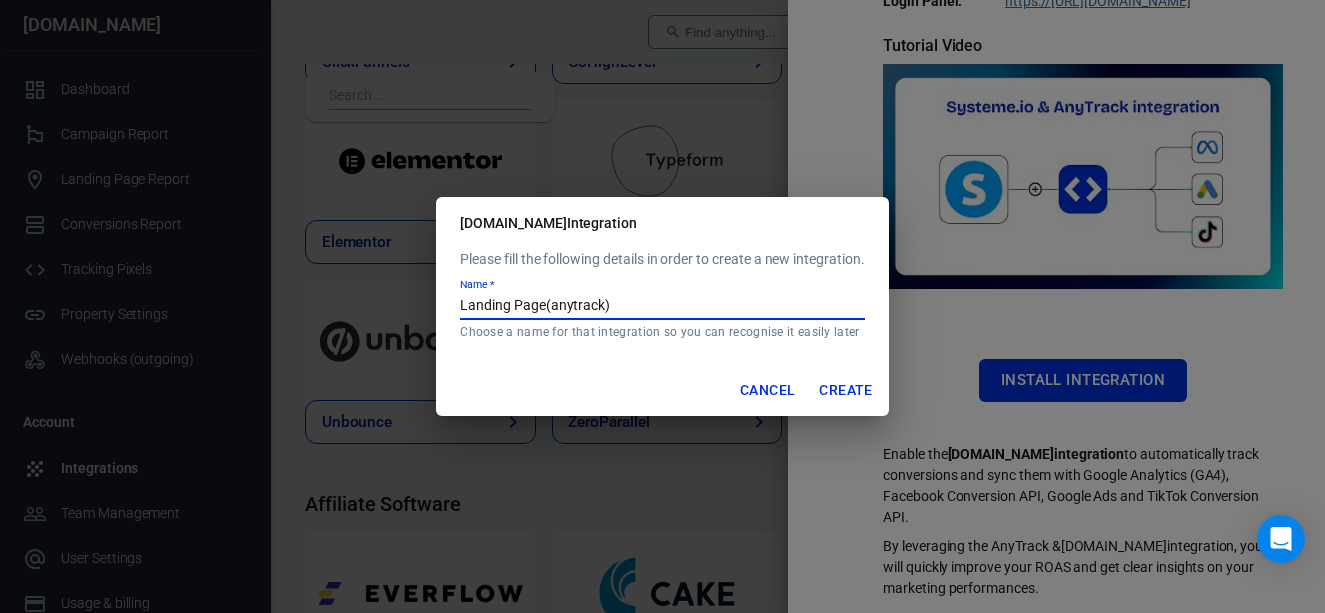 type on "Landing Page(anytrack)" 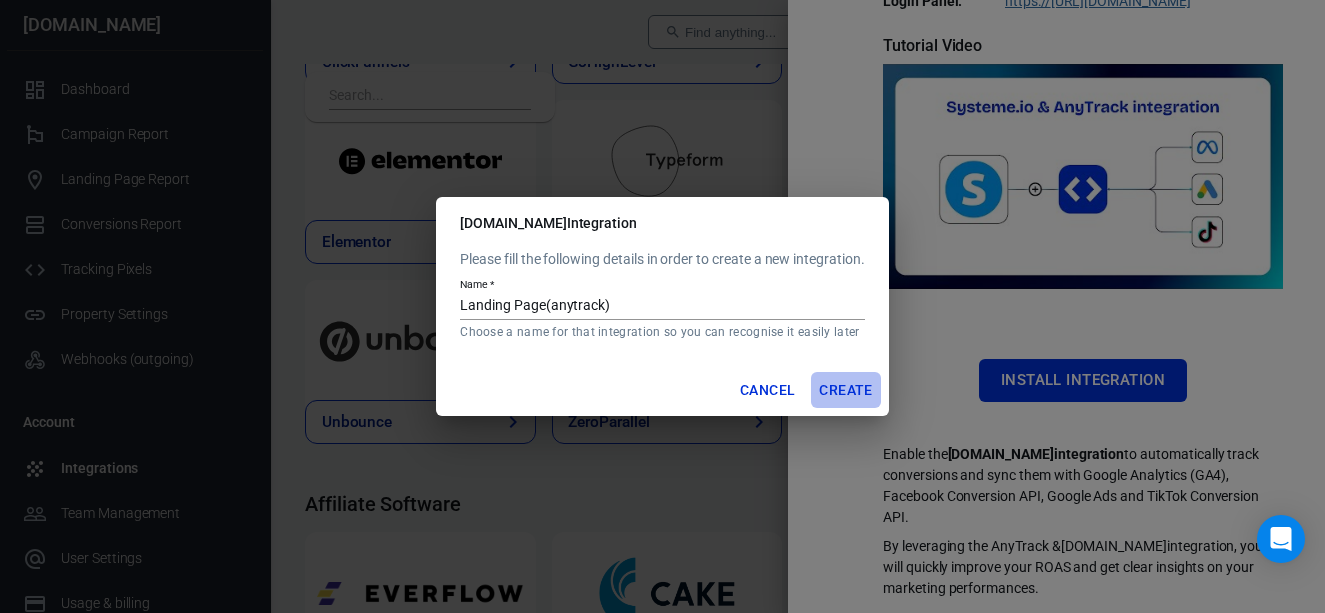 click on "Create" at bounding box center (845, 390) 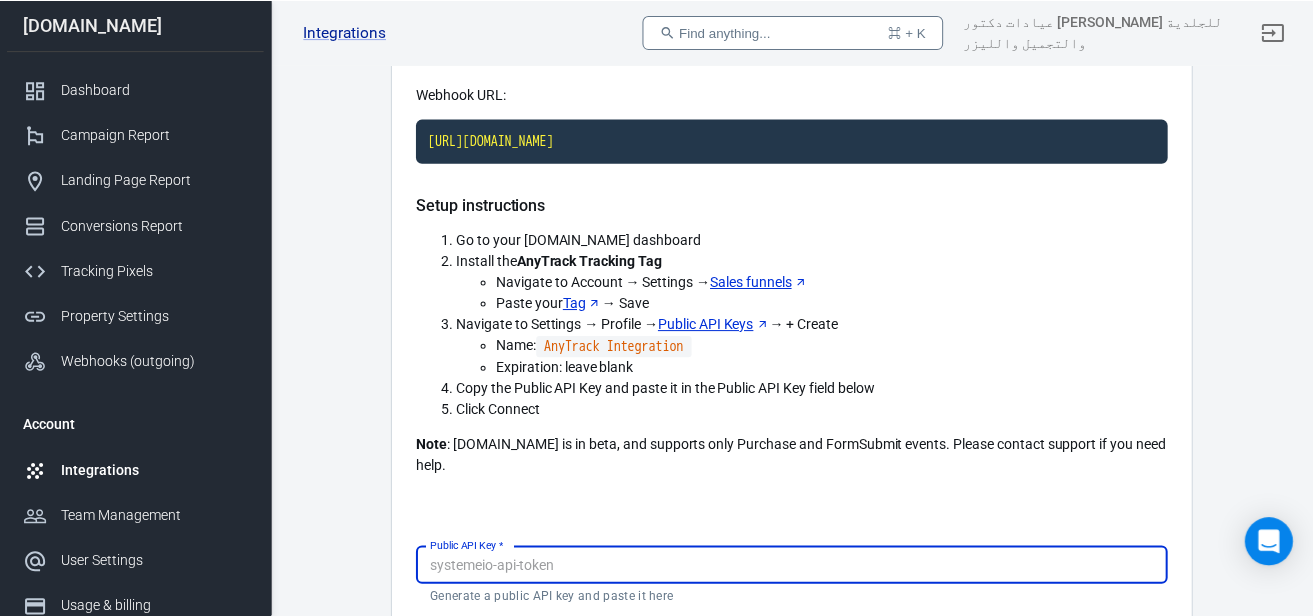 scroll, scrollTop: 130, scrollLeft: 0, axis: vertical 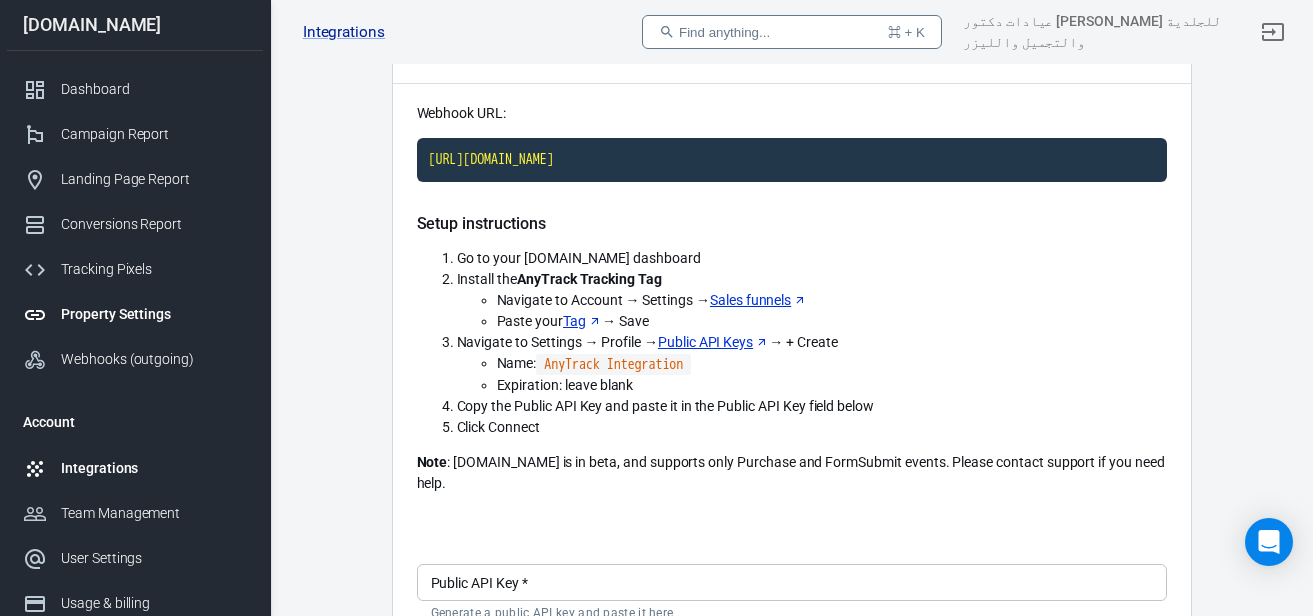 click on "Property Settings" at bounding box center (154, 314) 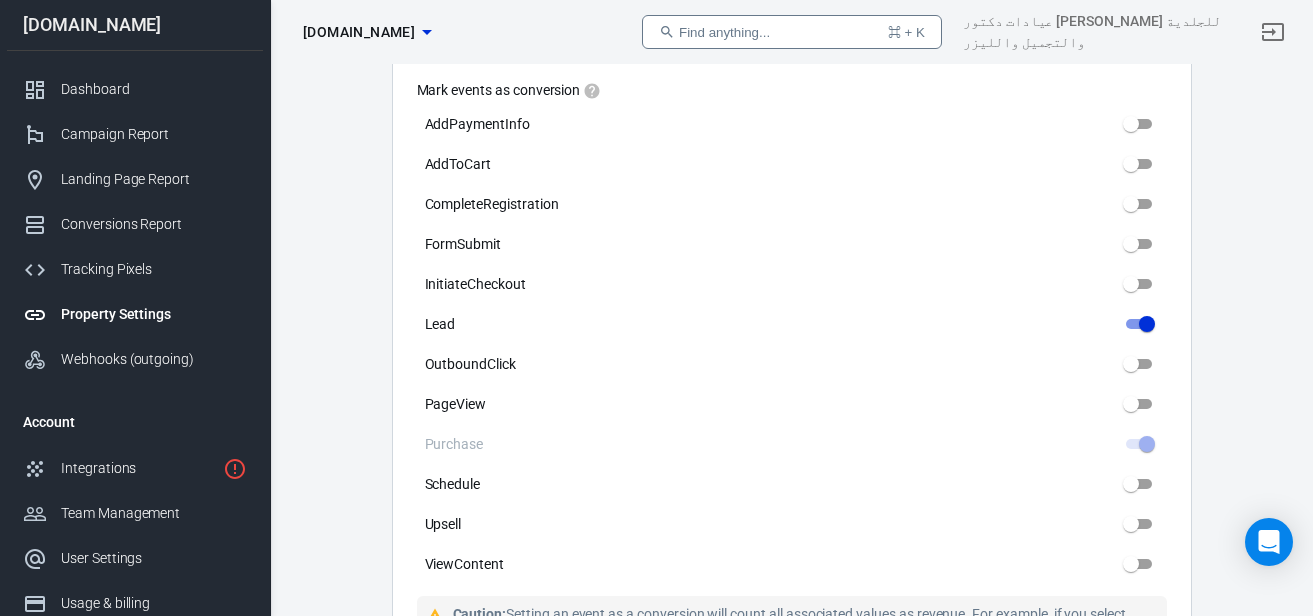 scroll, scrollTop: 1203, scrollLeft: 0, axis: vertical 